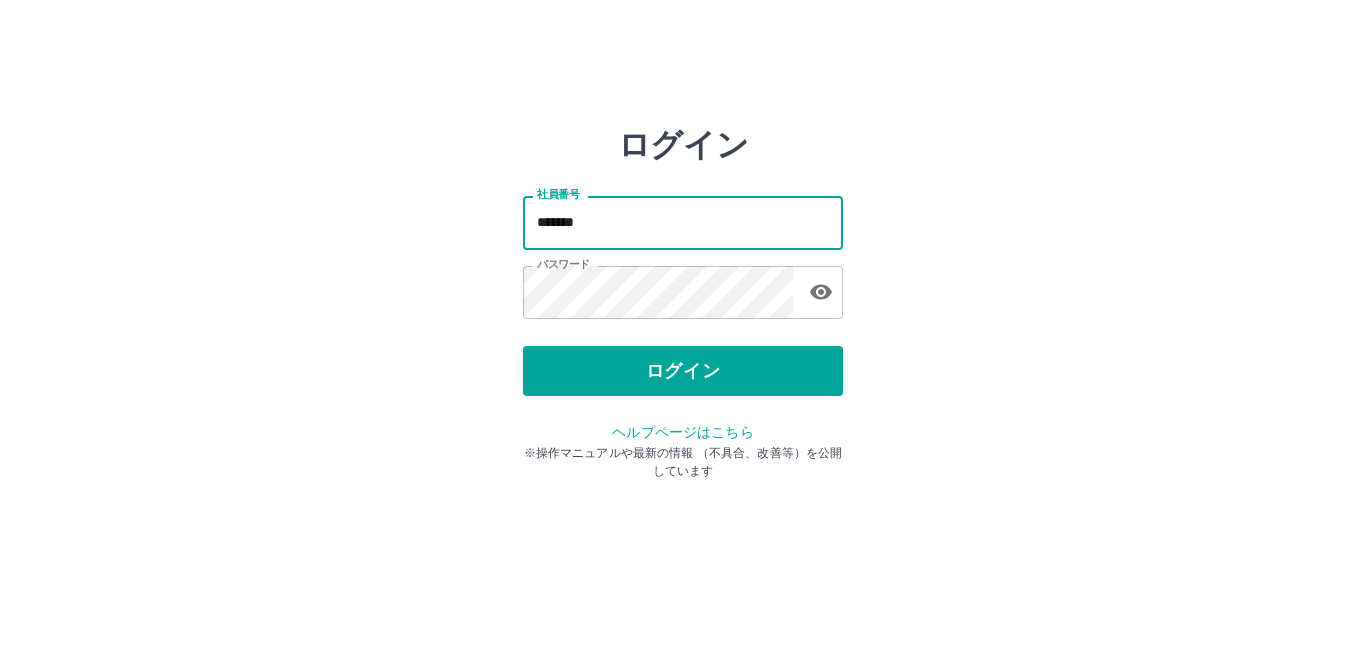 scroll, scrollTop: 0, scrollLeft: 0, axis: both 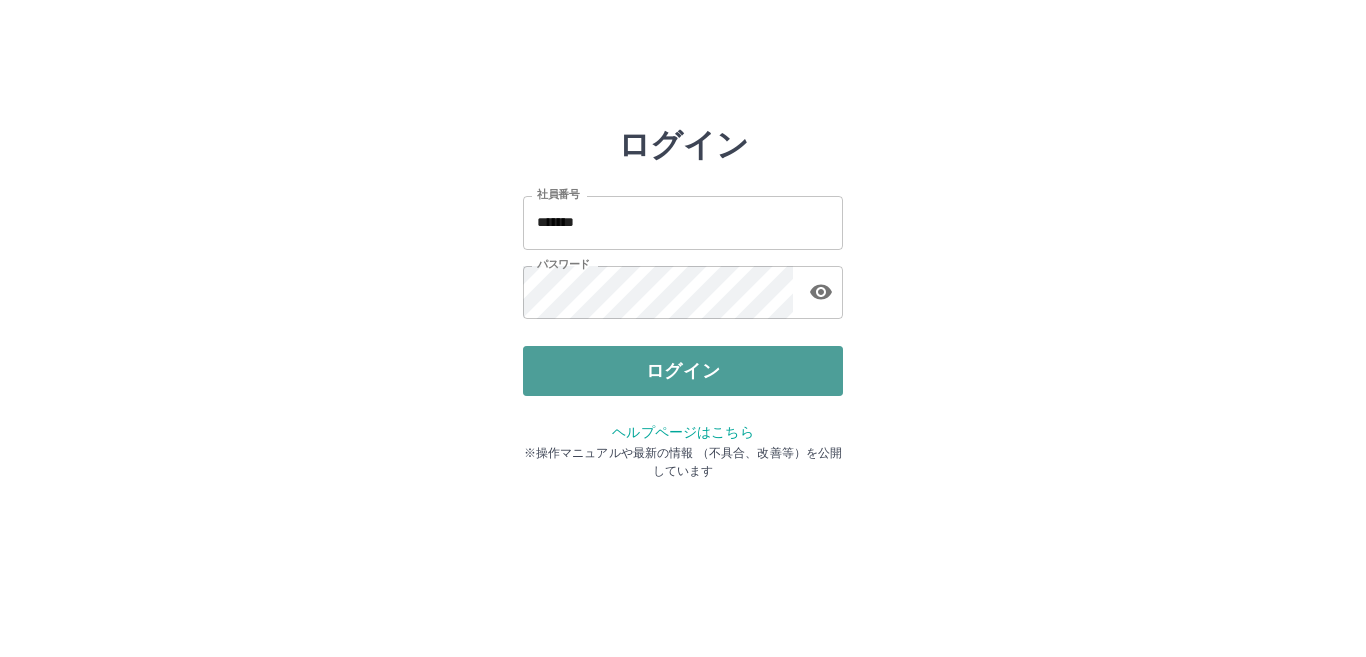 click on "ログイン" at bounding box center [683, 371] 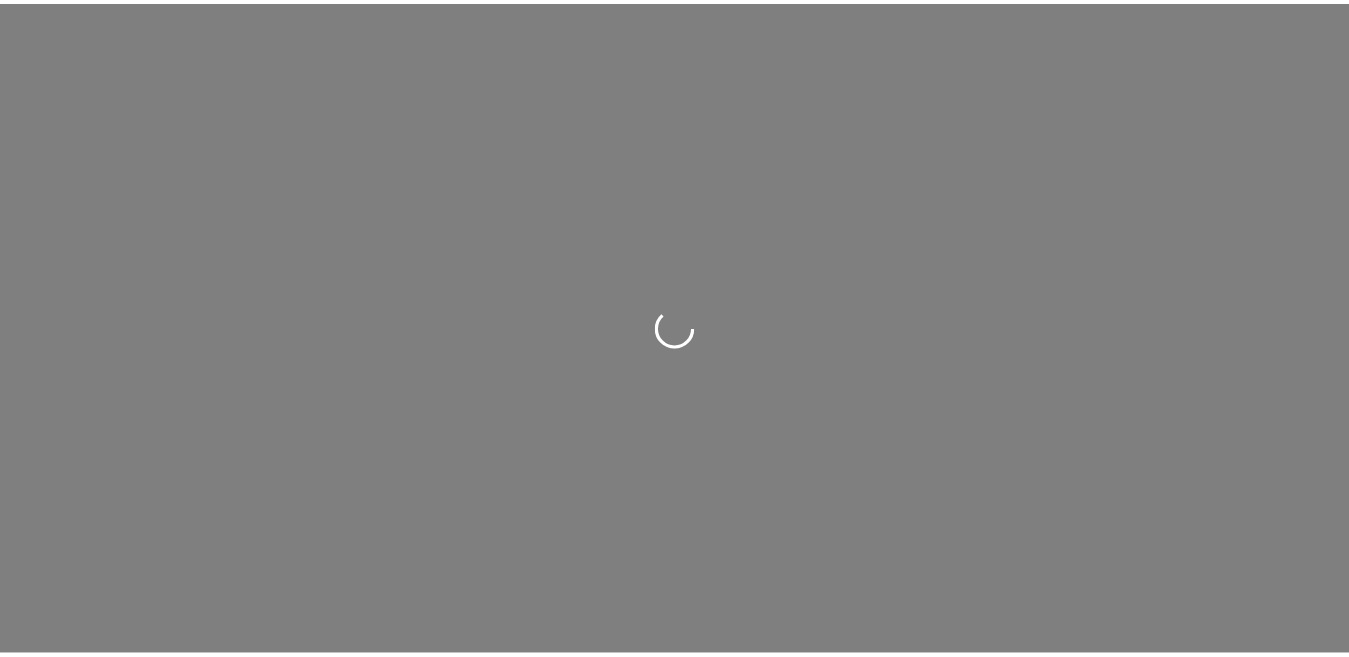 scroll, scrollTop: 0, scrollLeft: 0, axis: both 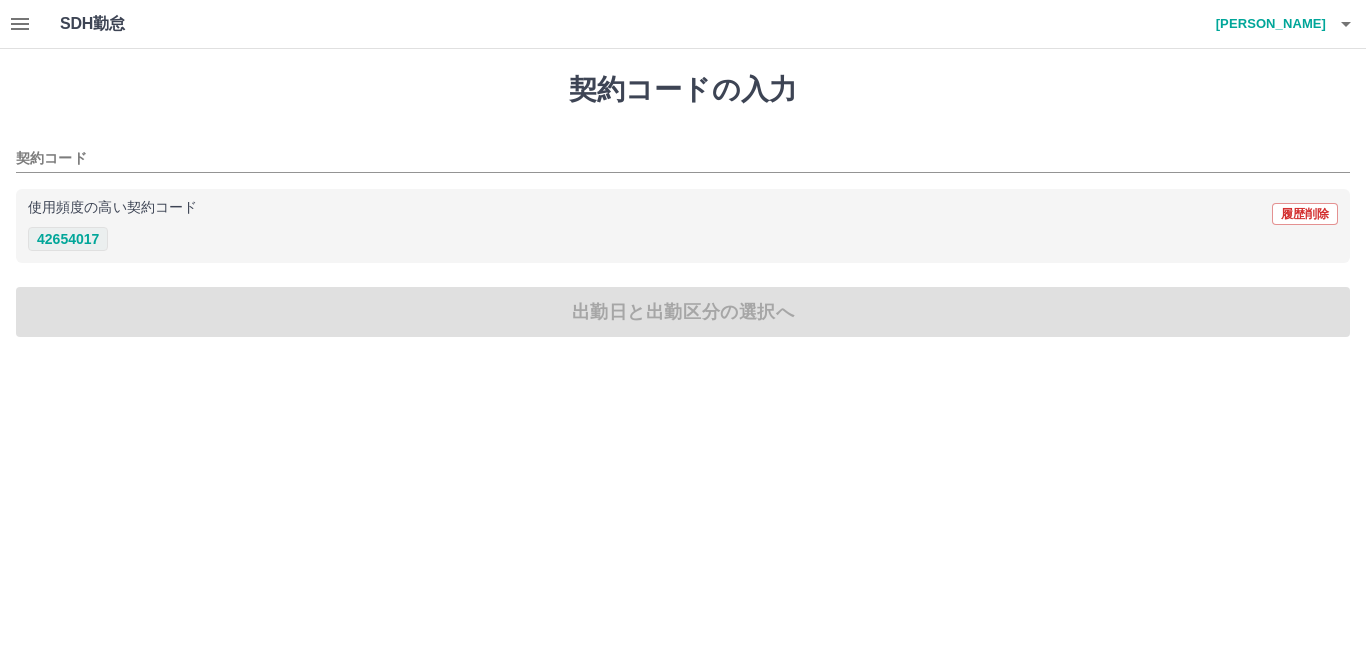 click on "42654017" at bounding box center (68, 239) 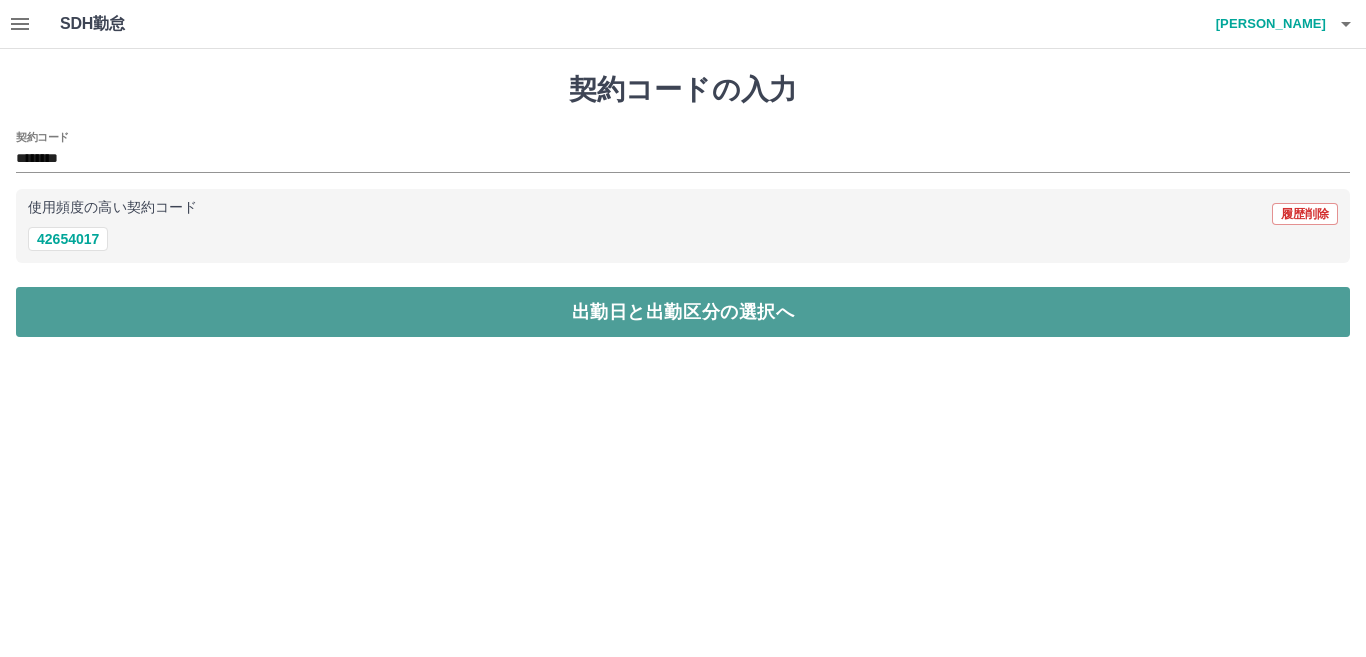 click on "出勤日と出勤区分の選択へ" at bounding box center [683, 312] 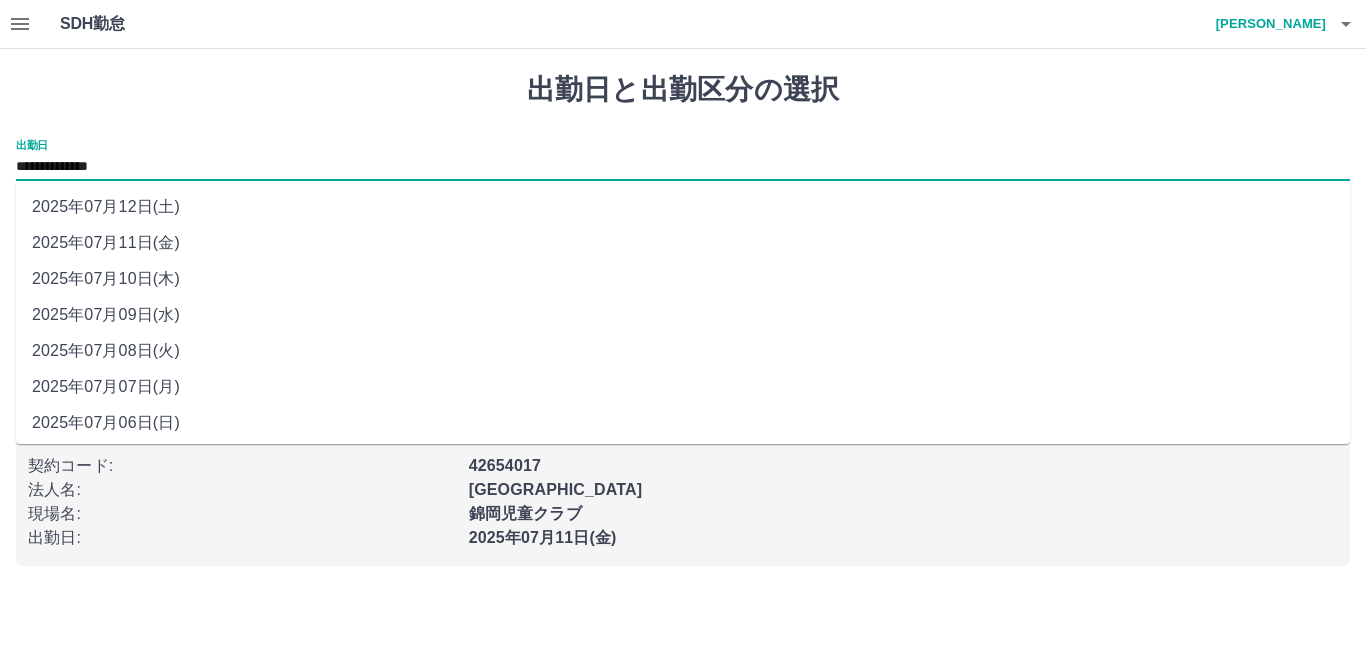 click on "**********" at bounding box center [683, 167] 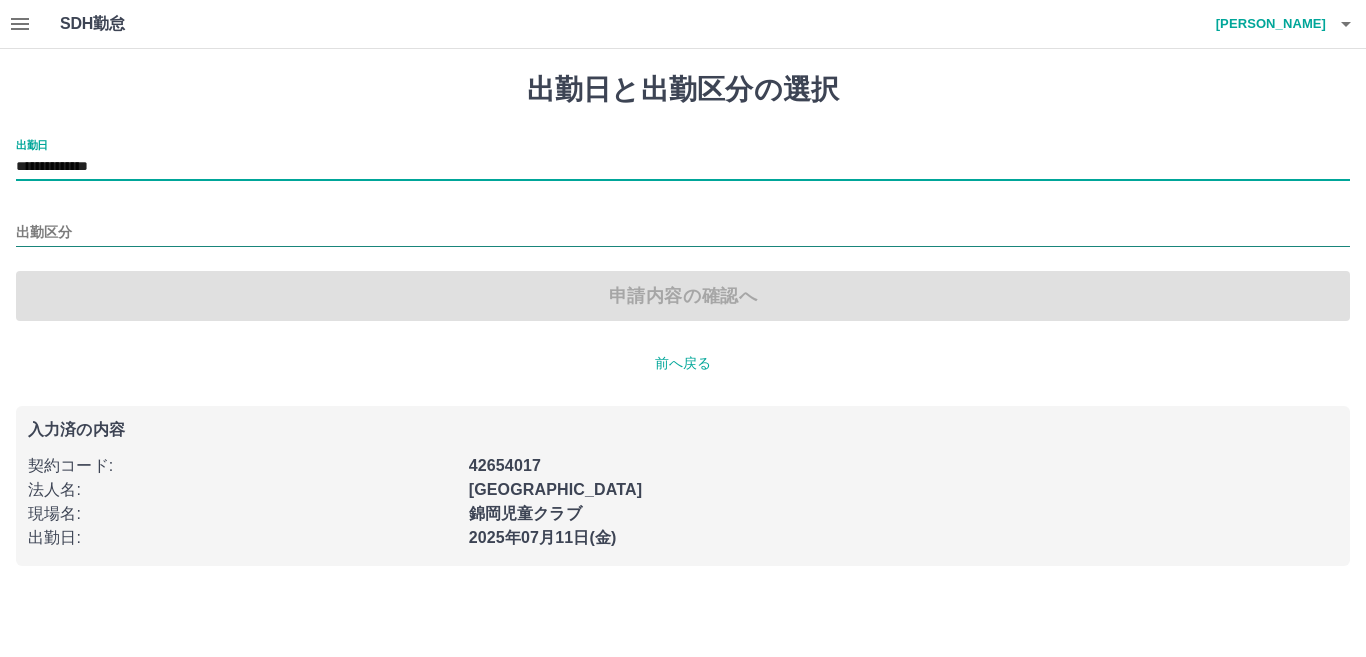 click on "出勤区分" at bounding box center [683, 233] 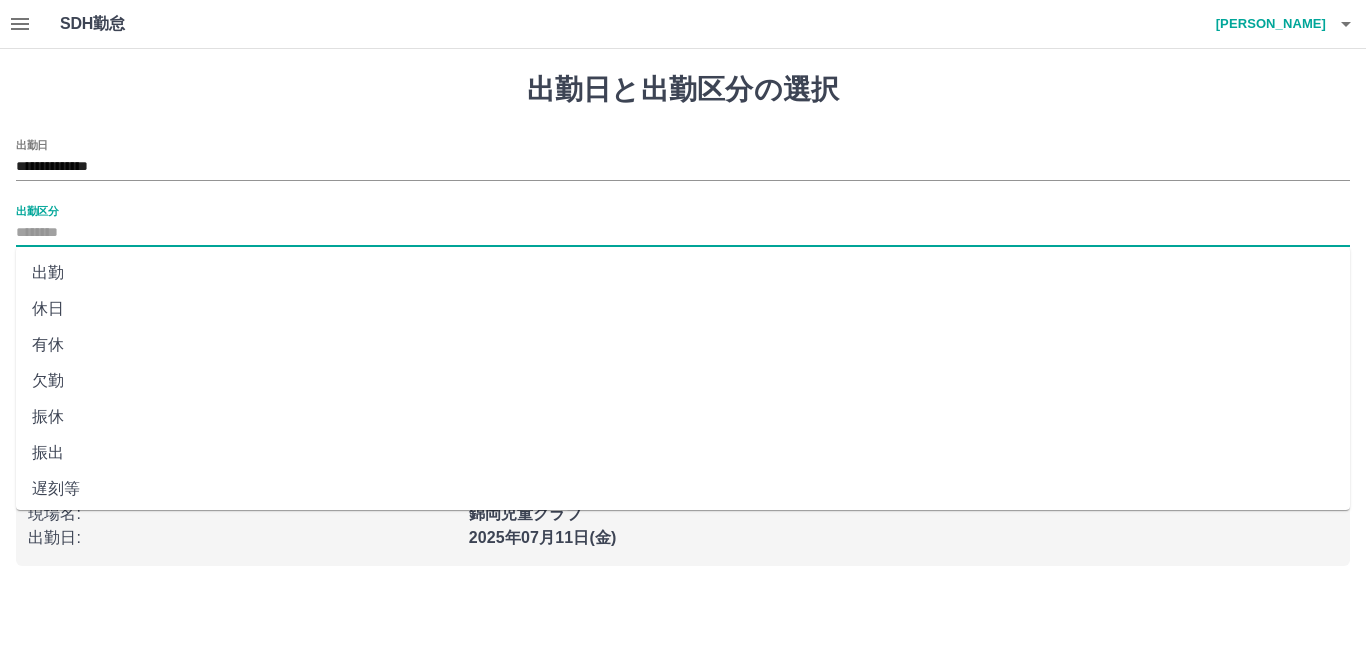 click on "出勤" at bounding box center [683, 273] 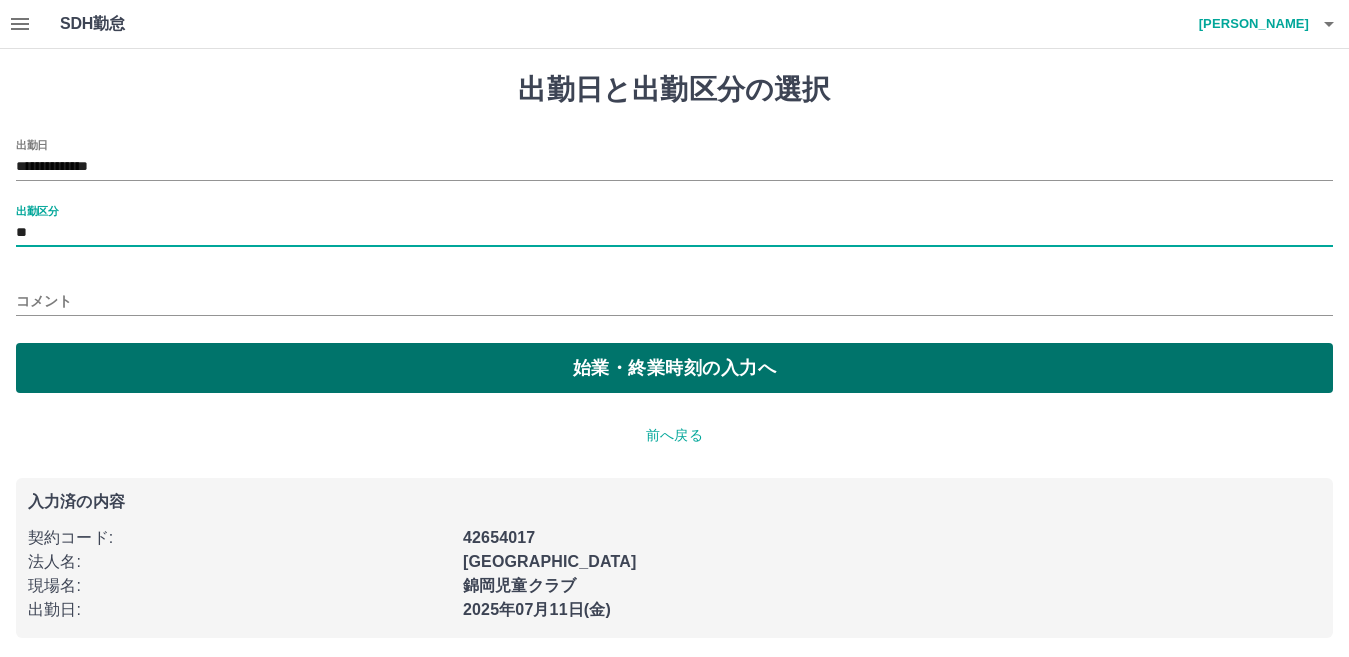 click on "始業・終業時刻の入力へ" at bounding box center (674, 368) 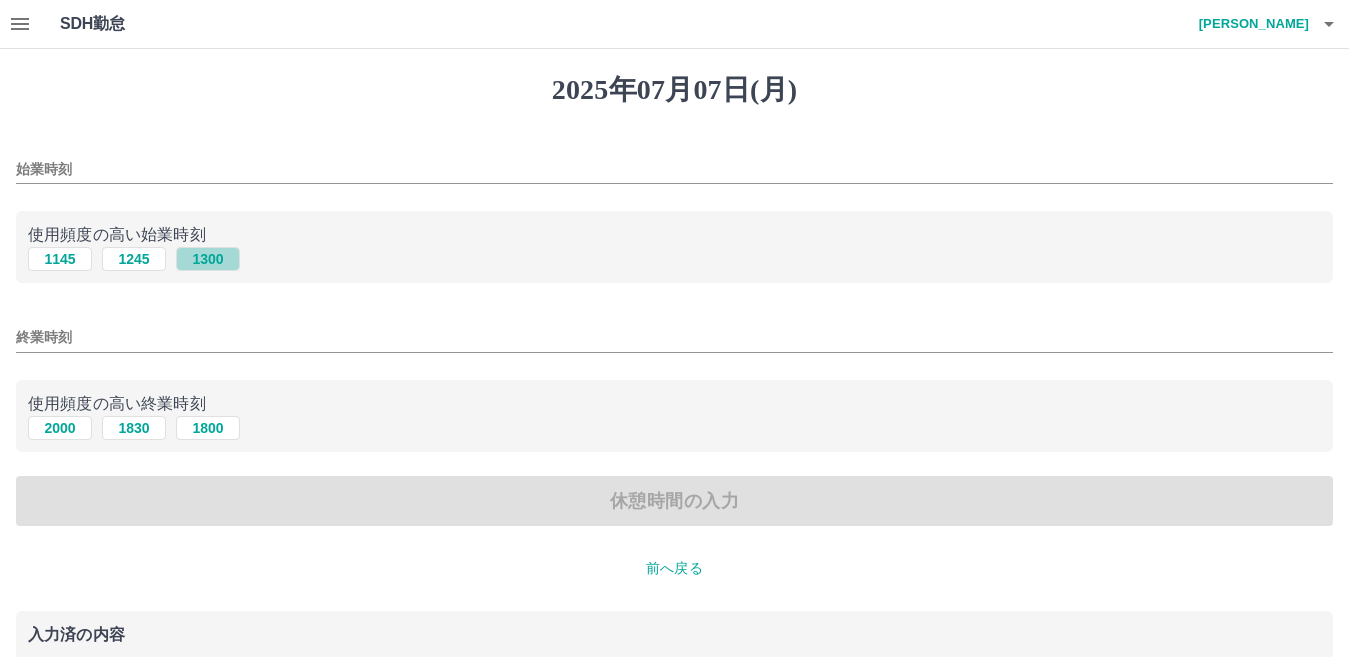 click on "1300" at bounding box center (208, 259) 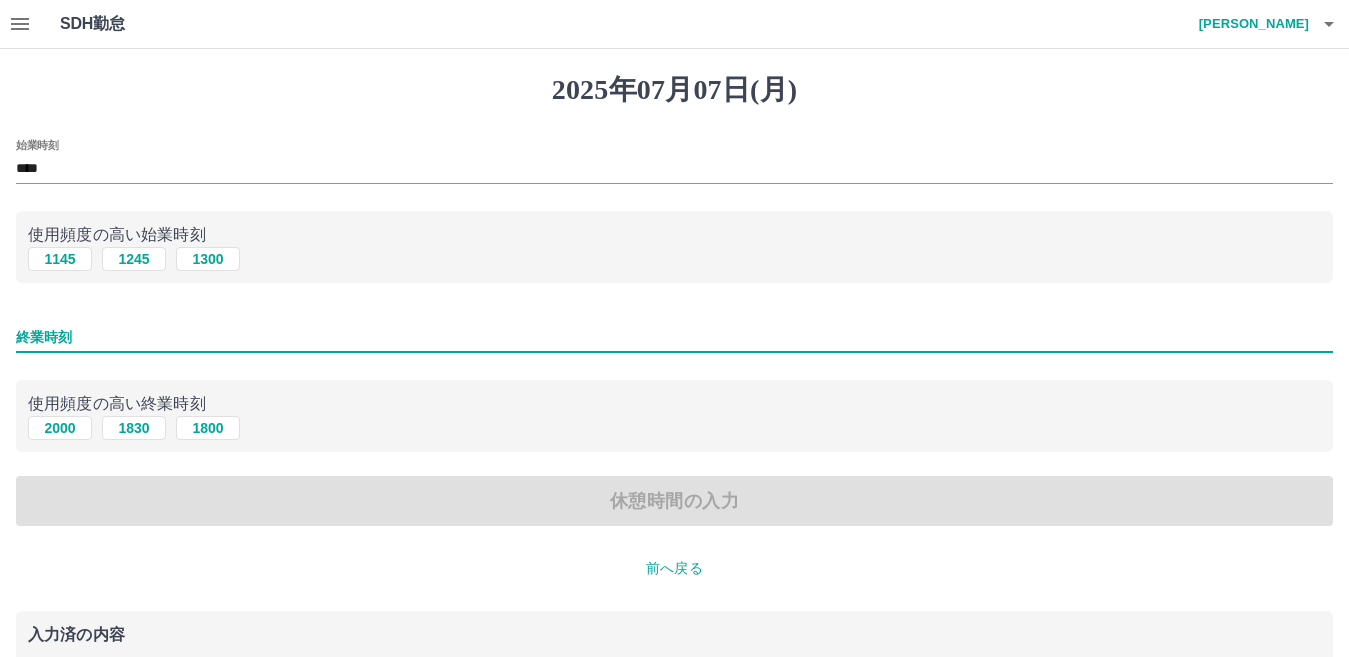 click on "終業時刻" at bounding box center [674, 337] 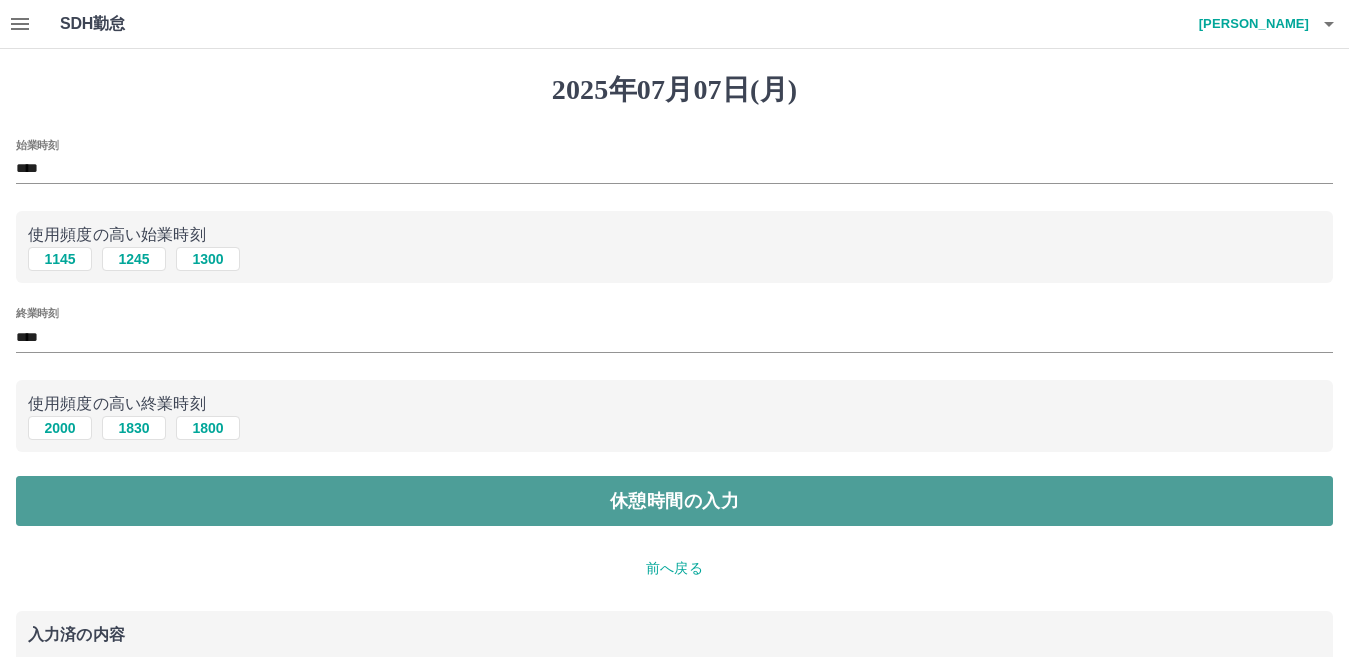 click on "休憩時間の入力" at bounding box center [674, 501] 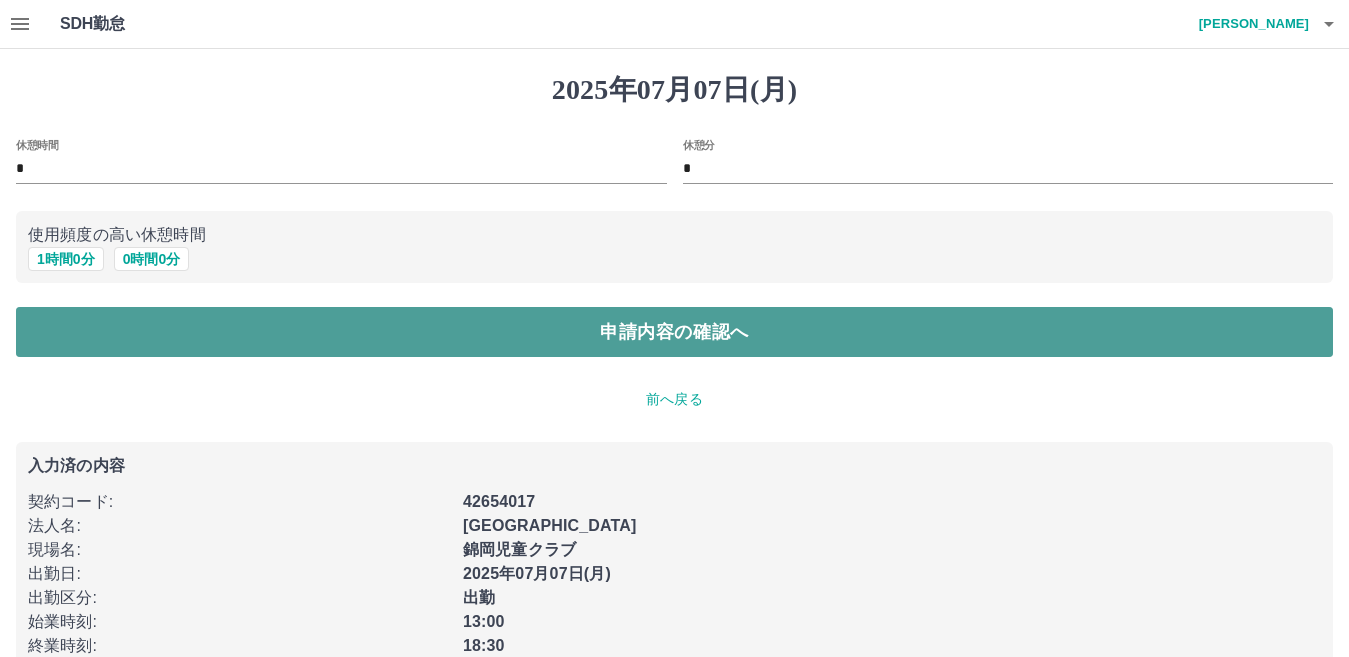 click on "申請内容の確認へ" at bounding box center (674, 332) 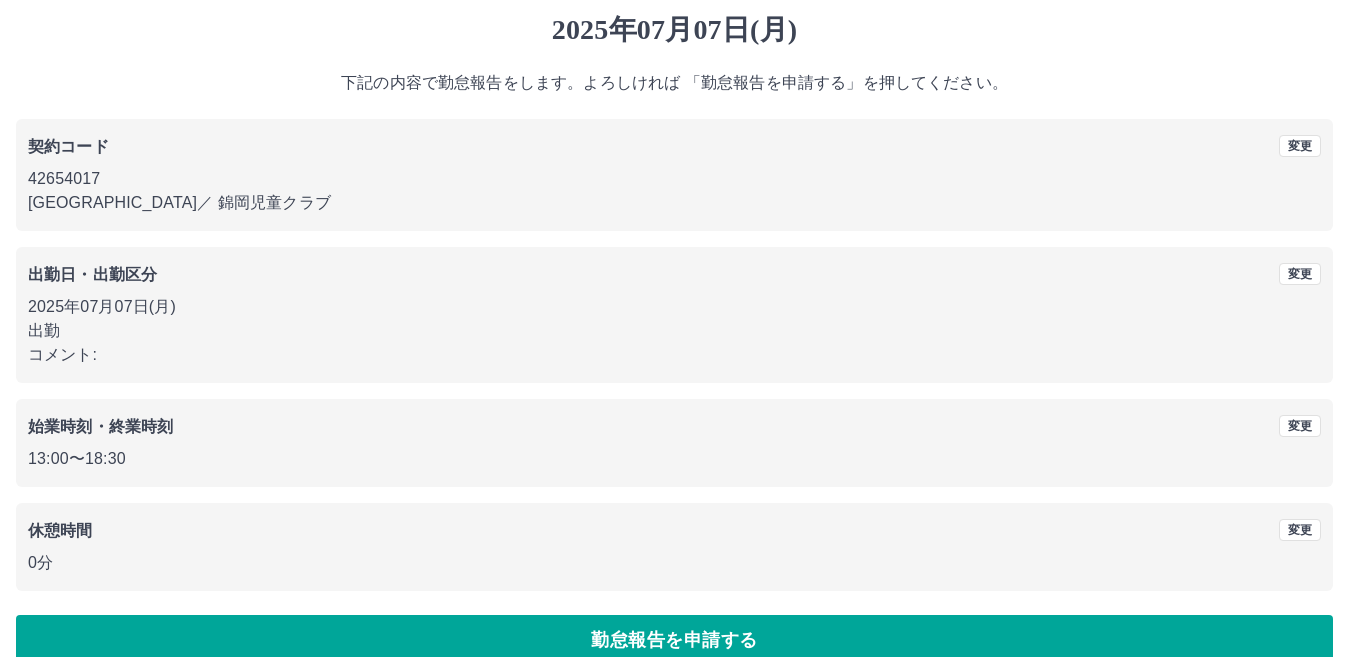 scroll, scrollTop: 92, scrollLeft: 0, axis: vertical 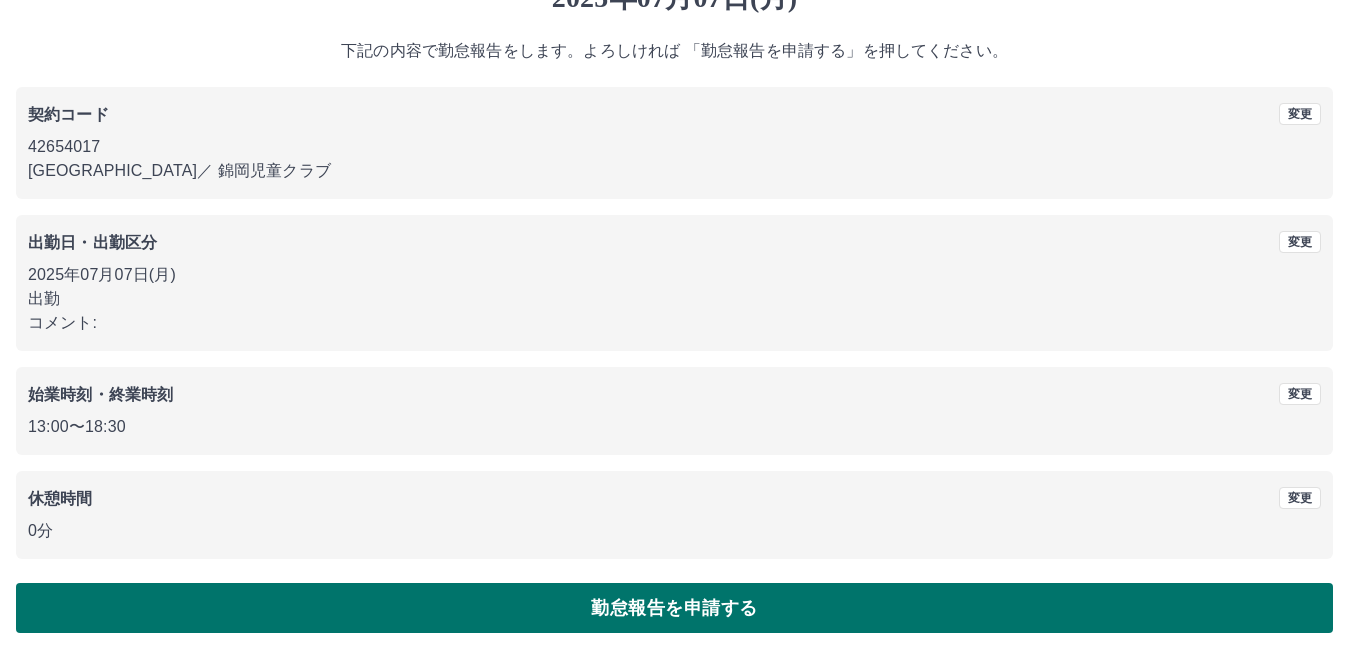 click on "勤怠報告を申請する" at bounding box center [674, 608] 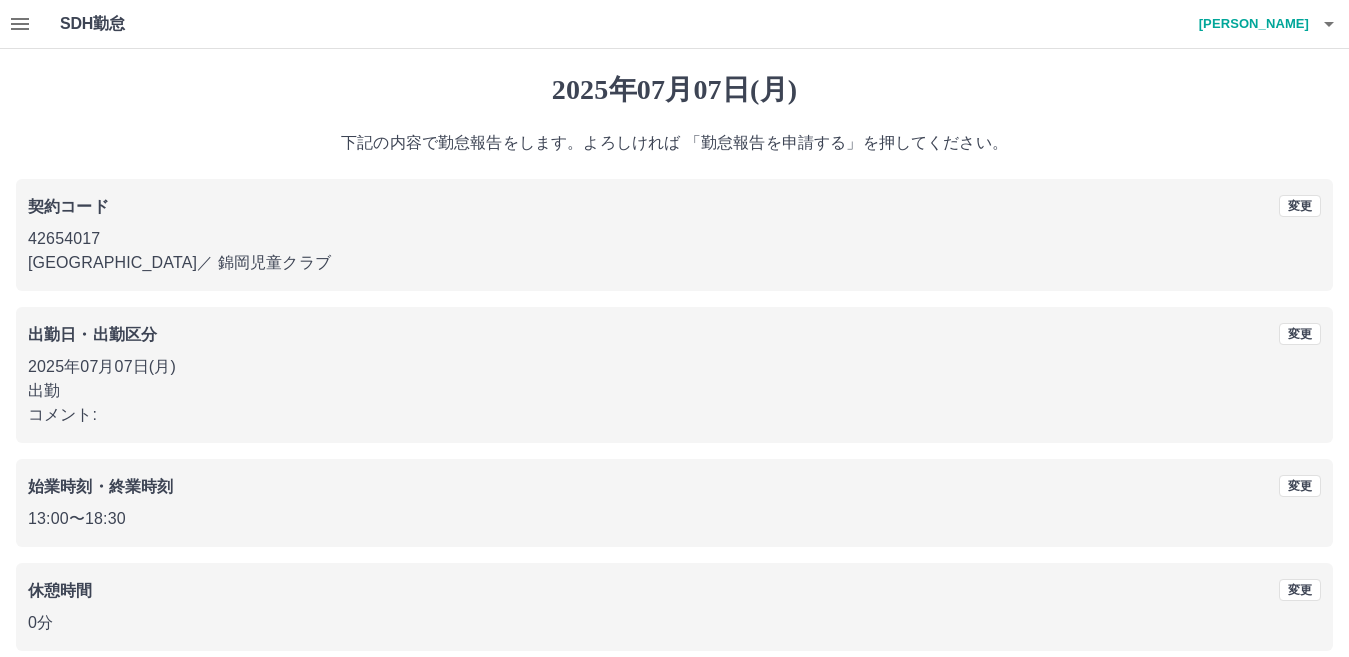 scroll, scrollTop: 92, scrollLeft: 0, axis: vertical 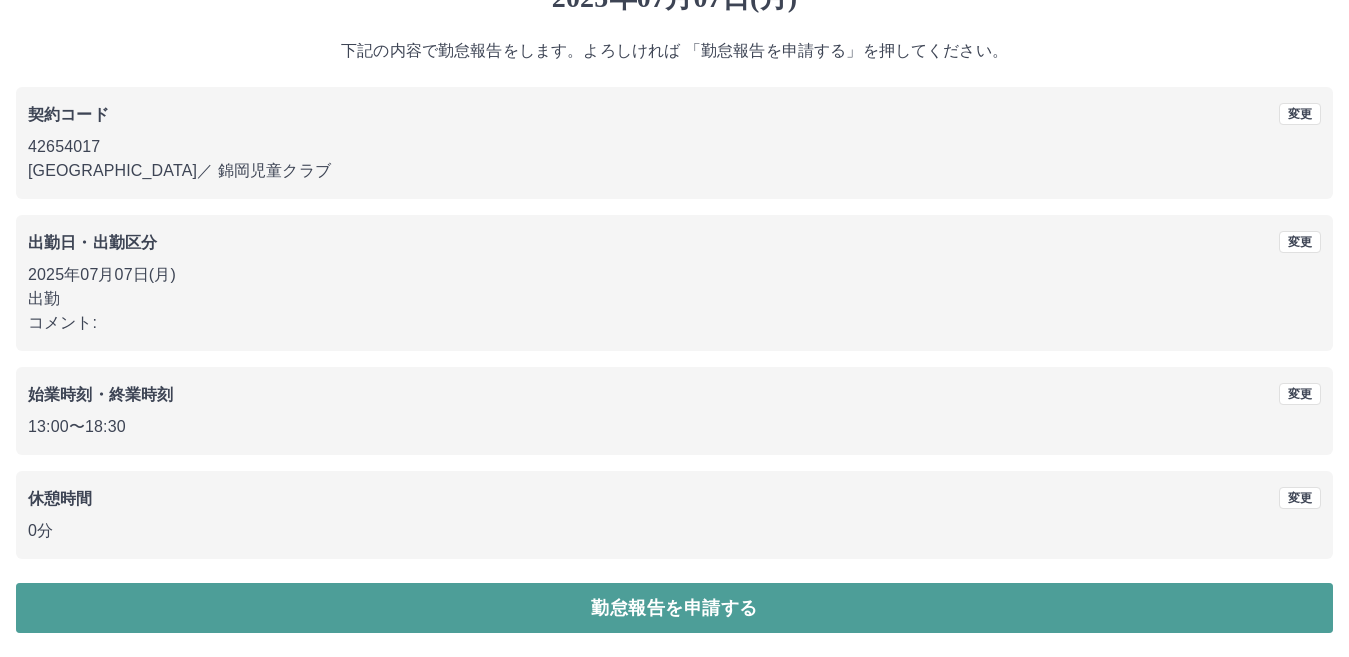 click on "勤怠報告を申請する" at bounding box center [674, 608] 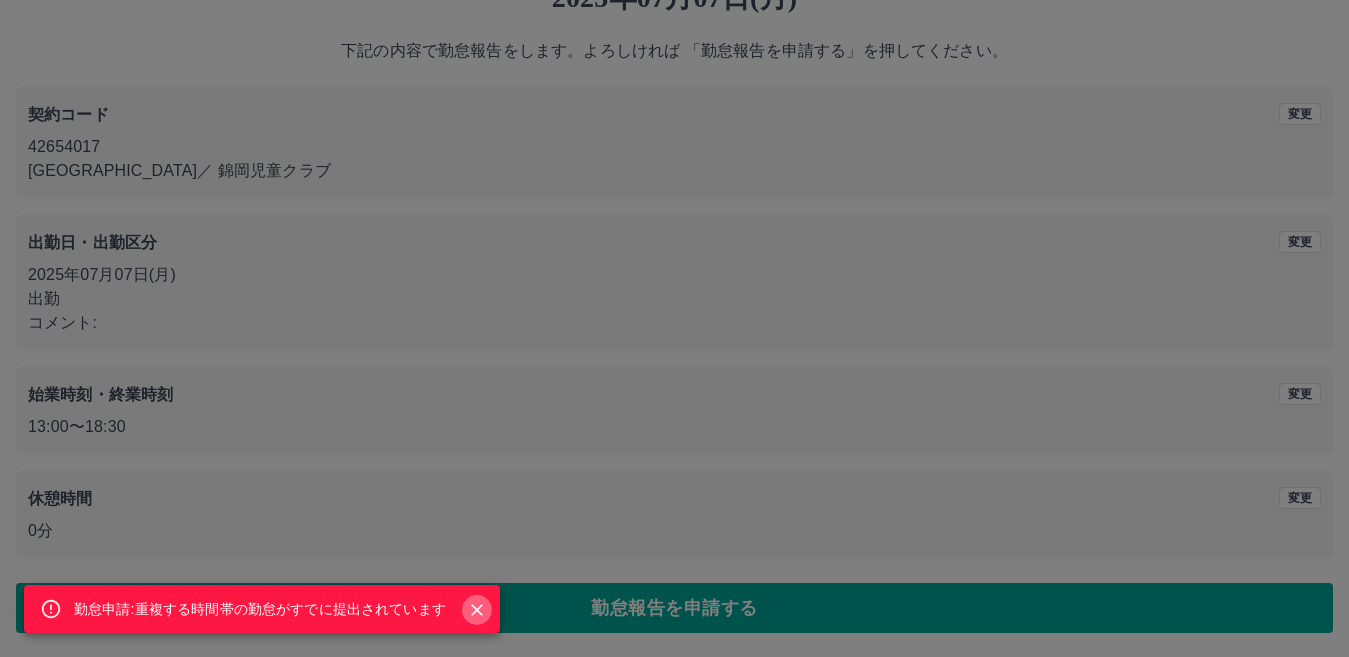 click 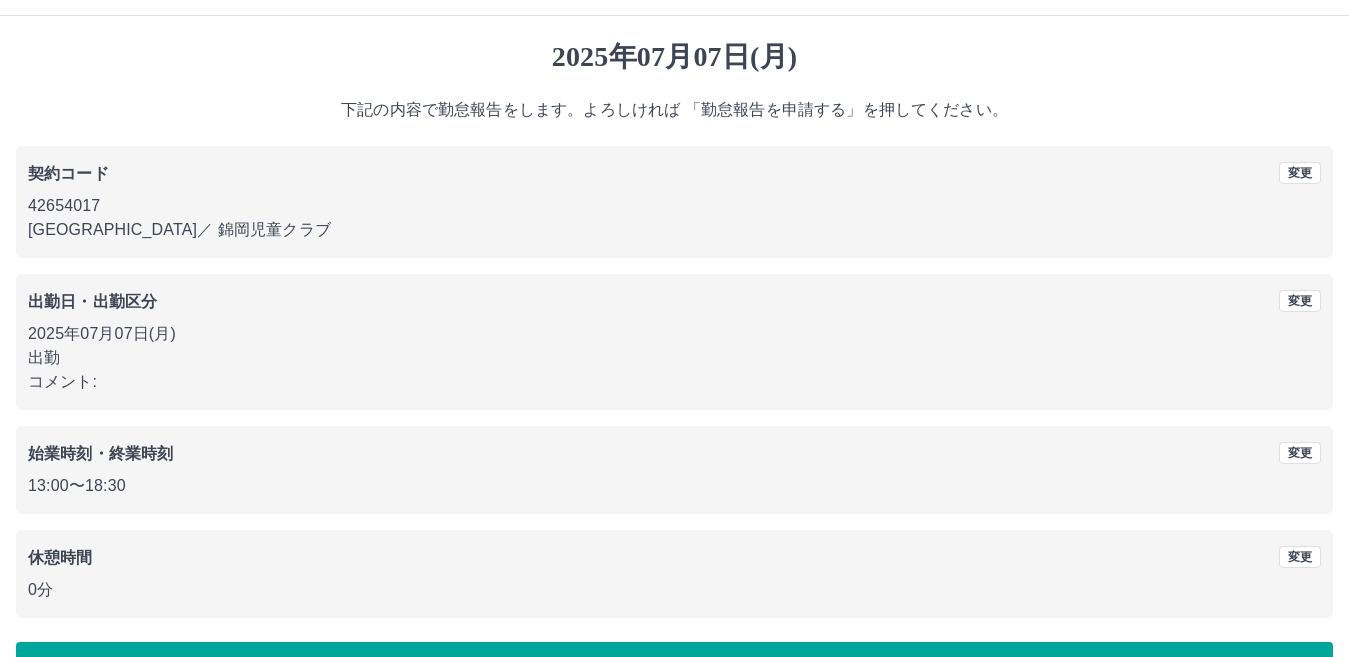 scroll, scrollTop: 0, scrollLeft: 0, axis: both 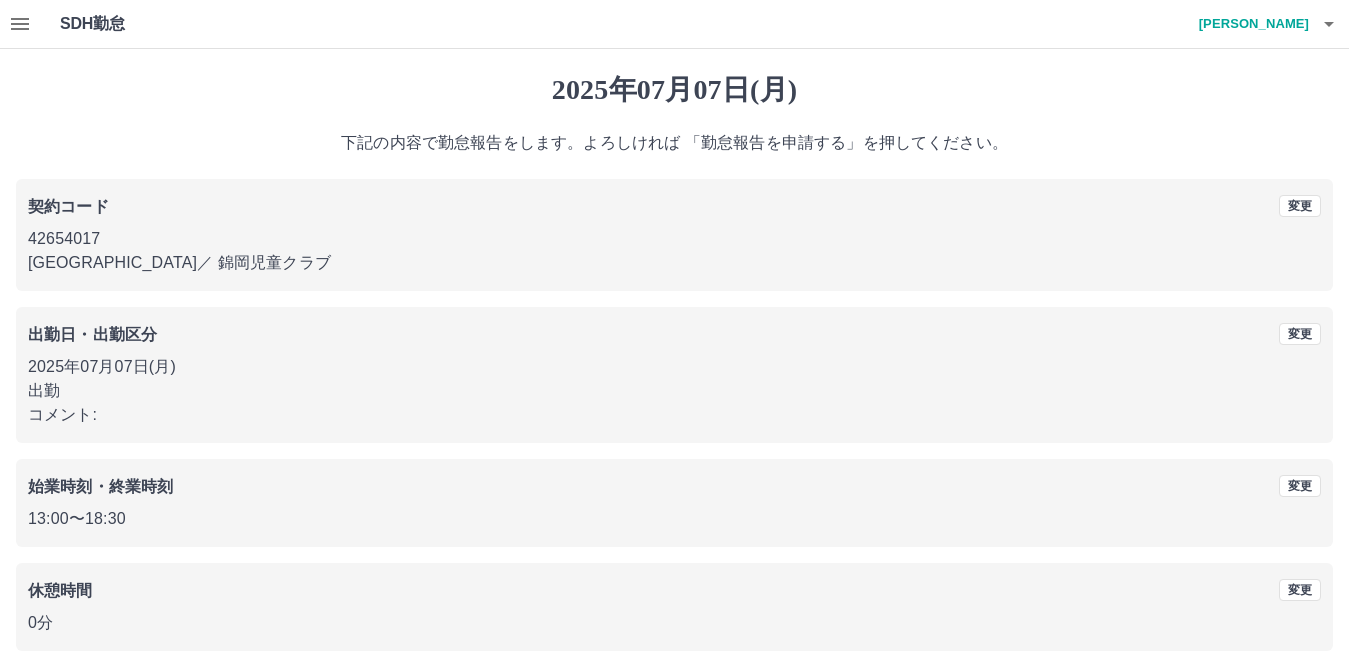 click 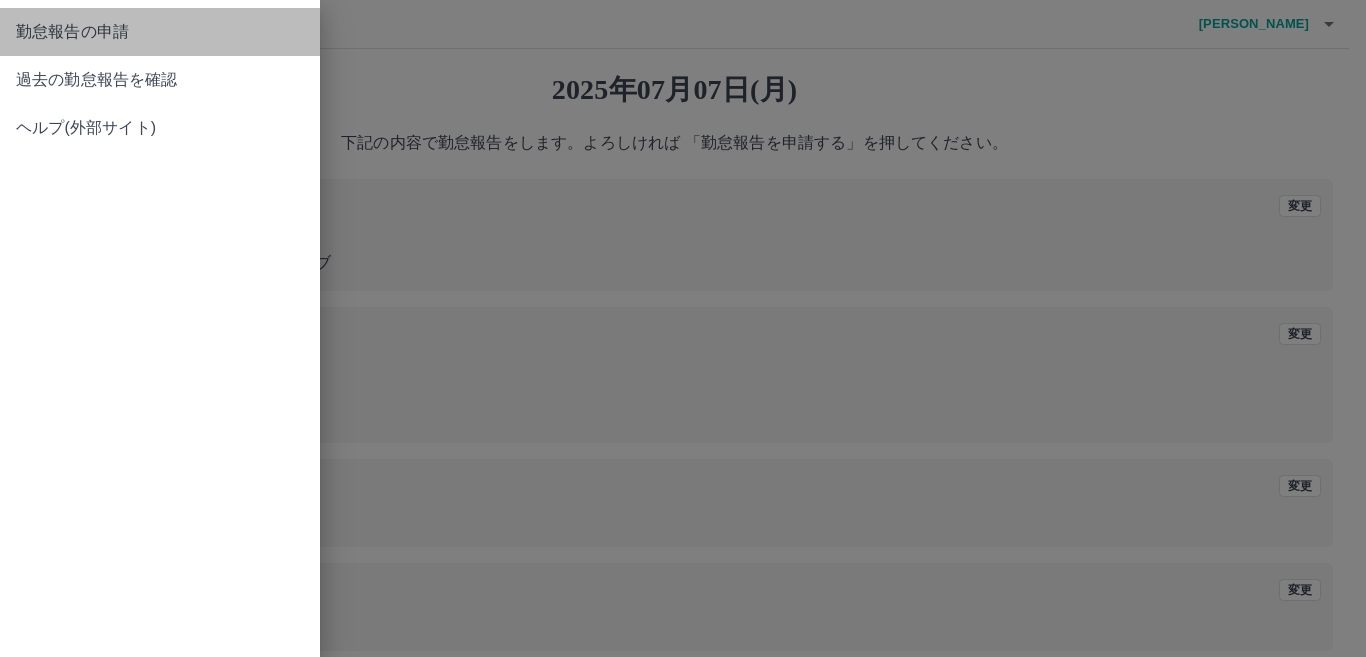click on "勤怠報告の申請" at bounding box center [160, 32] 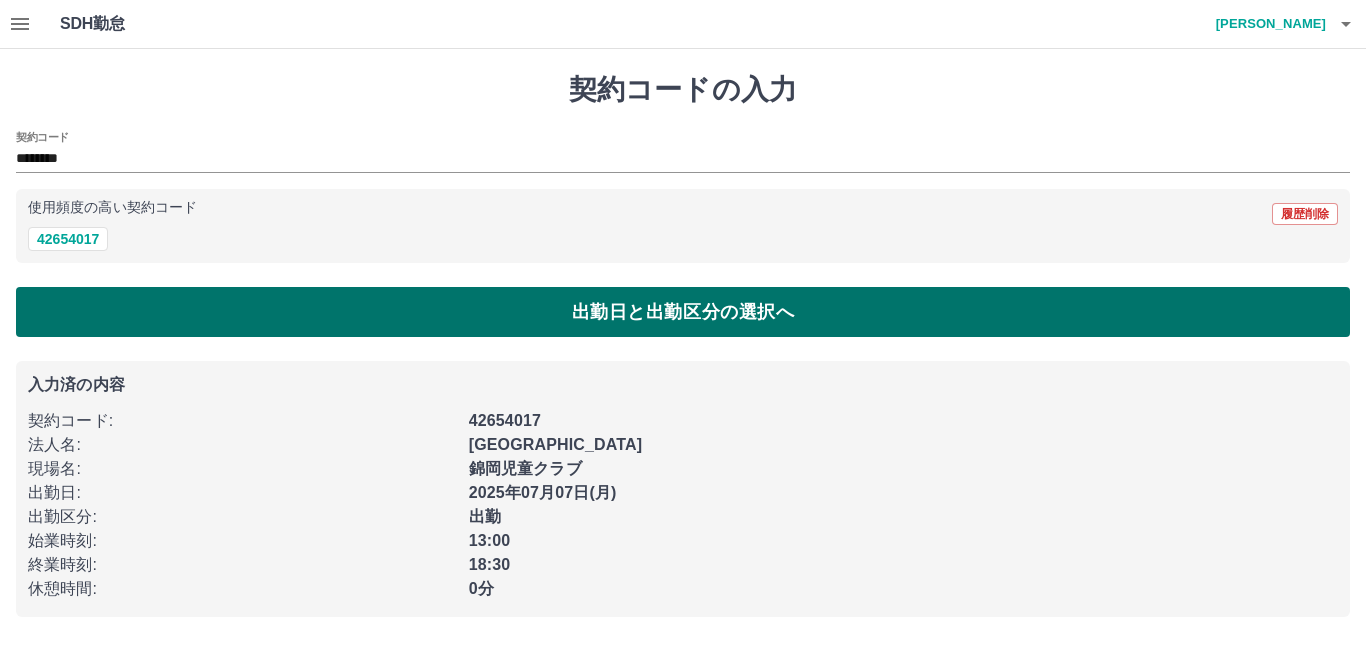 click on "出勤日と出勤区分の選択へ" at bounding box center (683, 312) 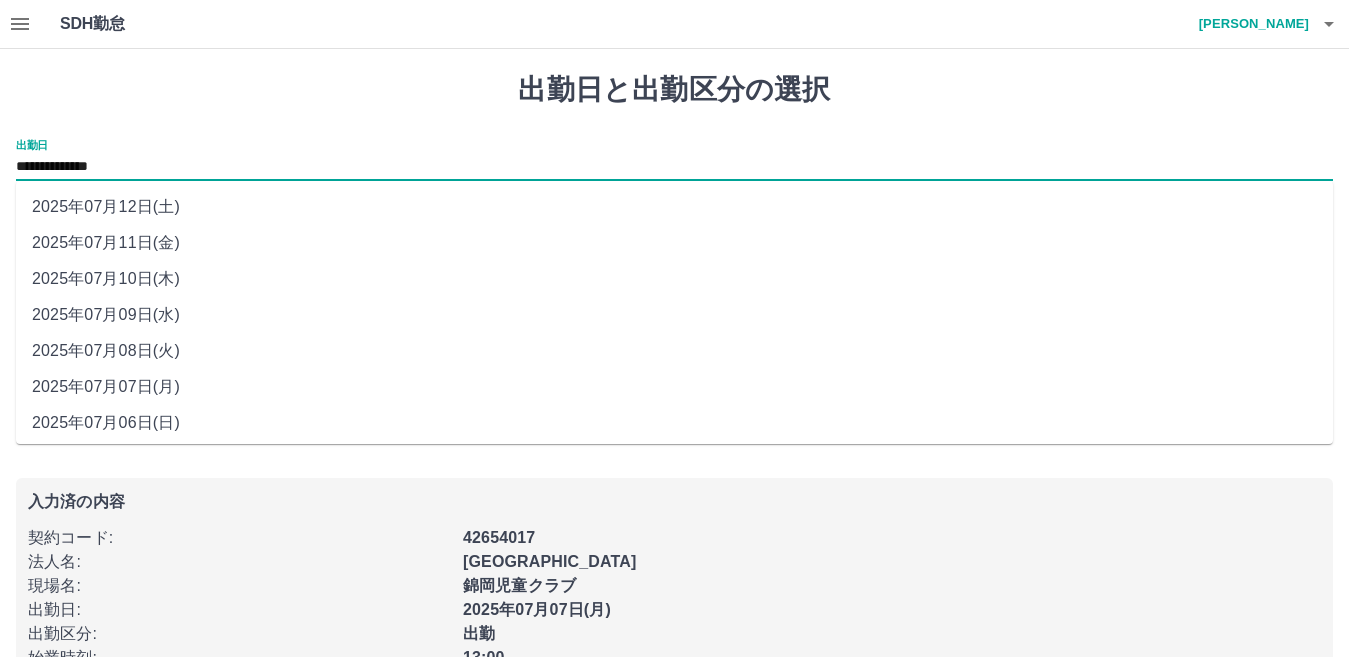 click on "**********" at bounding box center (674, 167) 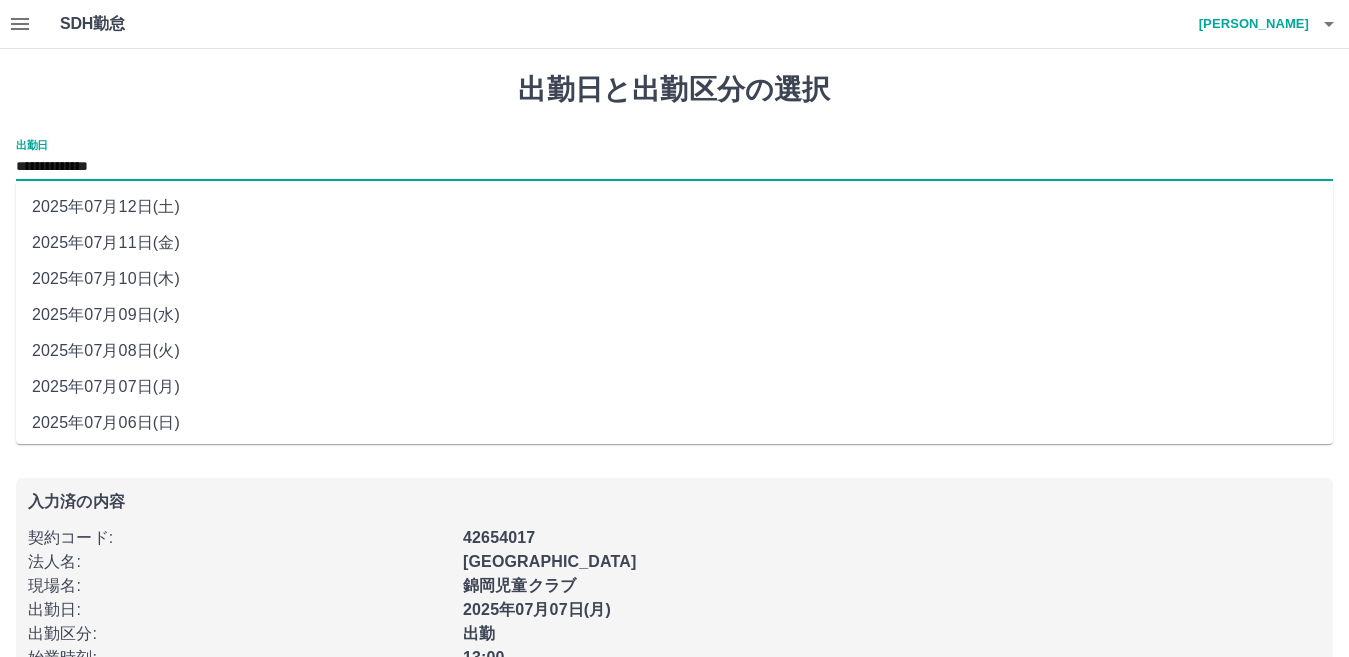 click on "2025年07月08日(火)" at bounding box center (674, 351) 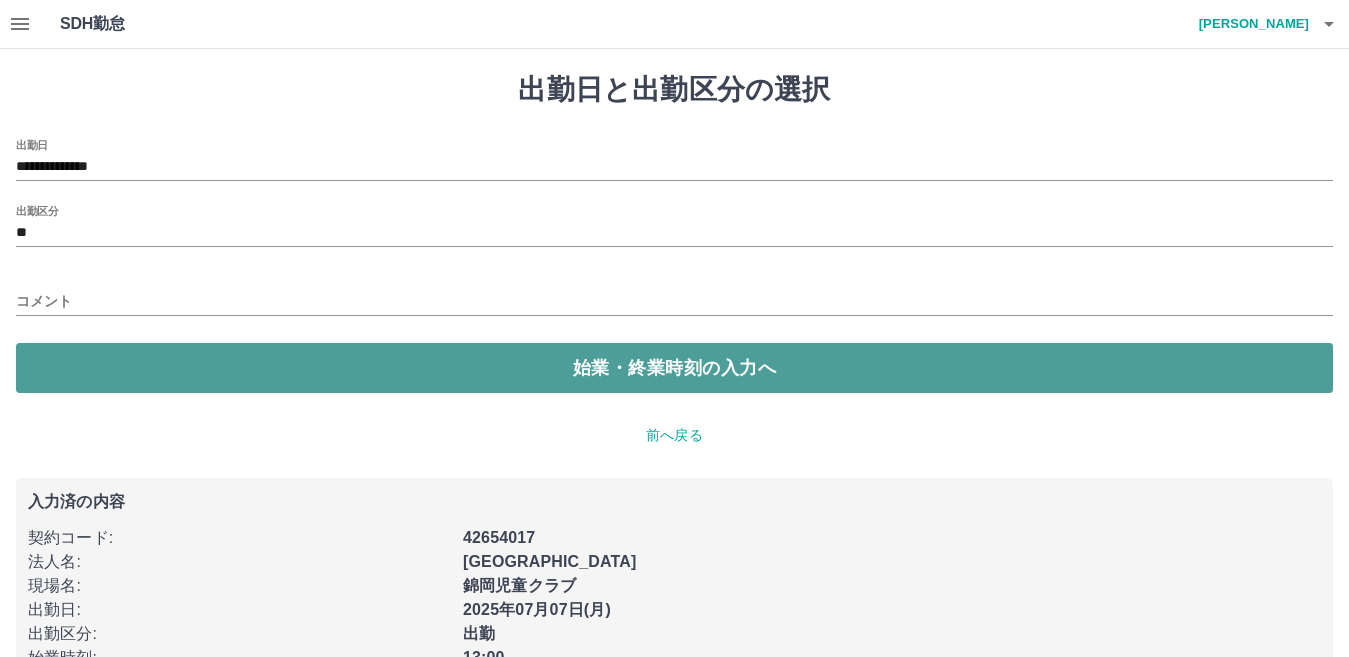 click on "始業・終業時刻の入力へ" at bounding box center [674, 368] 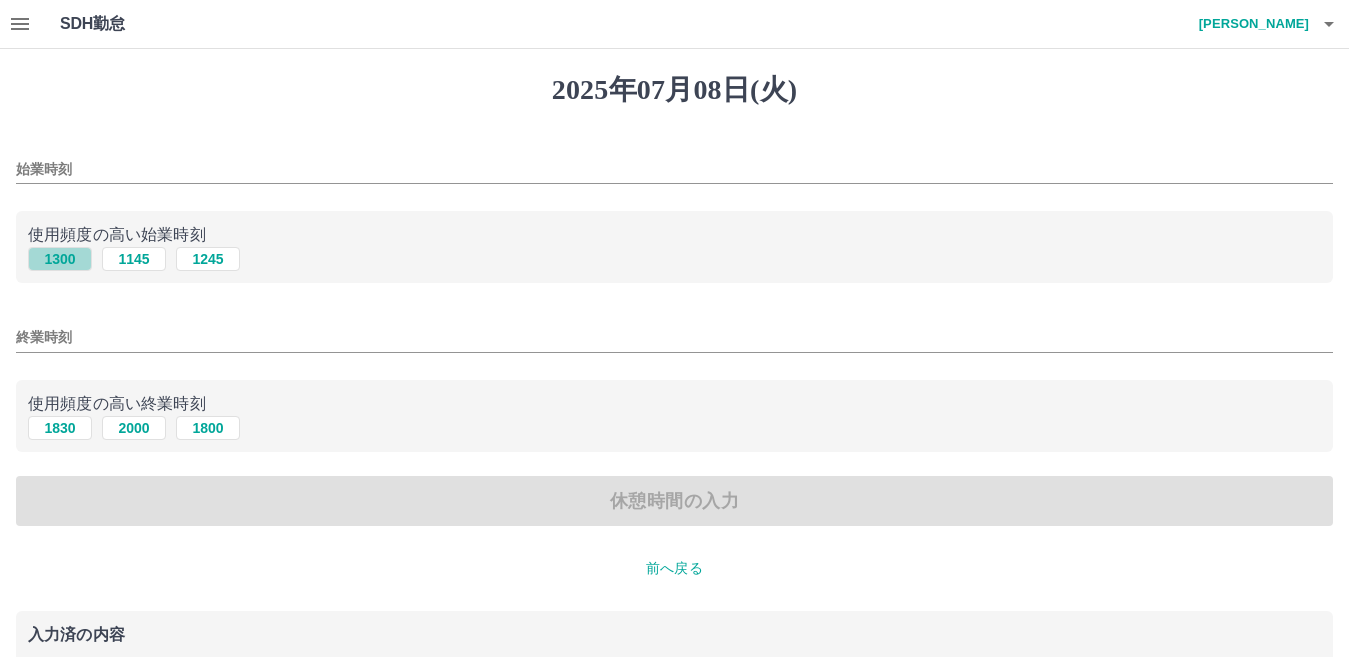 click on "1300" at bounding box center [60, 259] 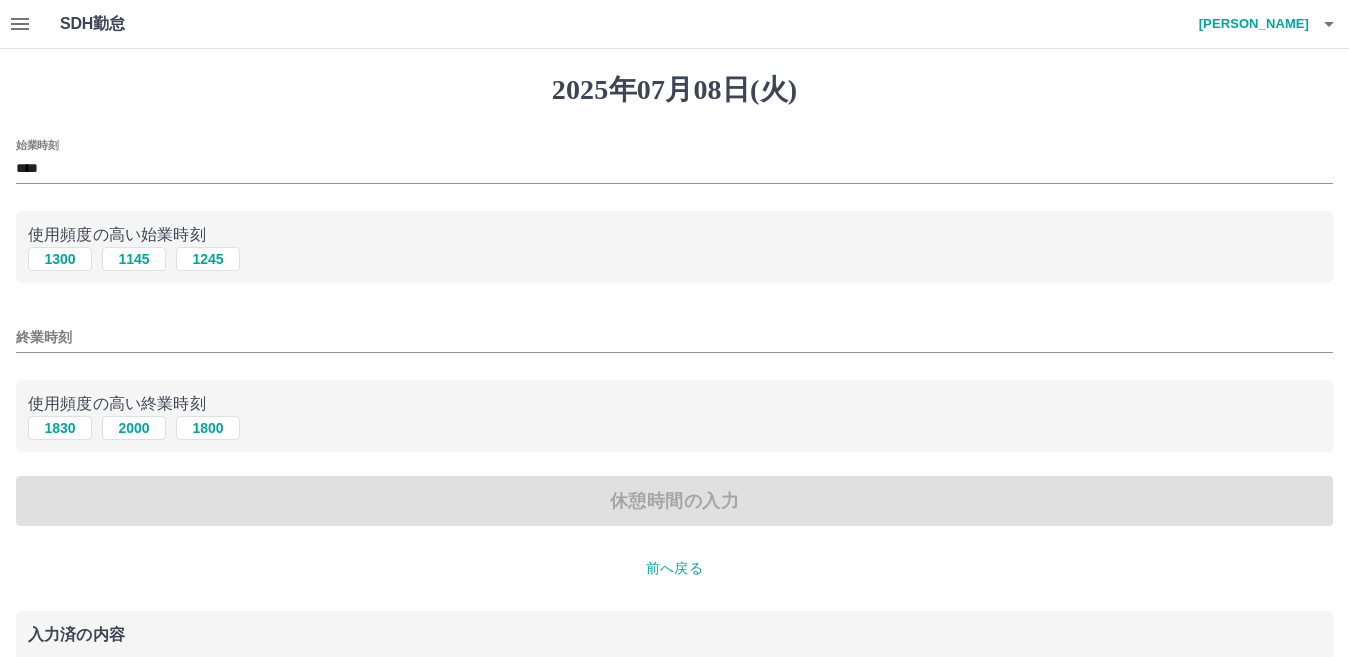 click on "終業時刻" at bounding box center (674, 337) 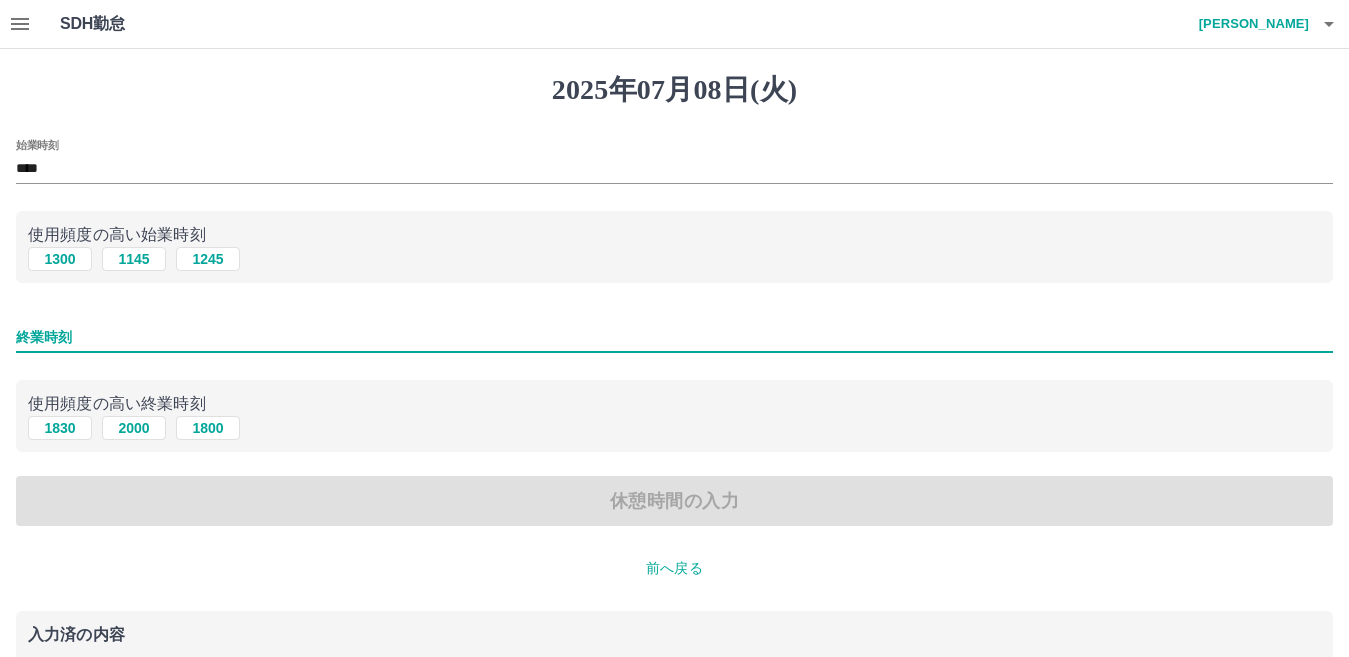 type on "****" 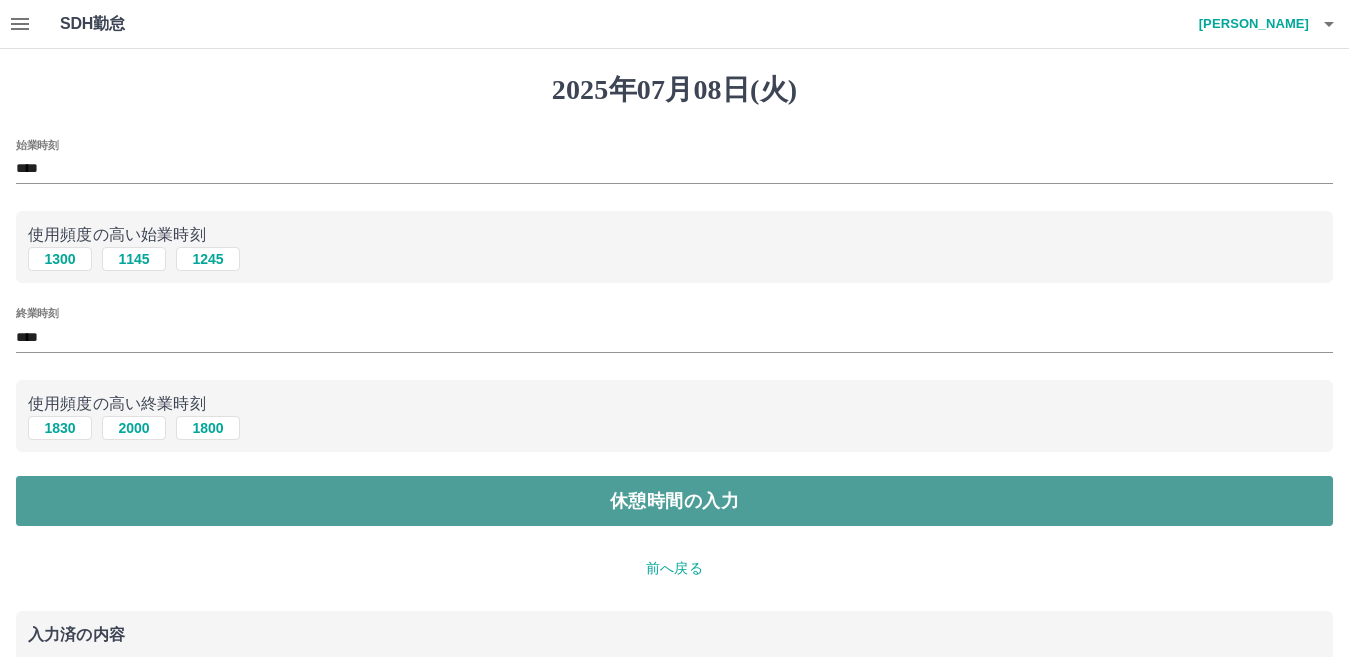 click on "休憩時間の入力" at bounding box center (674, 501) 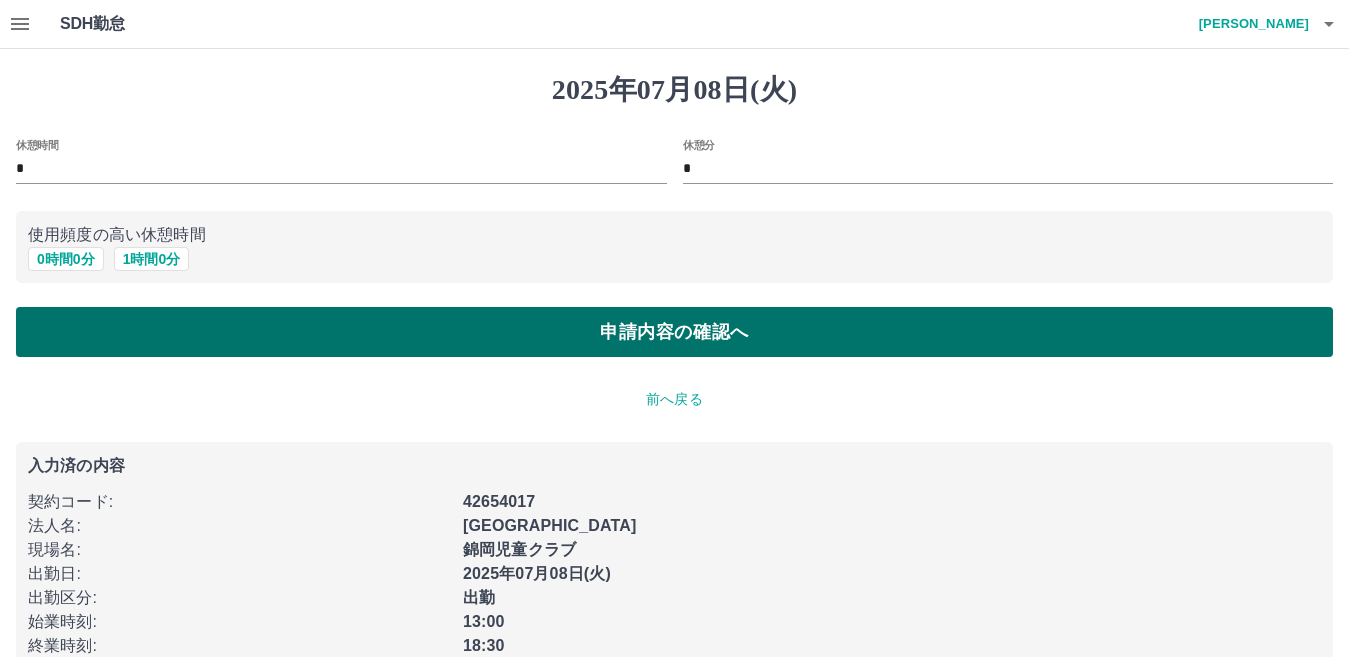 click on "申請内容の確認へ" at bounding box center [674, 332] 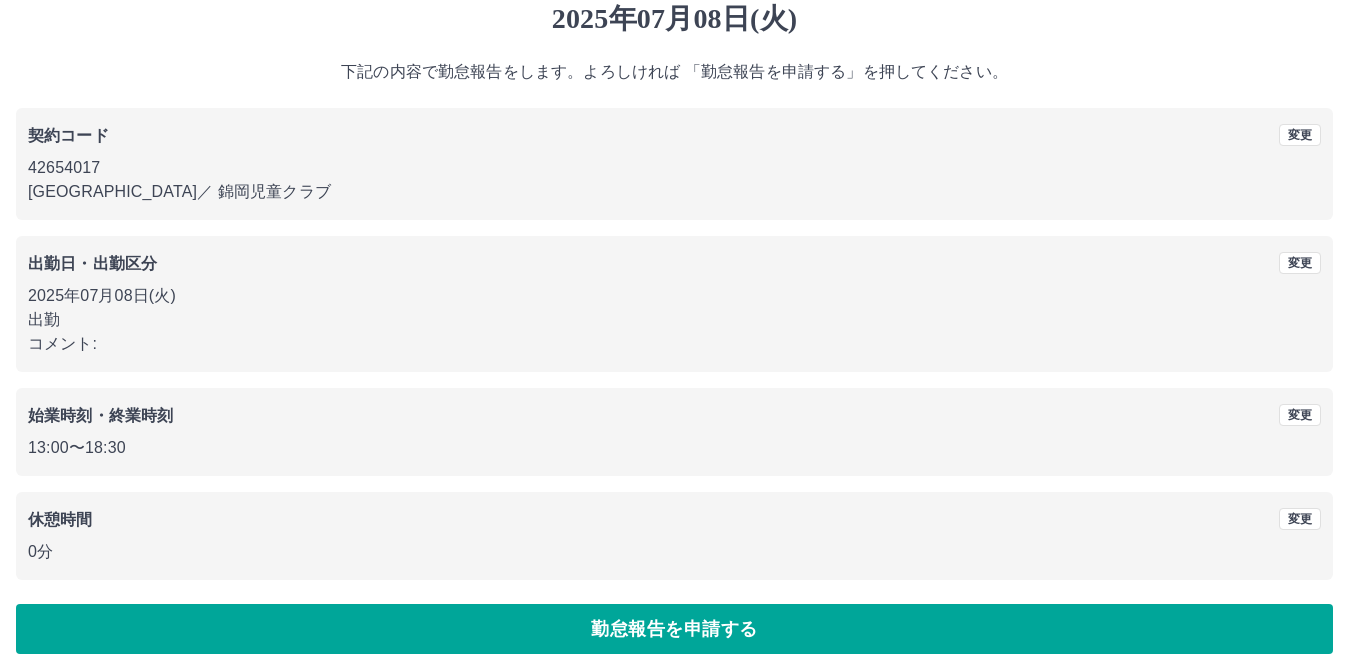 scroll, scrollTop: 92, scrollLeft: 0, axis: vertical 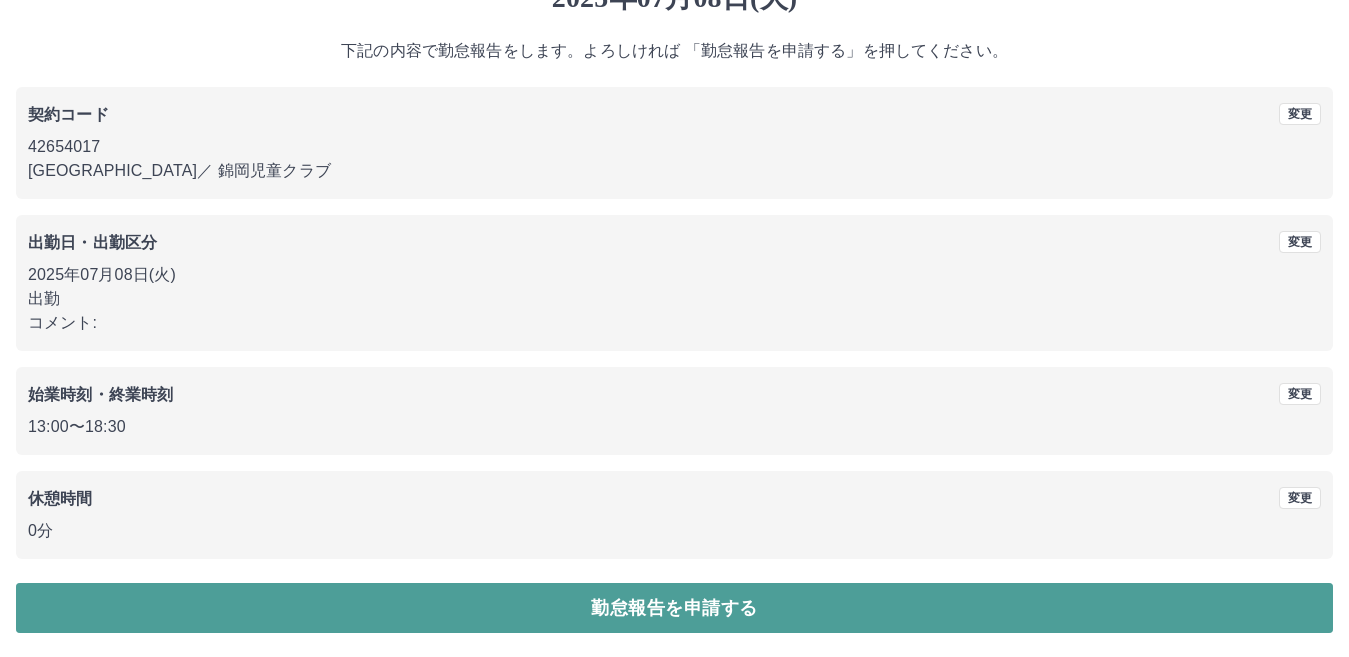 click on "勤怠報告を申請する" at bounding box center [674, 608] 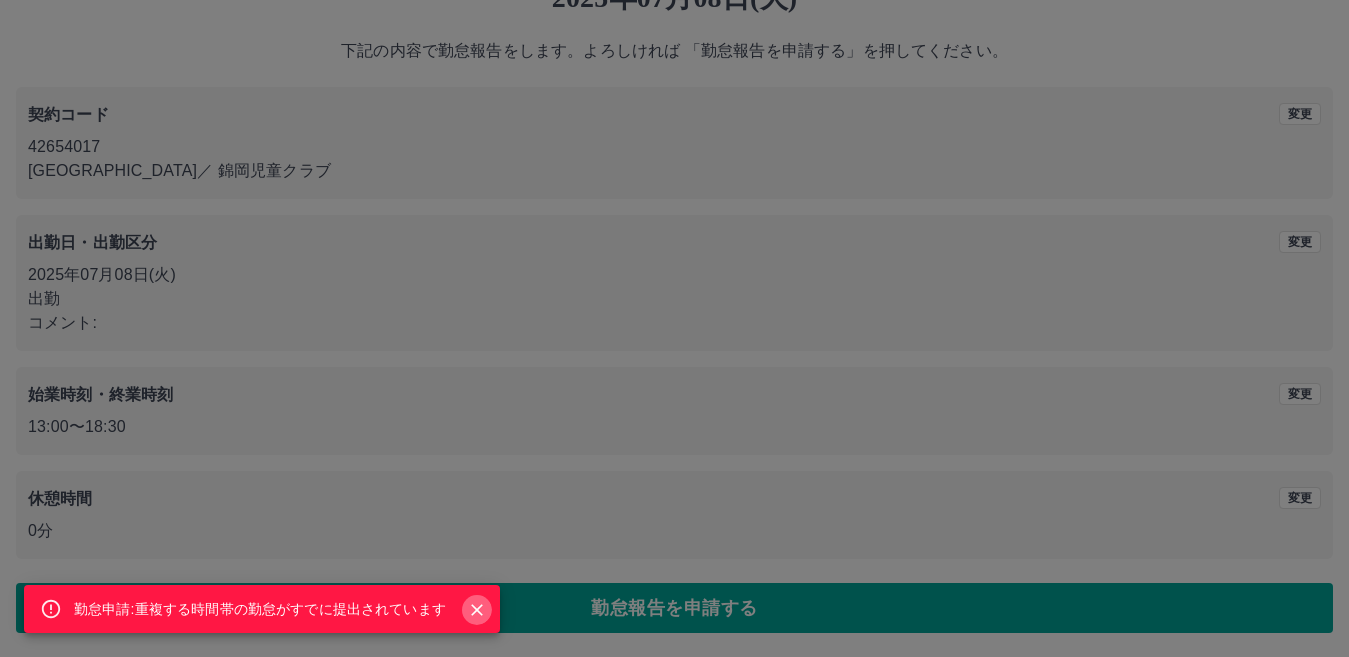 click 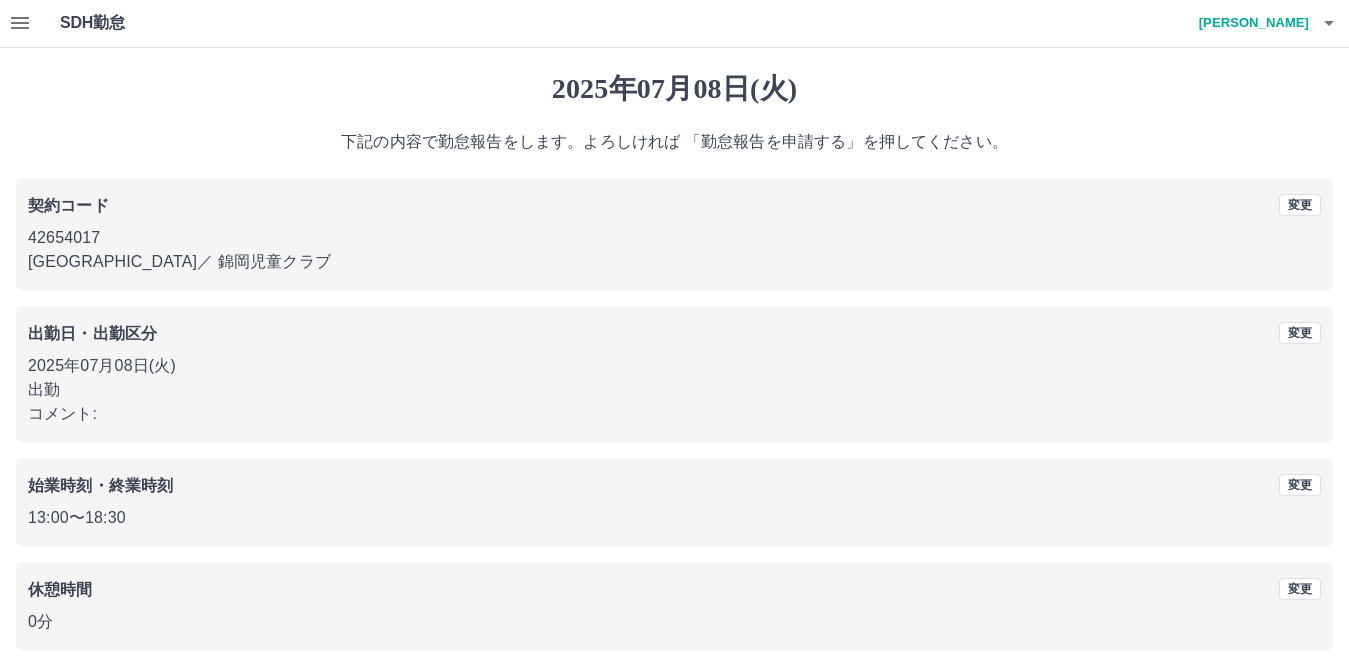 scroll, scrollTop: 0, scrollLeft: 0, axis: both 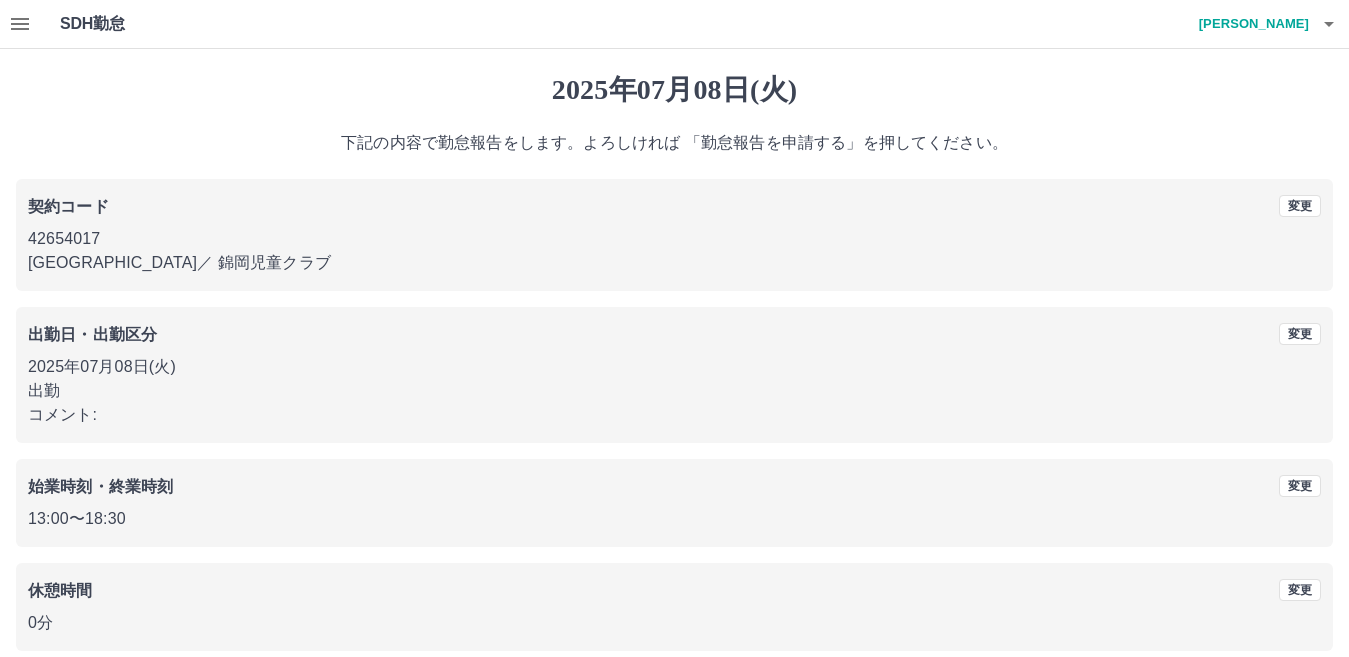drag, startPoint x: 81, startPoint y: 79, endPoint x: 61, endPoint y: 67, distance: 23.323807 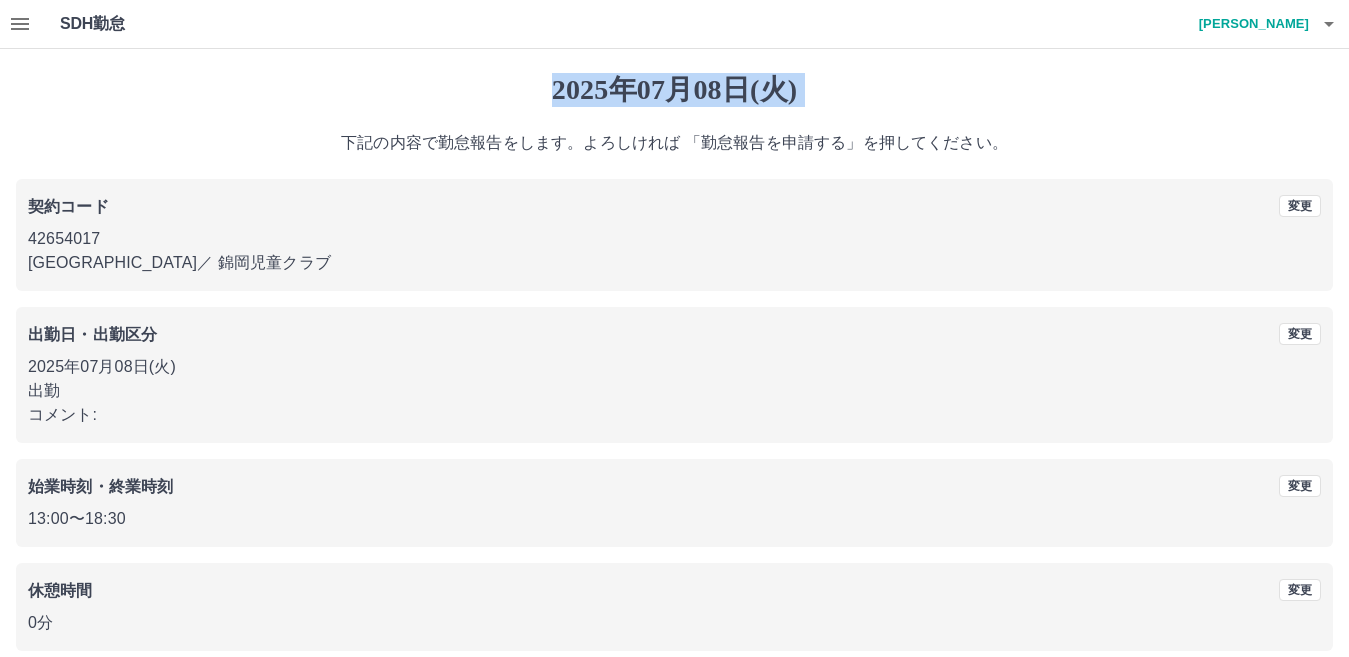 drag, startPoint x: 61, startPoint y: 67, endPoint x: 18, endPoint y: 125, distance: 72.20111 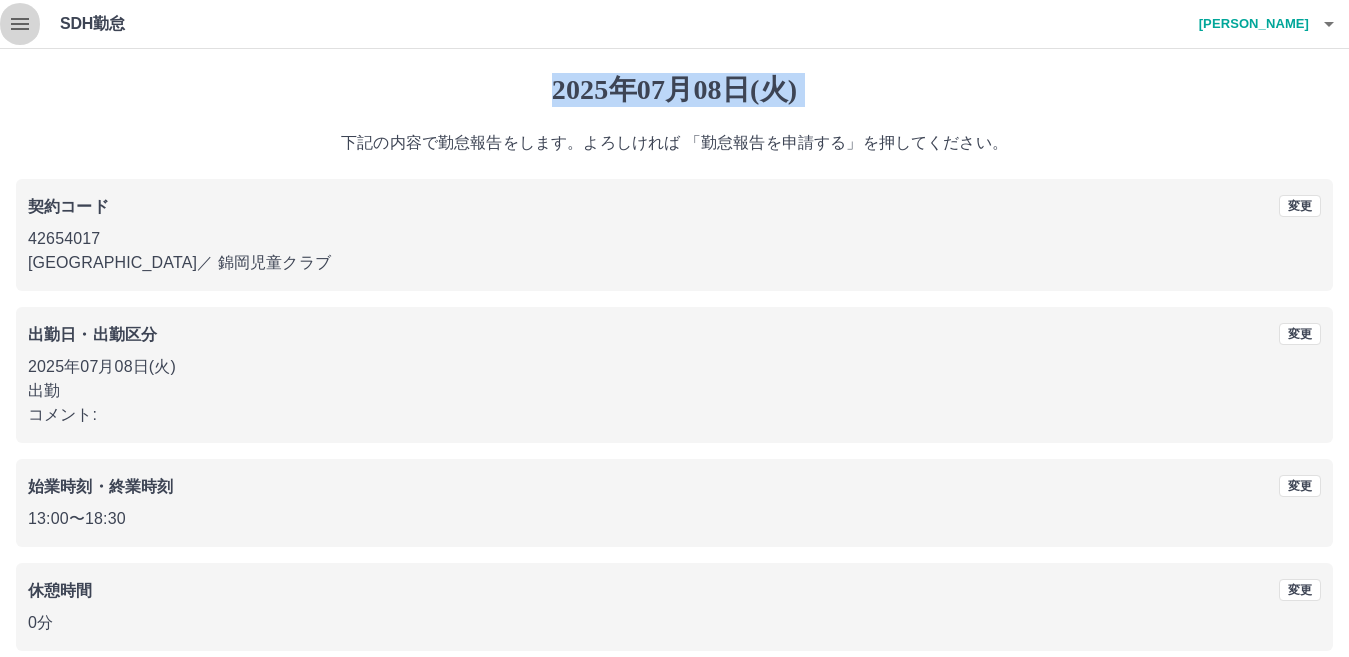 click 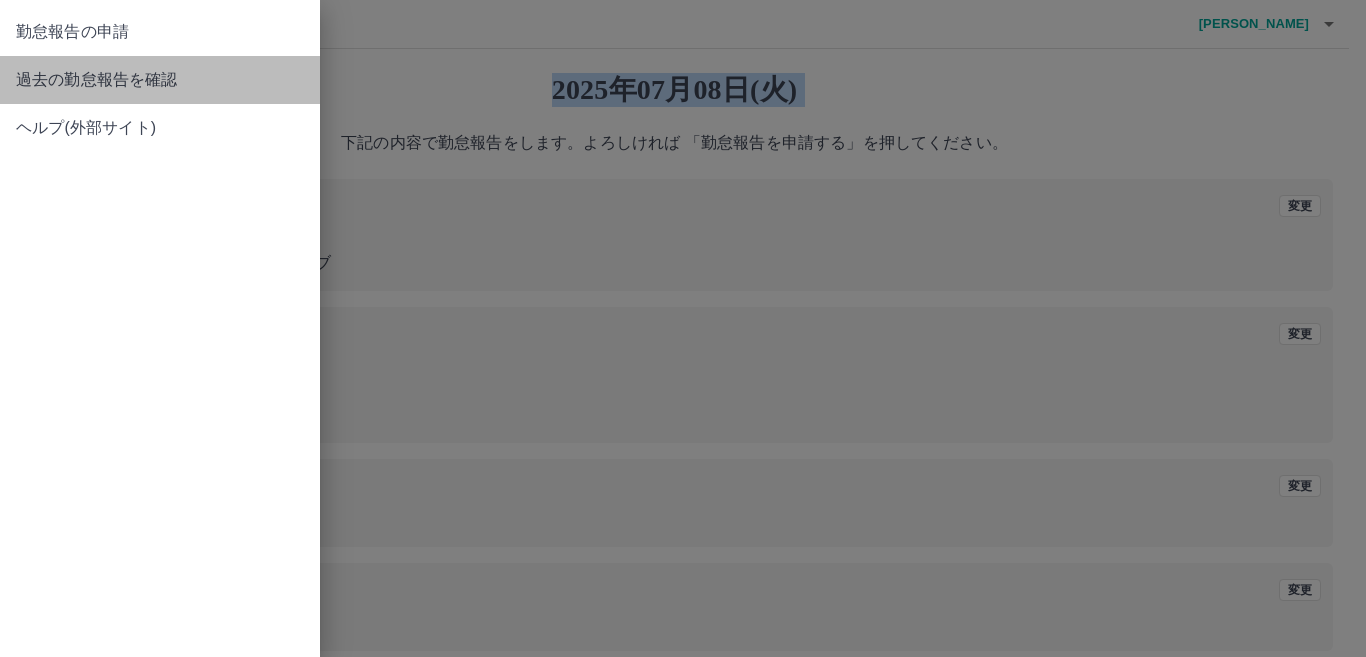click on "過去の勤怠報告を確認" at bounding box center (160, 80) 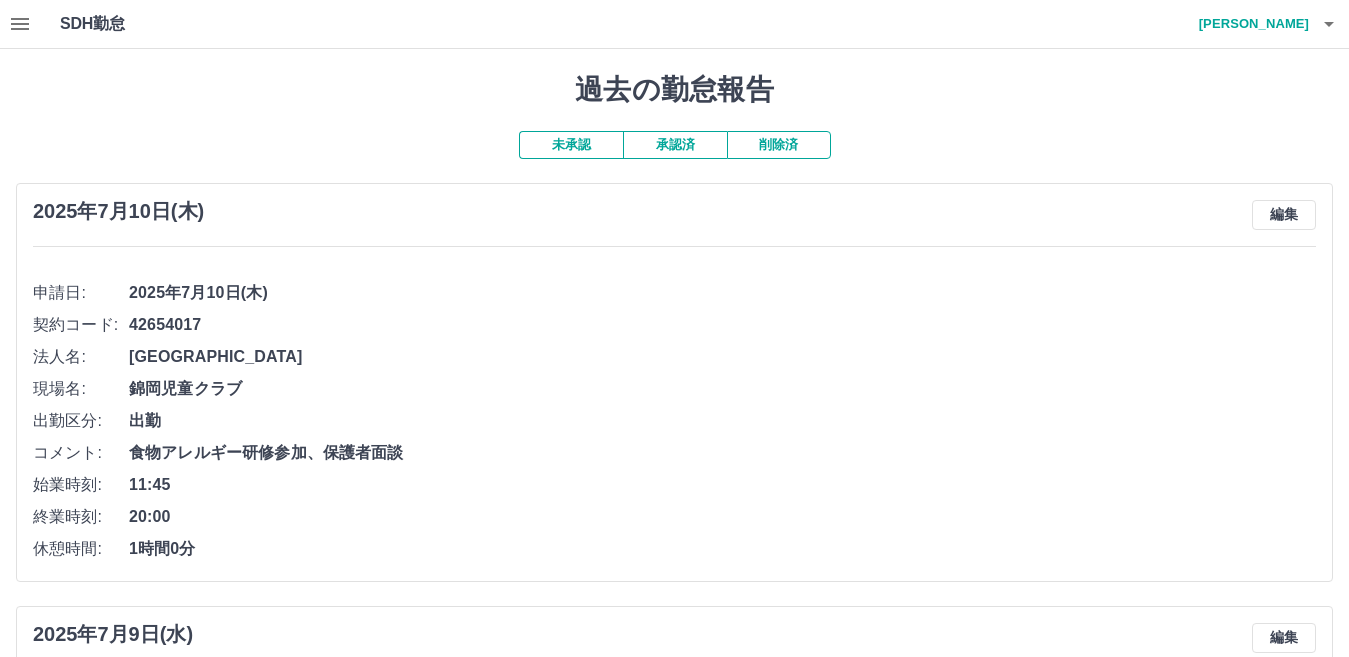 click on "未承認" at bounding box center (571, 145) 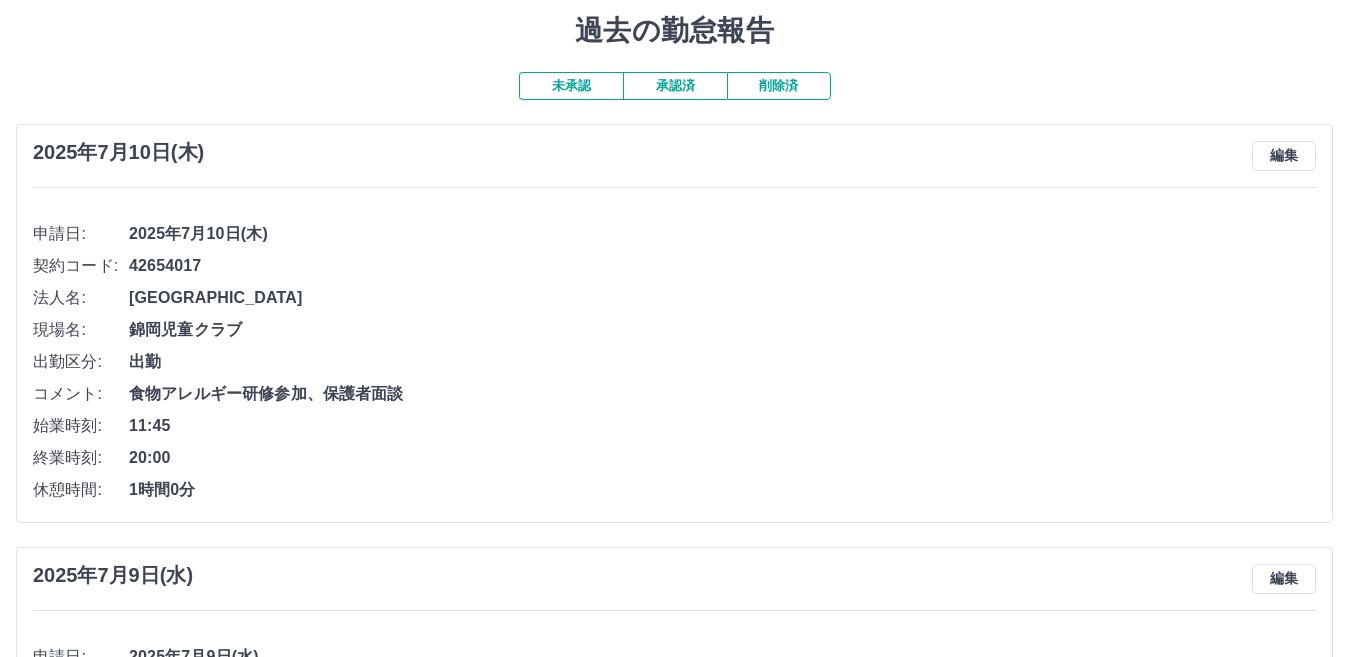 scroll, scrollTop: 0, scrollLeft: 0, axis: both 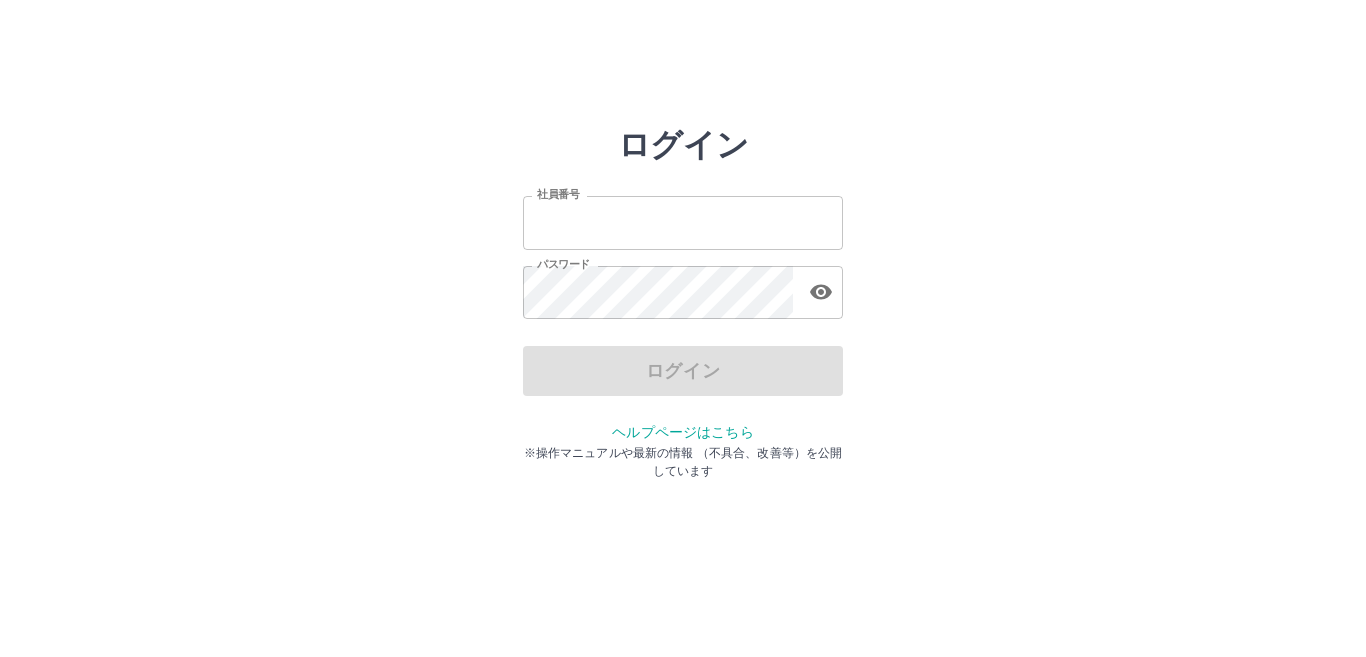 type on "*******" 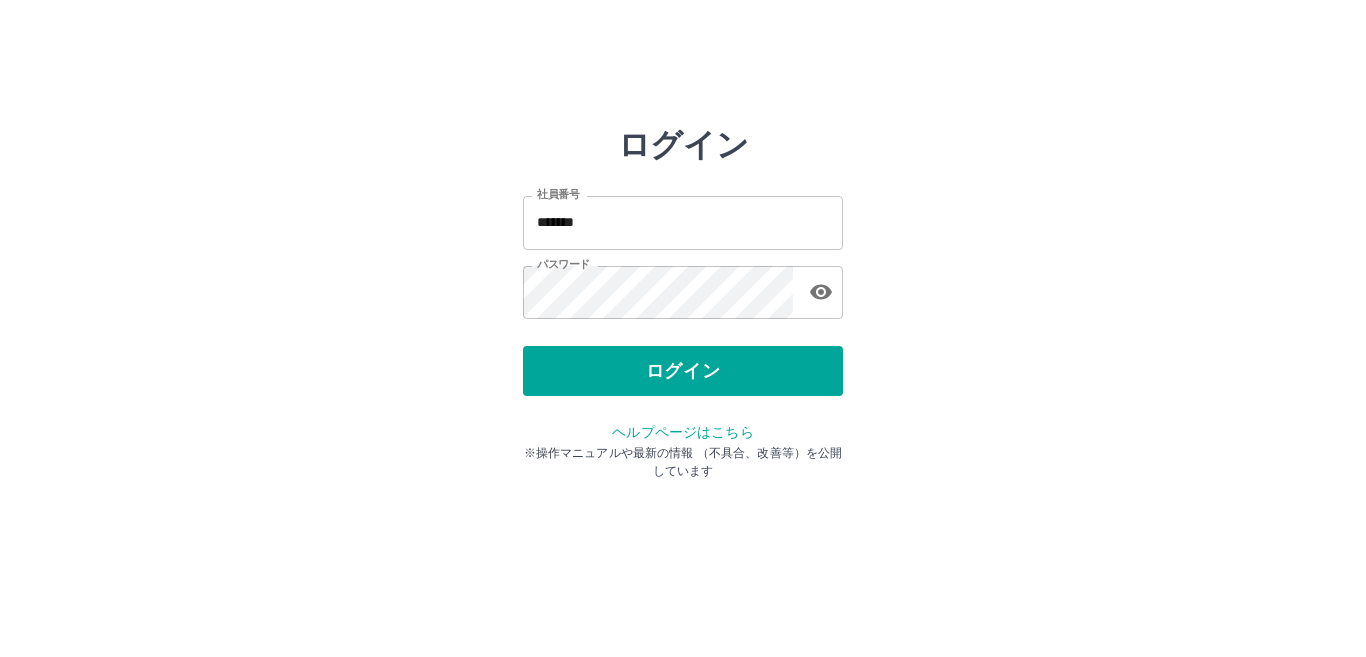 click on "ログイン" at bounding box center (683, 371) 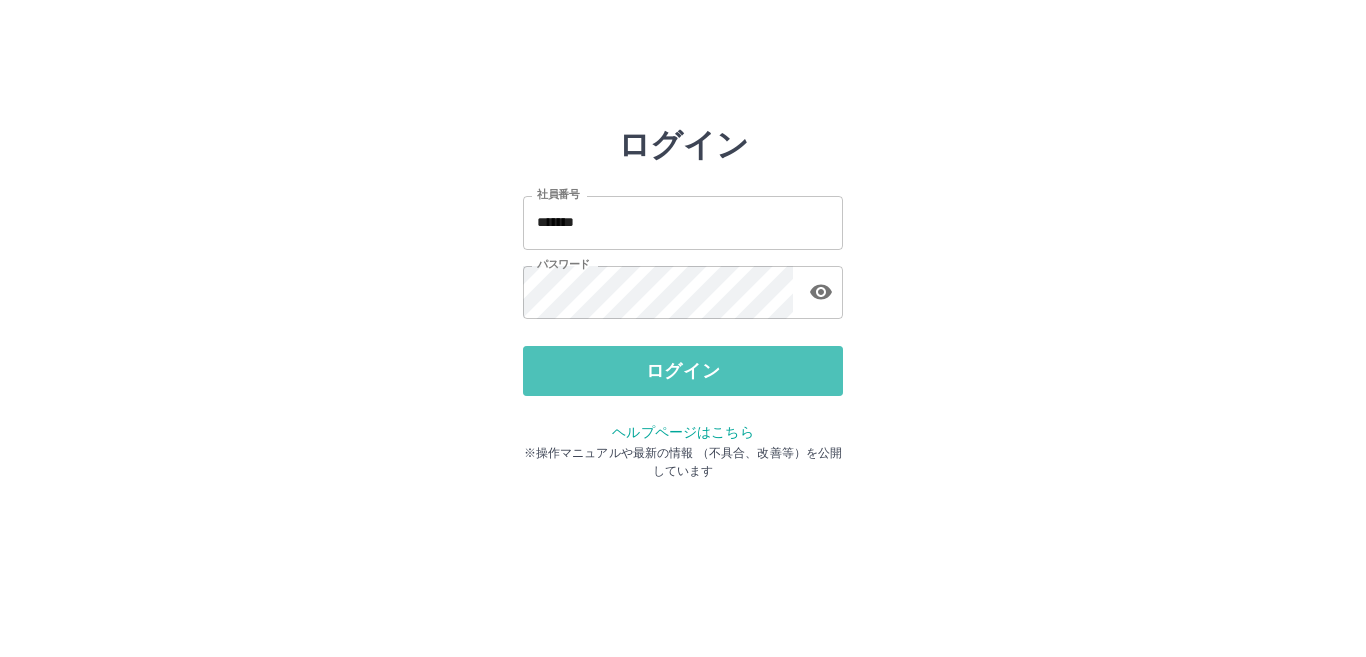 click on "ログイン" at bounding box center [683, 371] 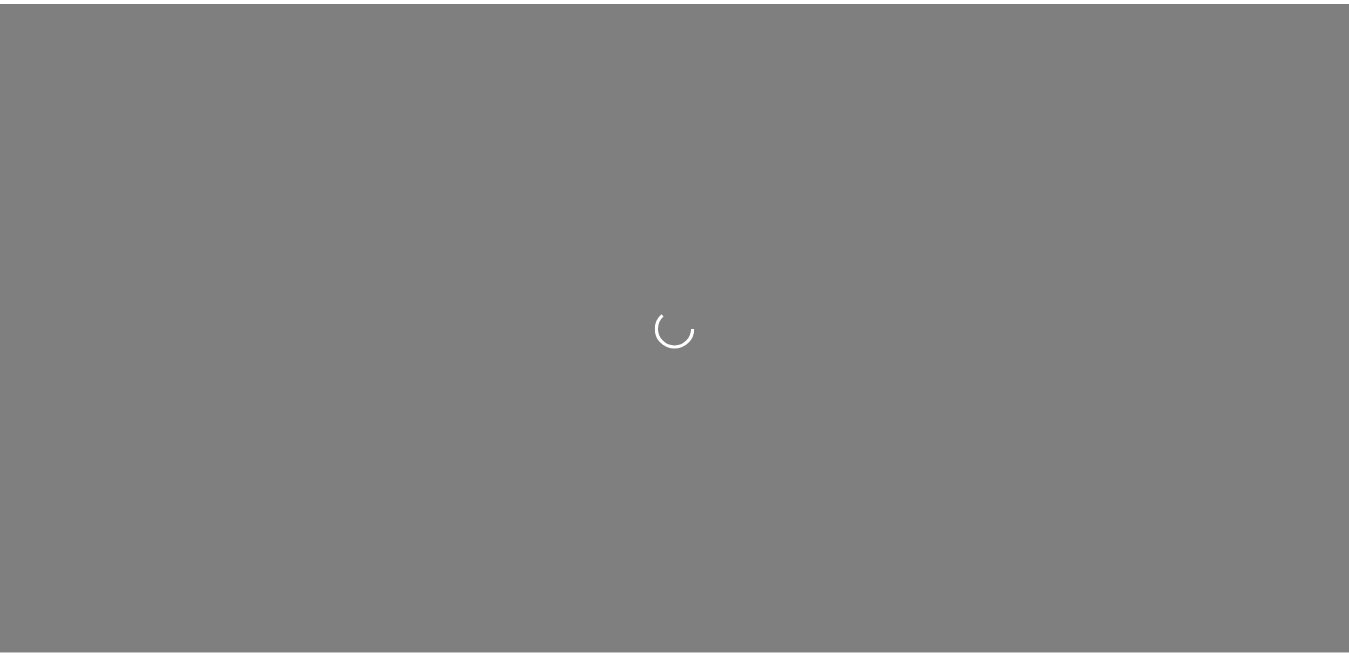 scroll, scrollTop: 0, scrollLeft: 0, axis: both 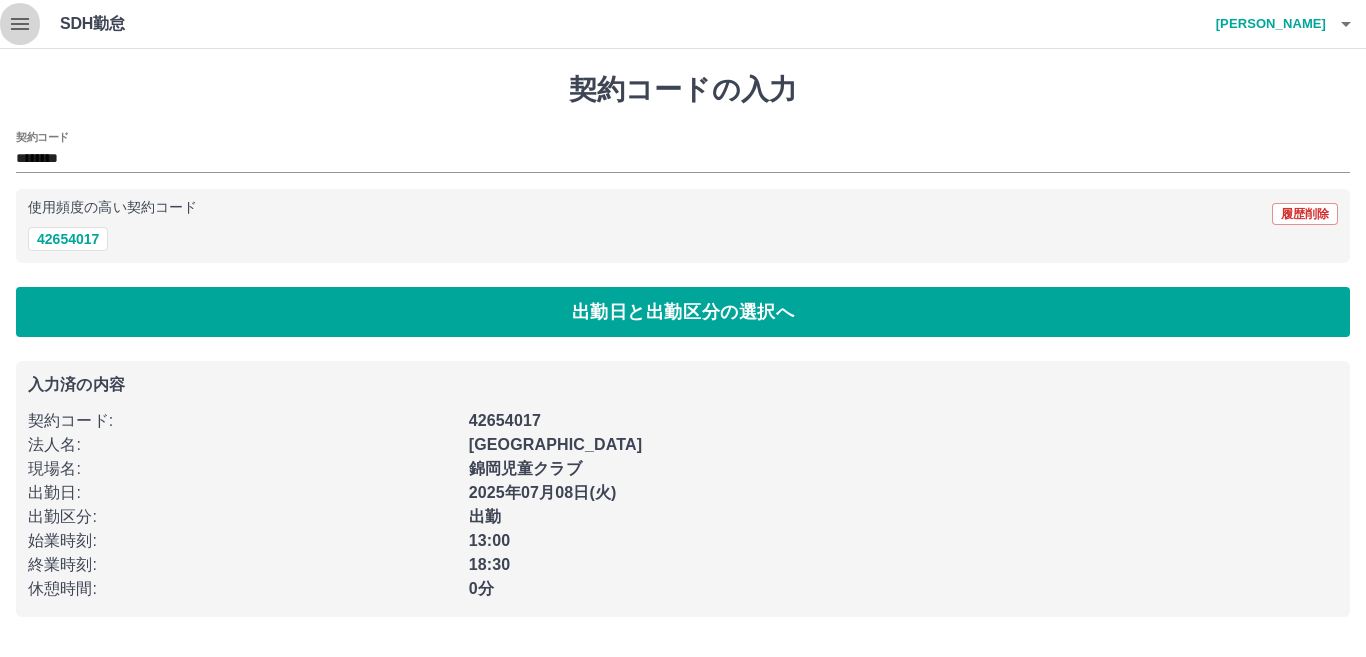 click 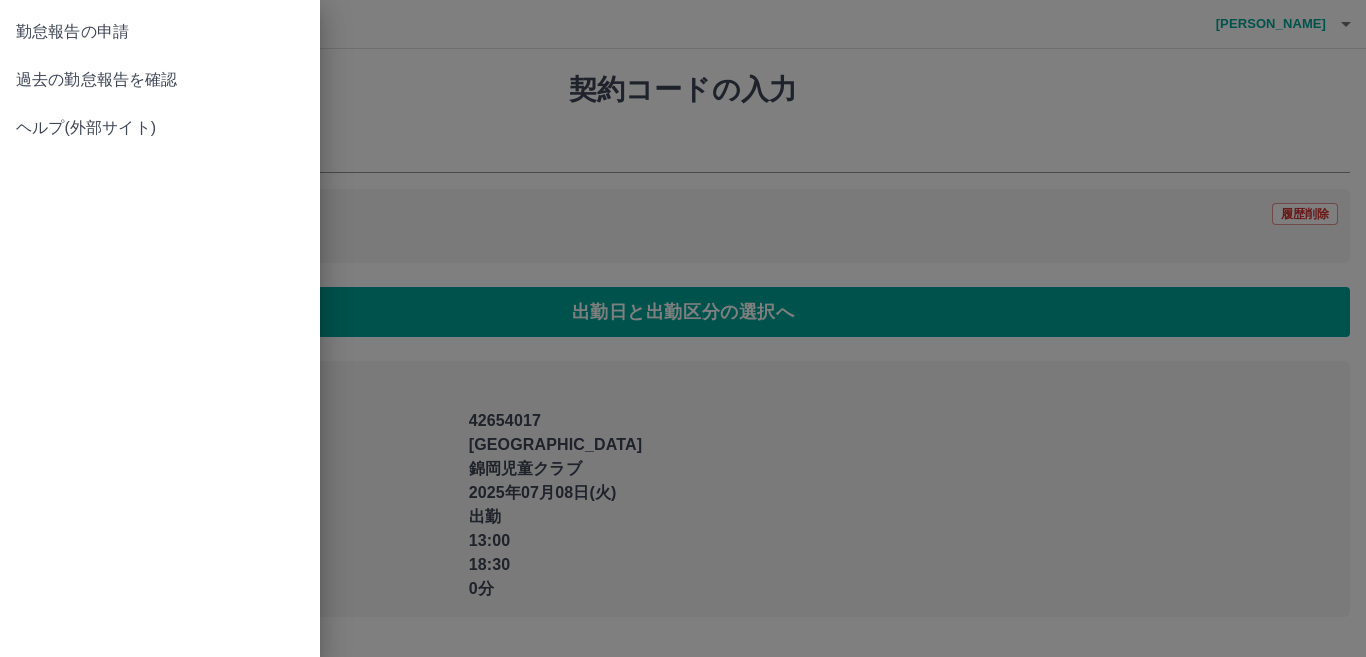 click on "勤怠報告の申請" at bounding box center [160, 32] 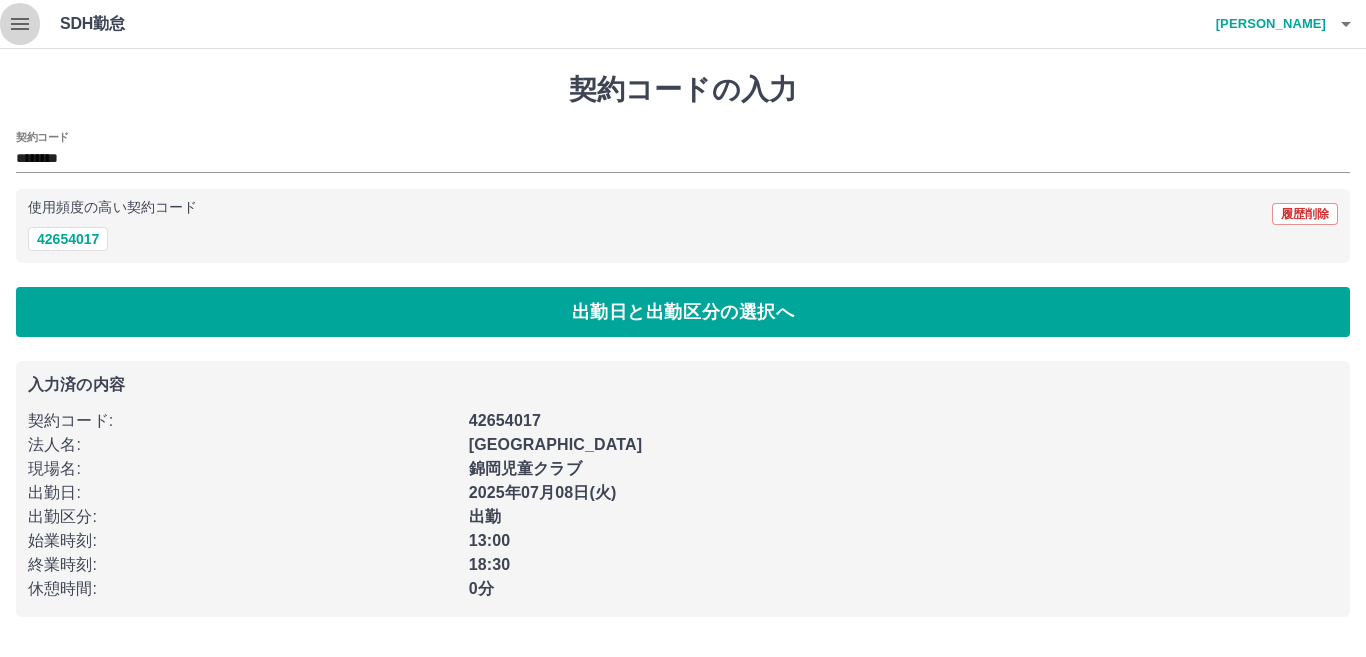 click 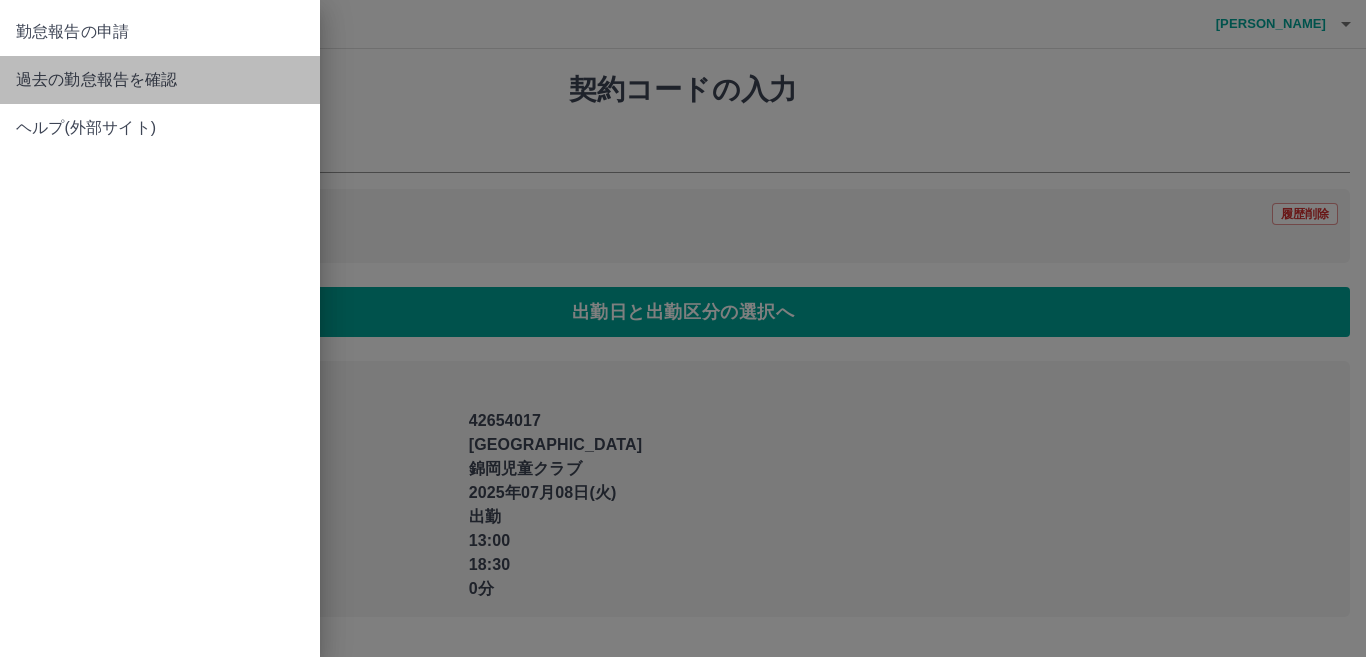 click on "過去の勤怠報告を確認" at bounding box center [160, 80] 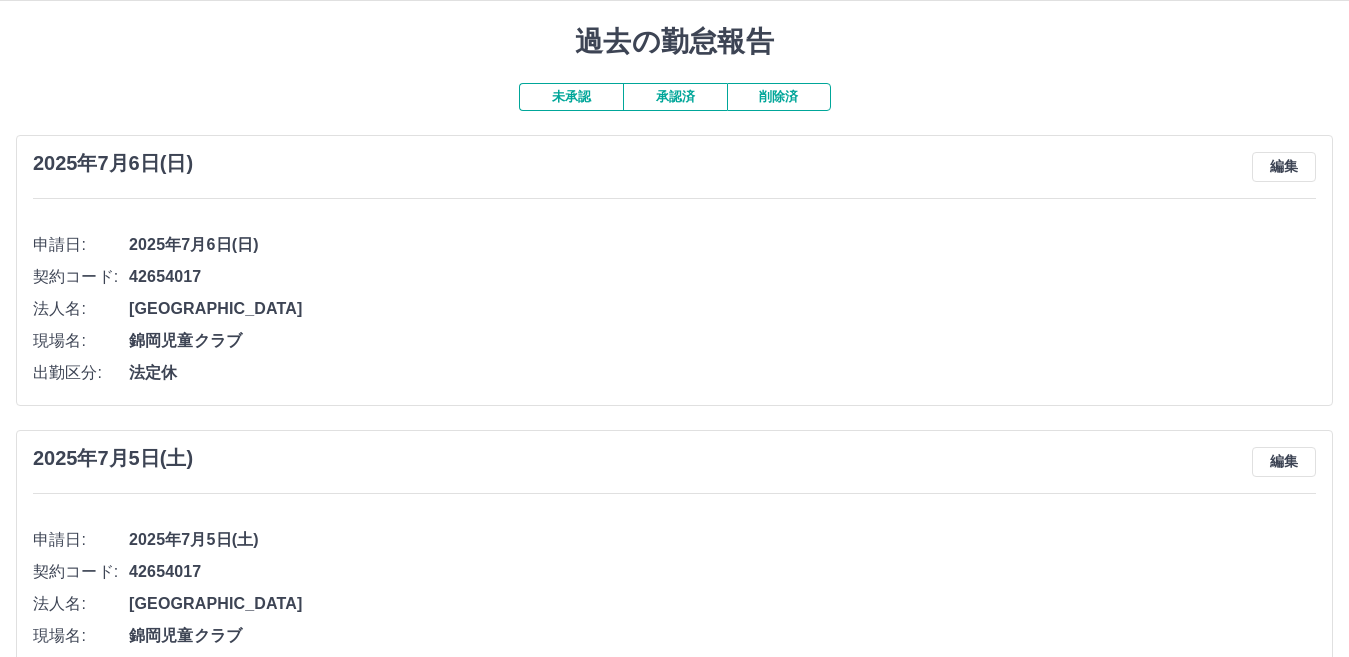 scroll, scrollTop: 0, scrollLeft: 0, axis: both 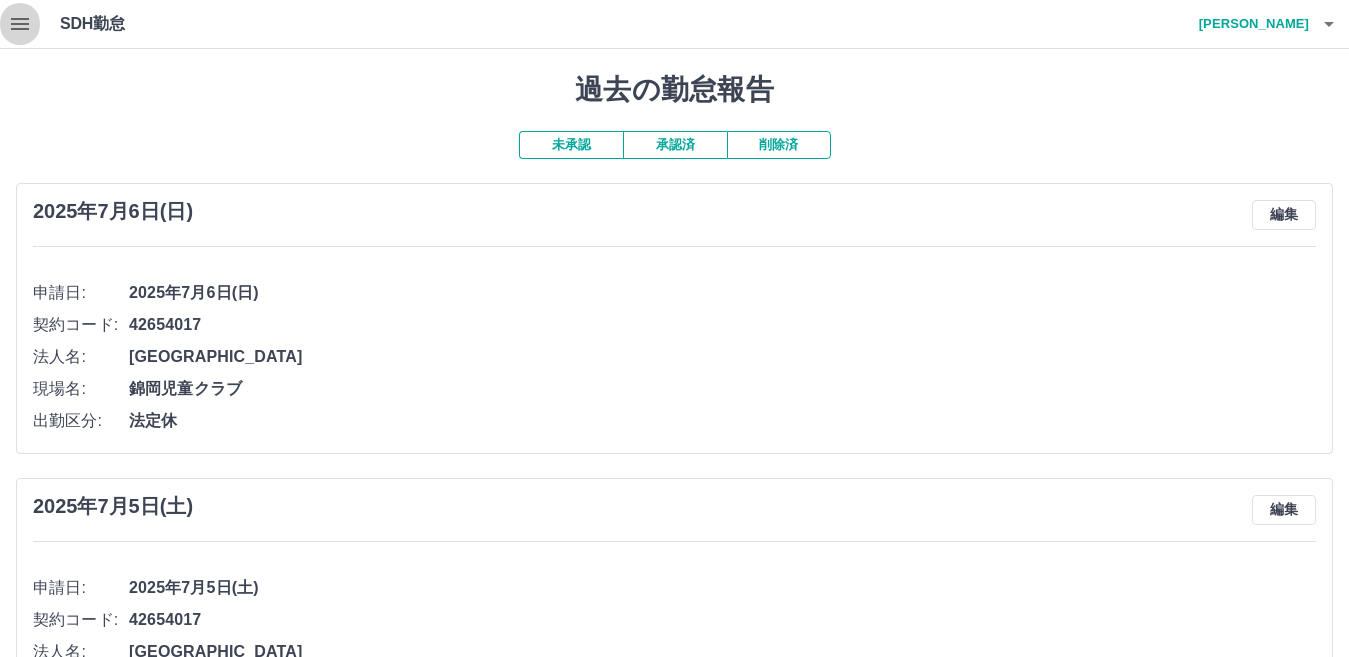 click 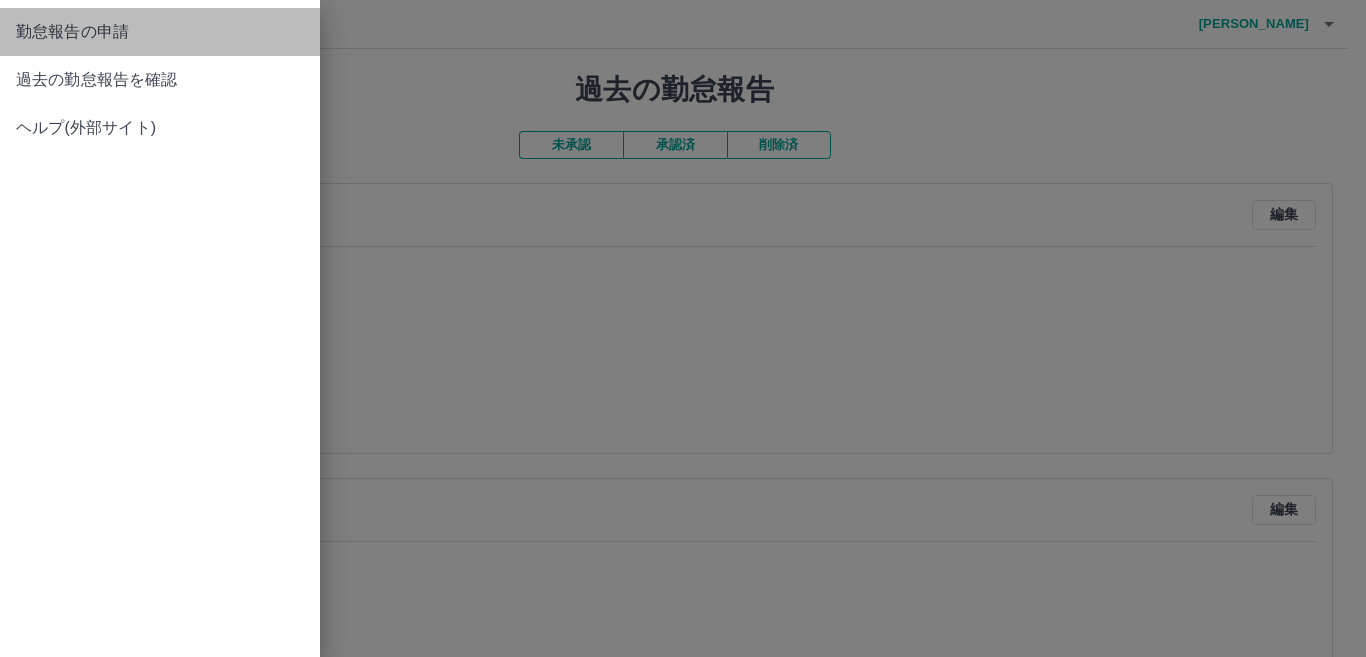click on "勤怠報告の申請" at bounding box center [160, 32] 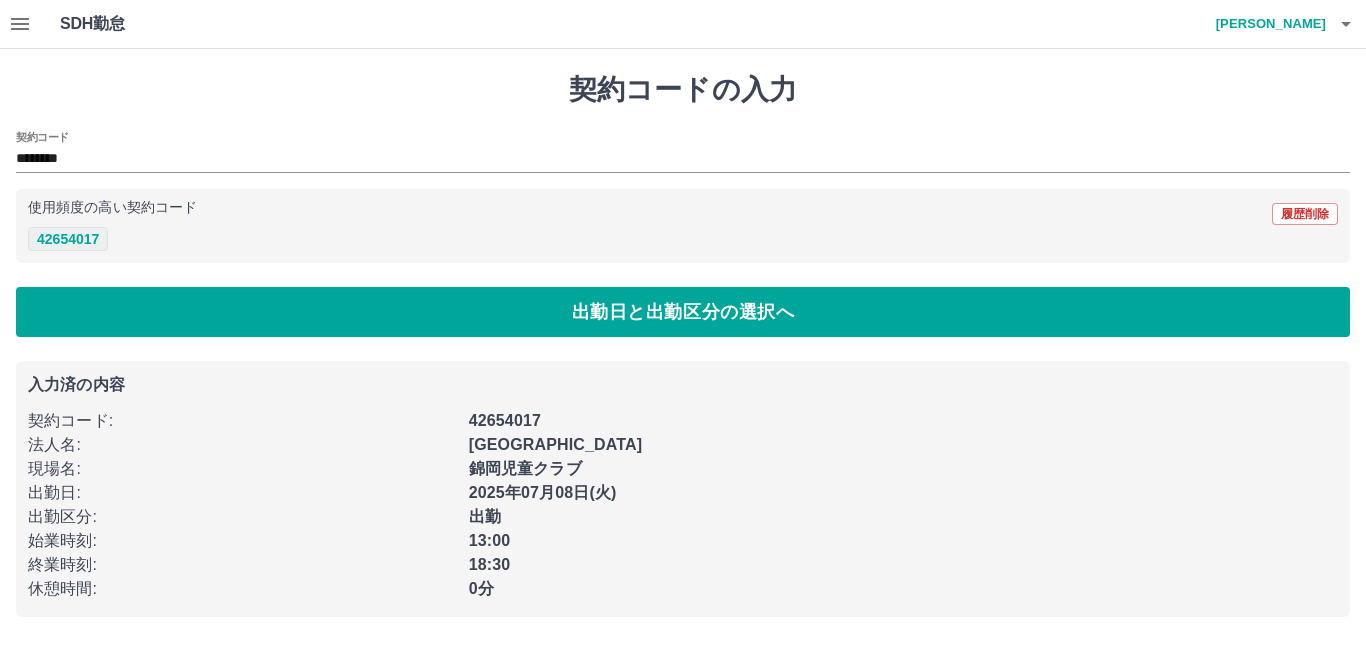 click on "42654017" at bounding box center [68, 239] 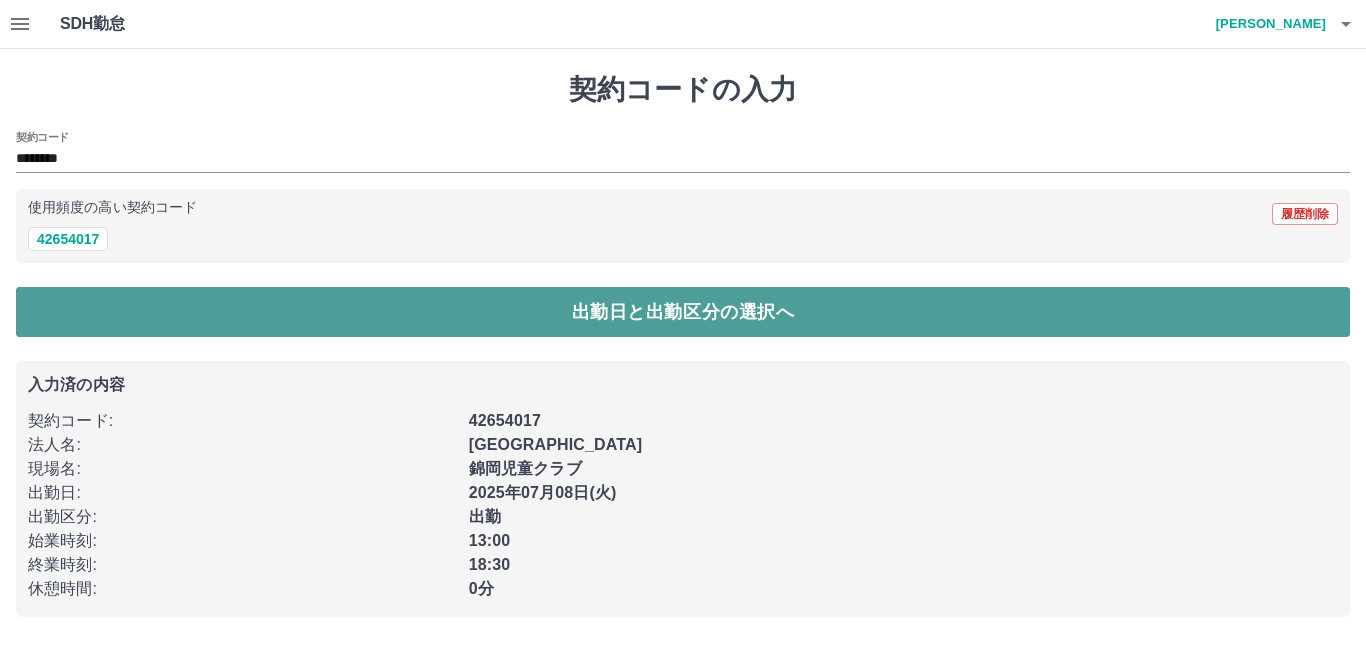 click on "出勤日と出勤区分の選択へ" at bounding box center [683, 312] 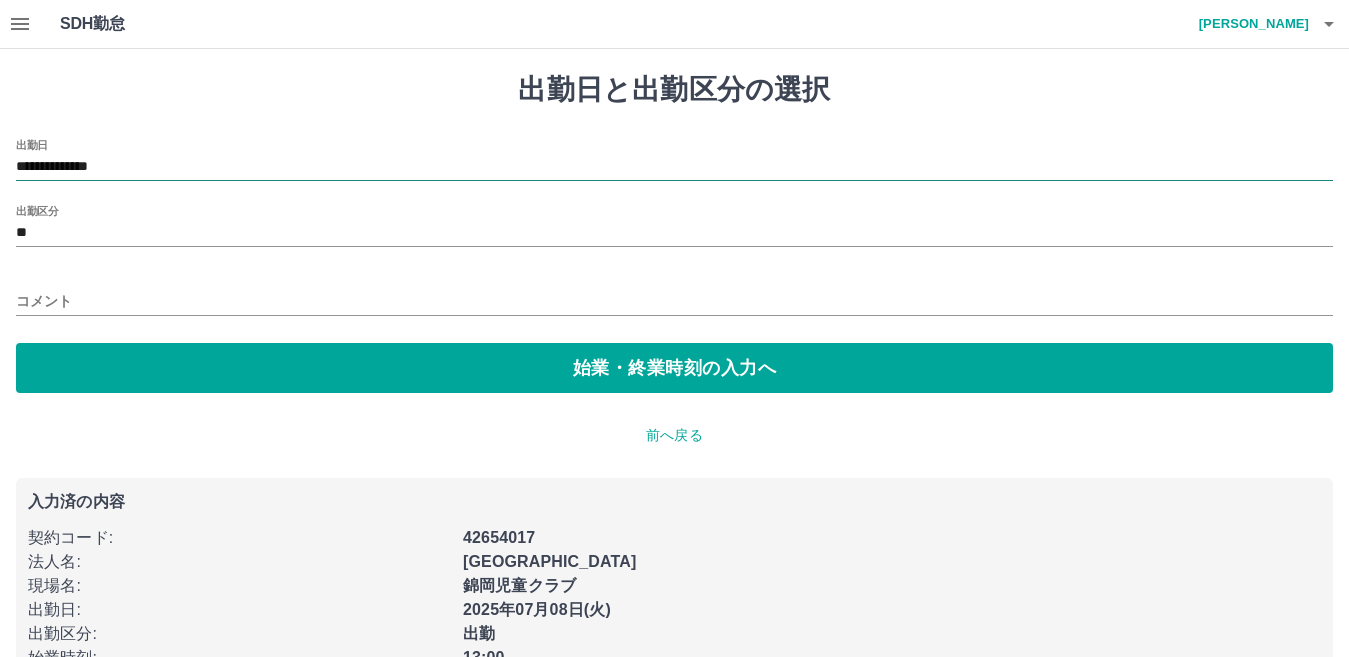 click on "**********" at bounding box center [674, 167] 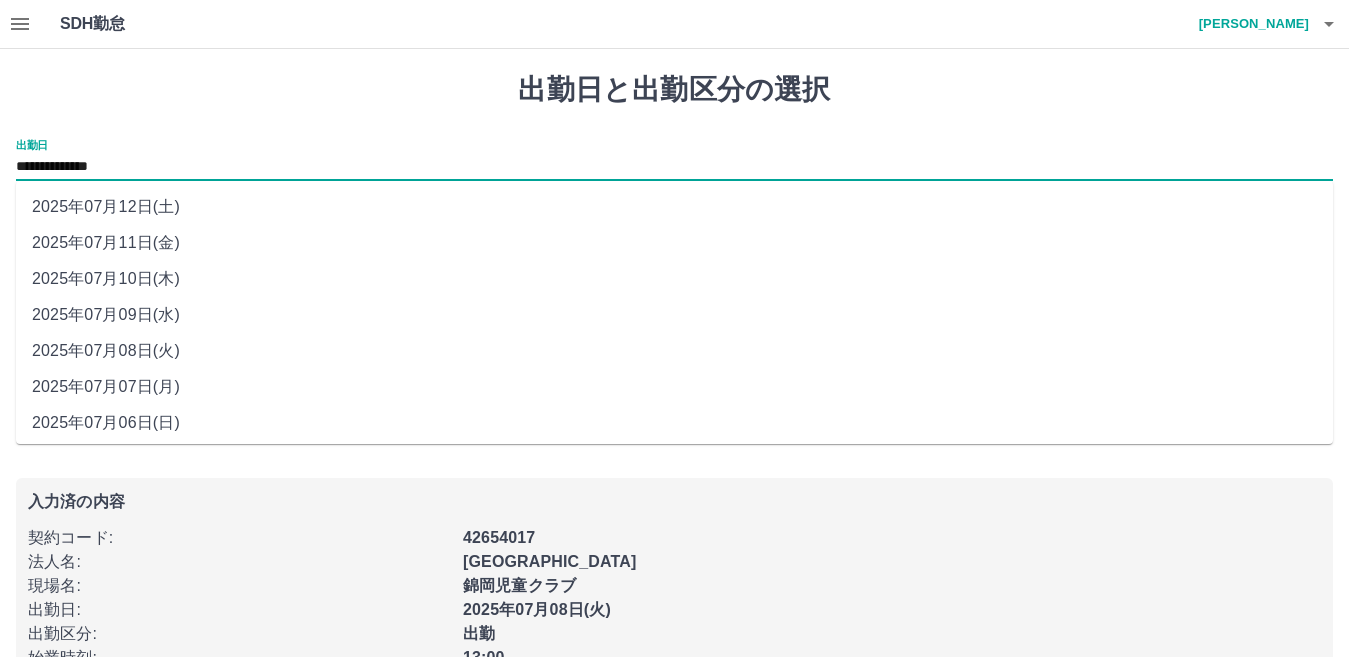 click on "2025年07月07日(月)" at bounding box center [674, 387] 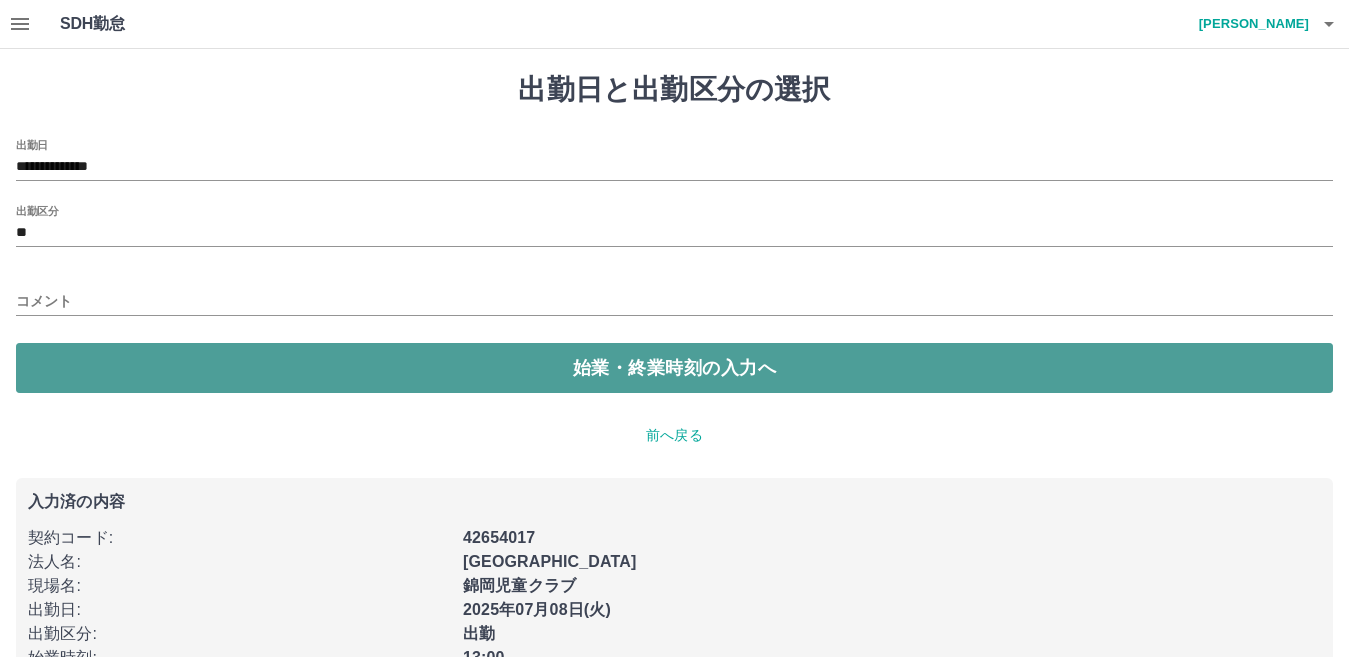 click on "始業・終業時刻の入力へ" at bounding box center (674, 368) 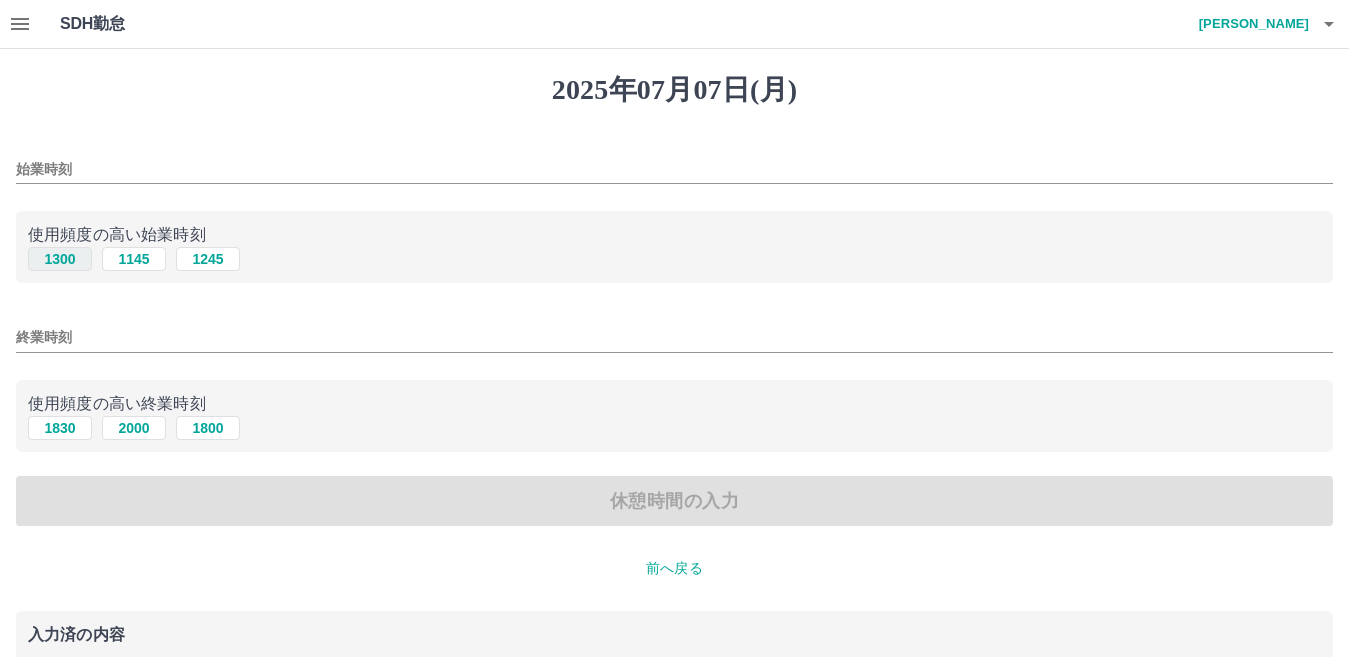 click on "1300" at bounding box center (60, 259) 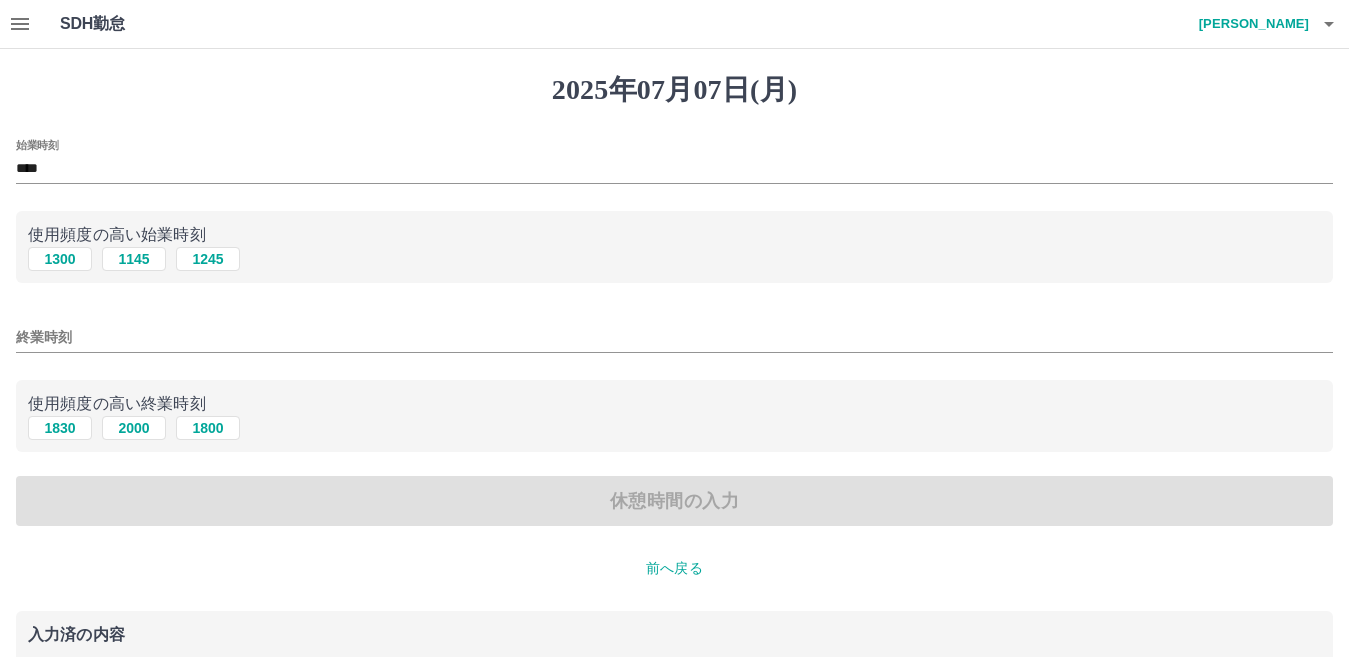click on "終業時刻" at bounding box center [674, 337] 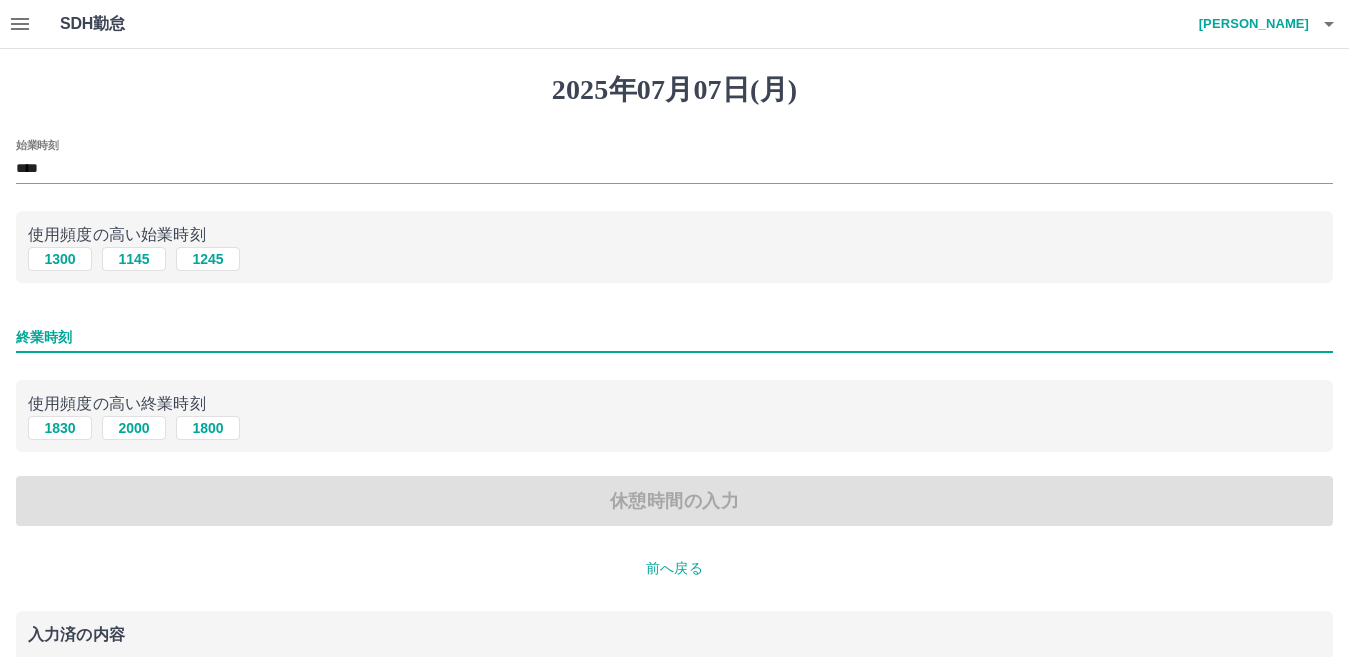 type on "****" 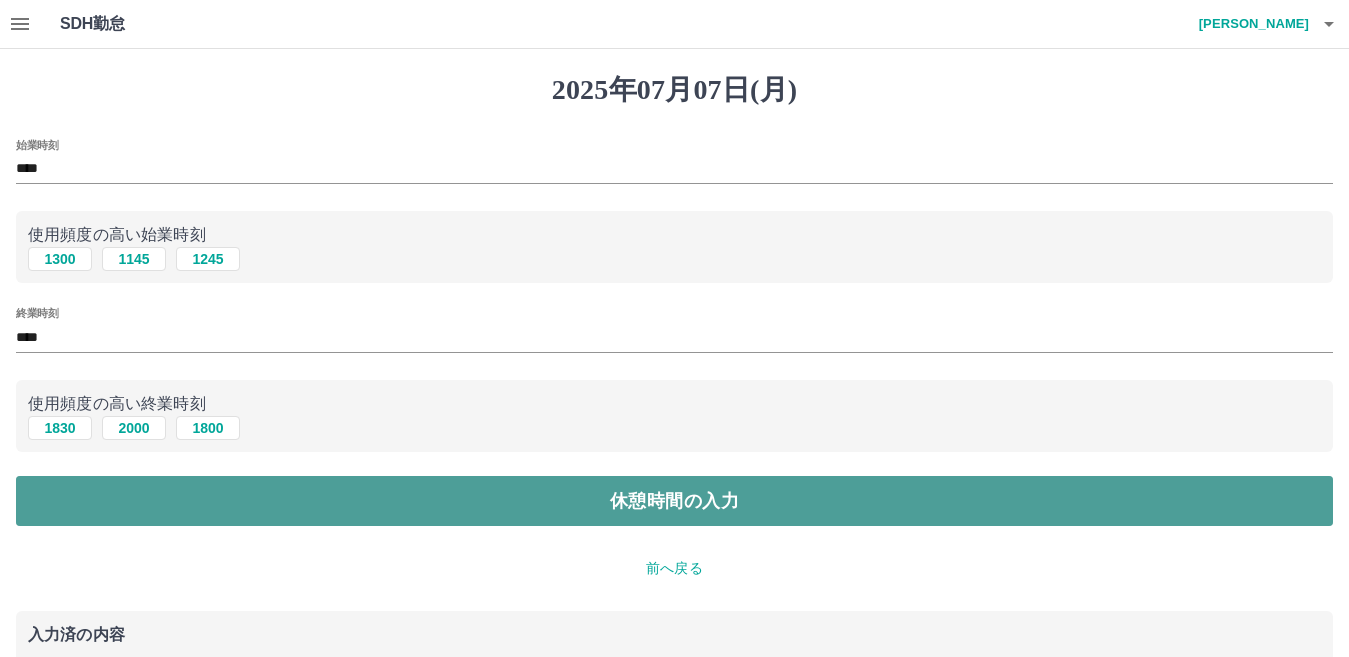 click on "休憩時間の入力" at bounding box center [674, 501] 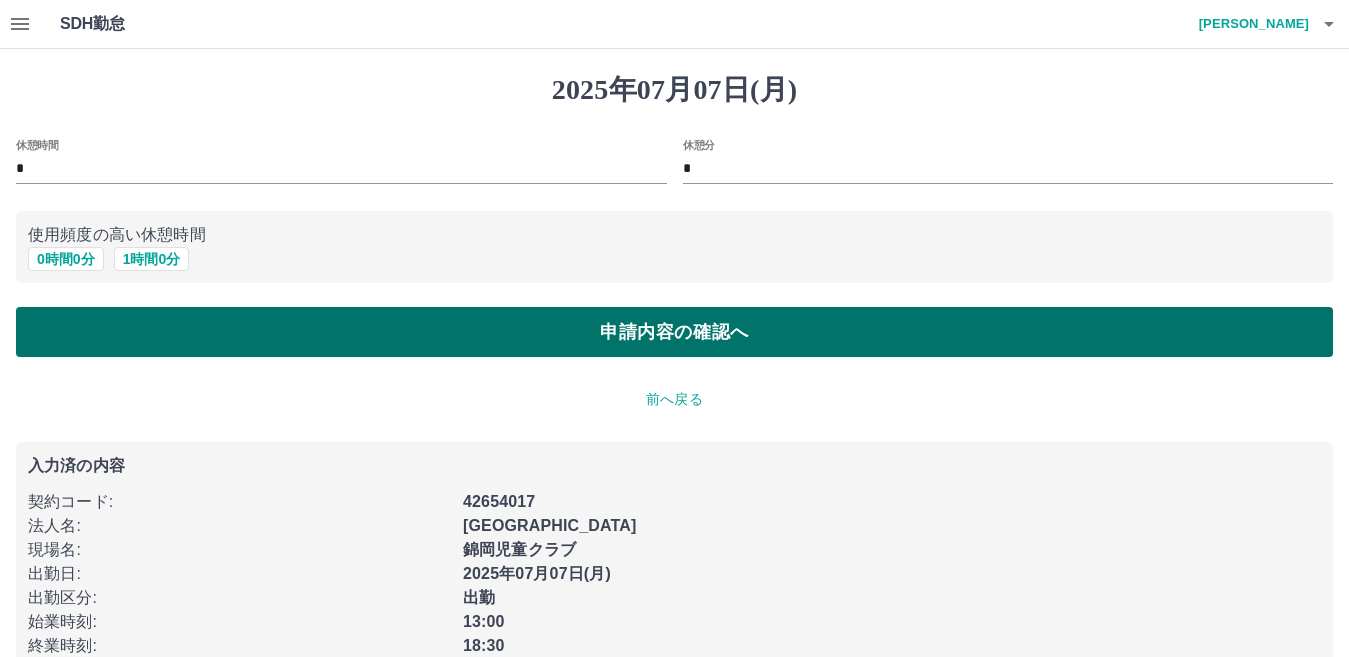 click on "申請内容の確認へ" at bounding box center (674, 332) 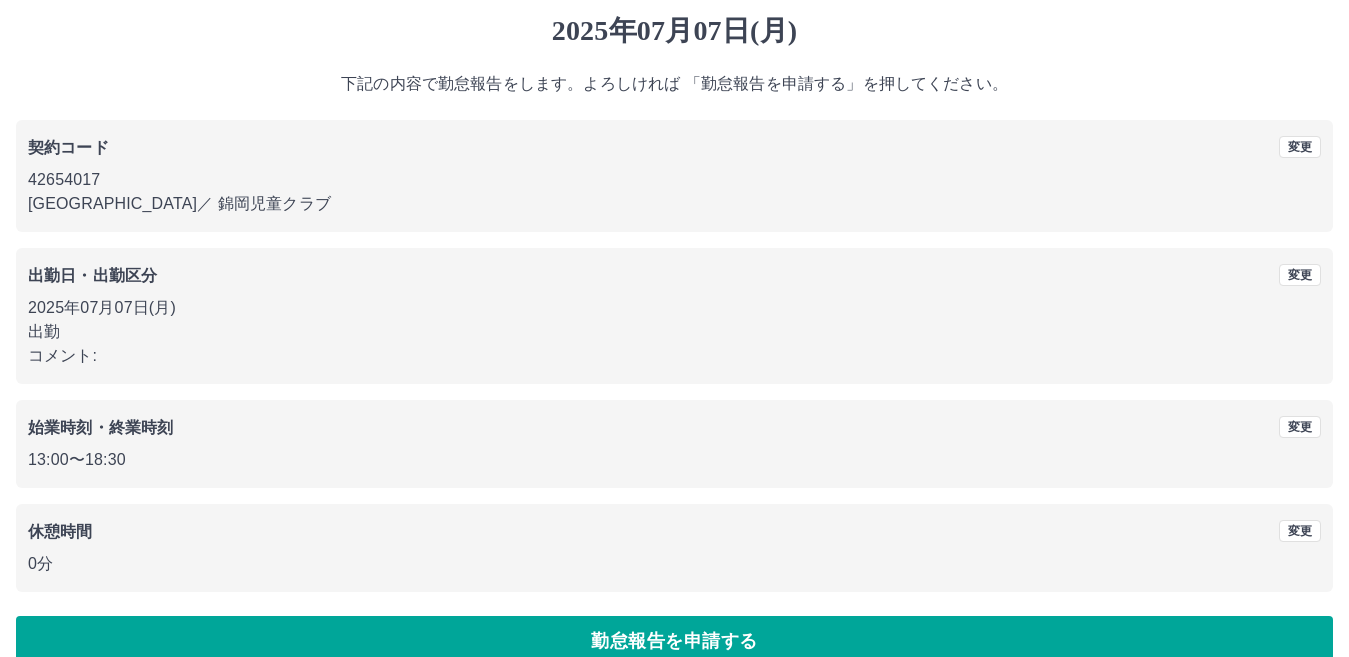 scroll, scrollTop: 92, scrollLeft: 0, axis: vertical 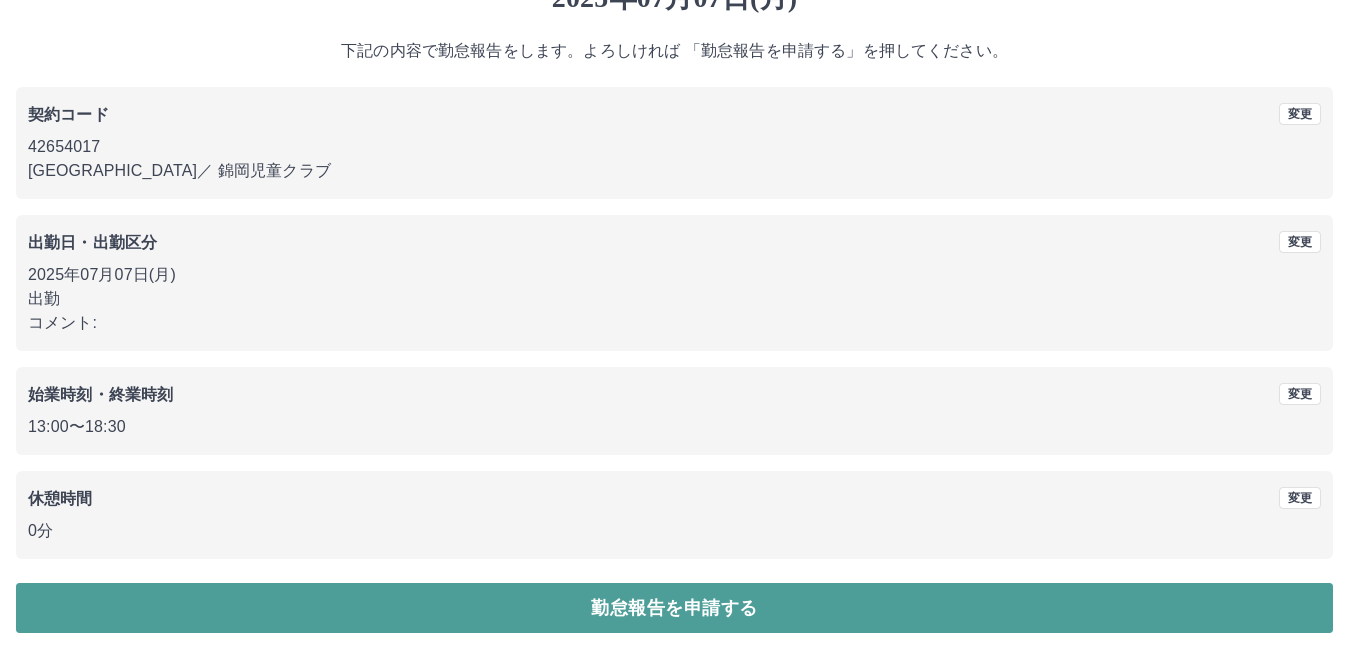 click on "勤怠報告を申請する" at bounding box center [674, 608] 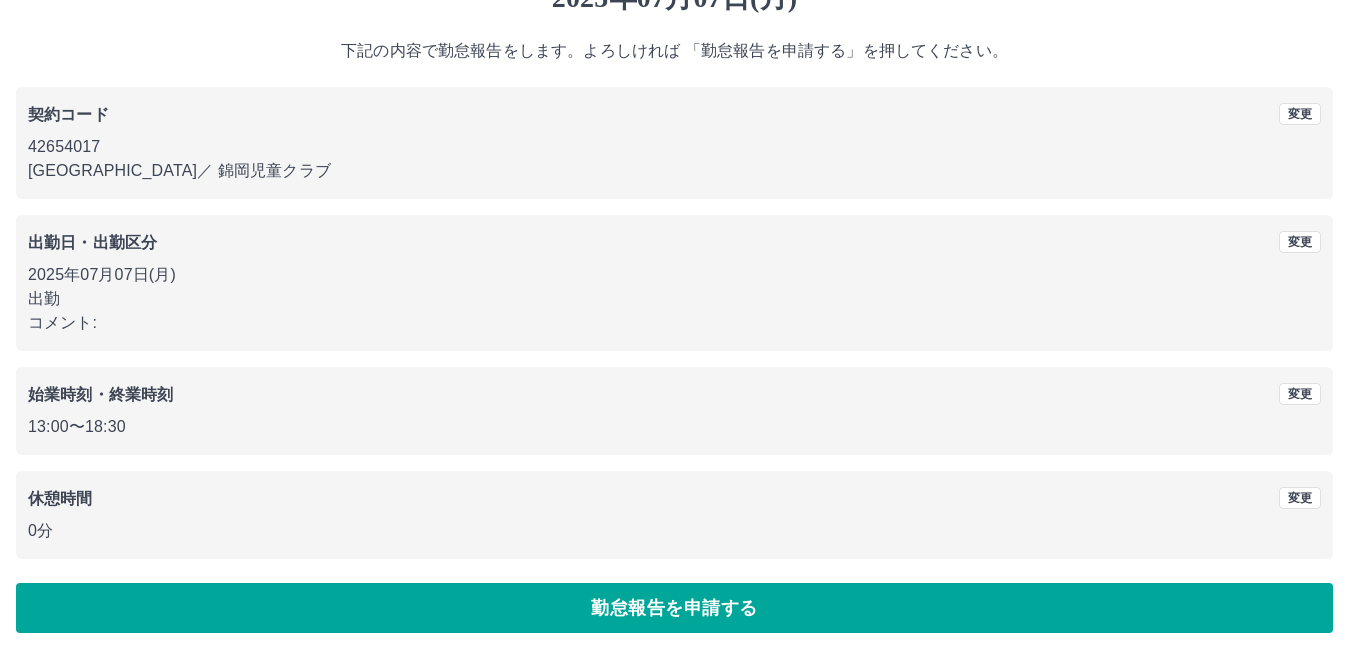 scroll, scrollTop: 0, scrollLeft: 0, axis: both 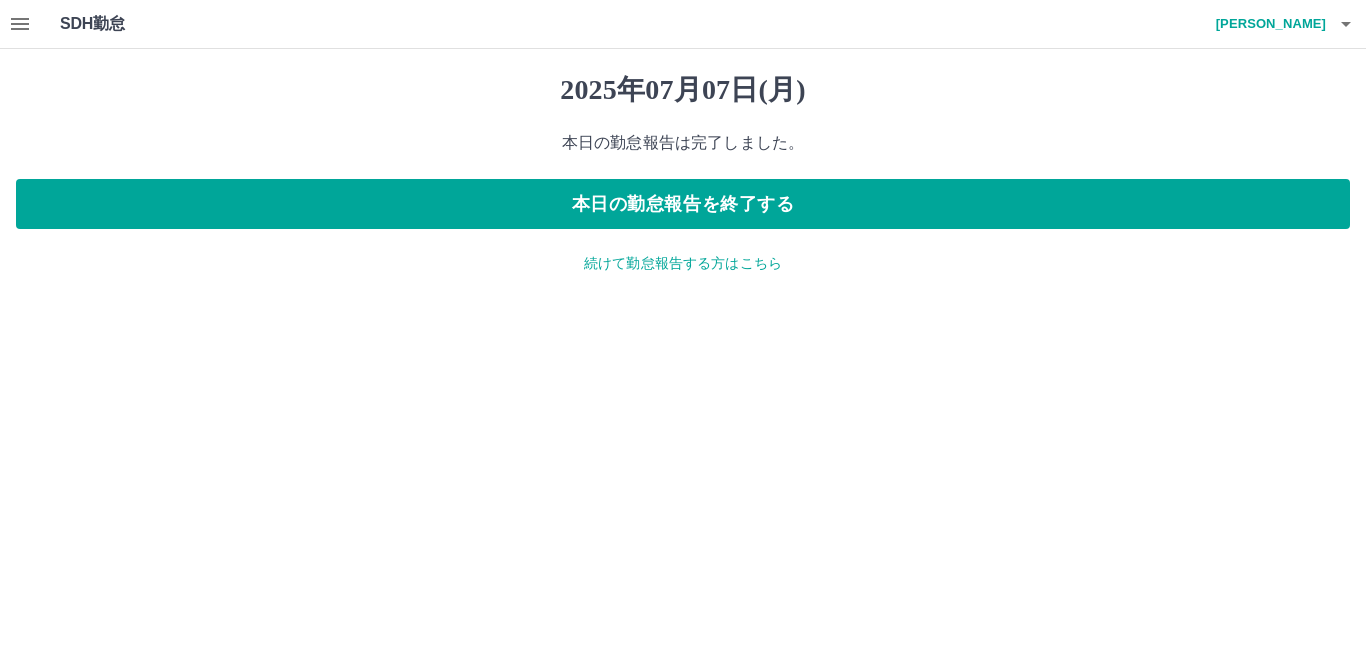 click on "続けて勤怠報告する方はこちら" at bounding box center [683, 263] 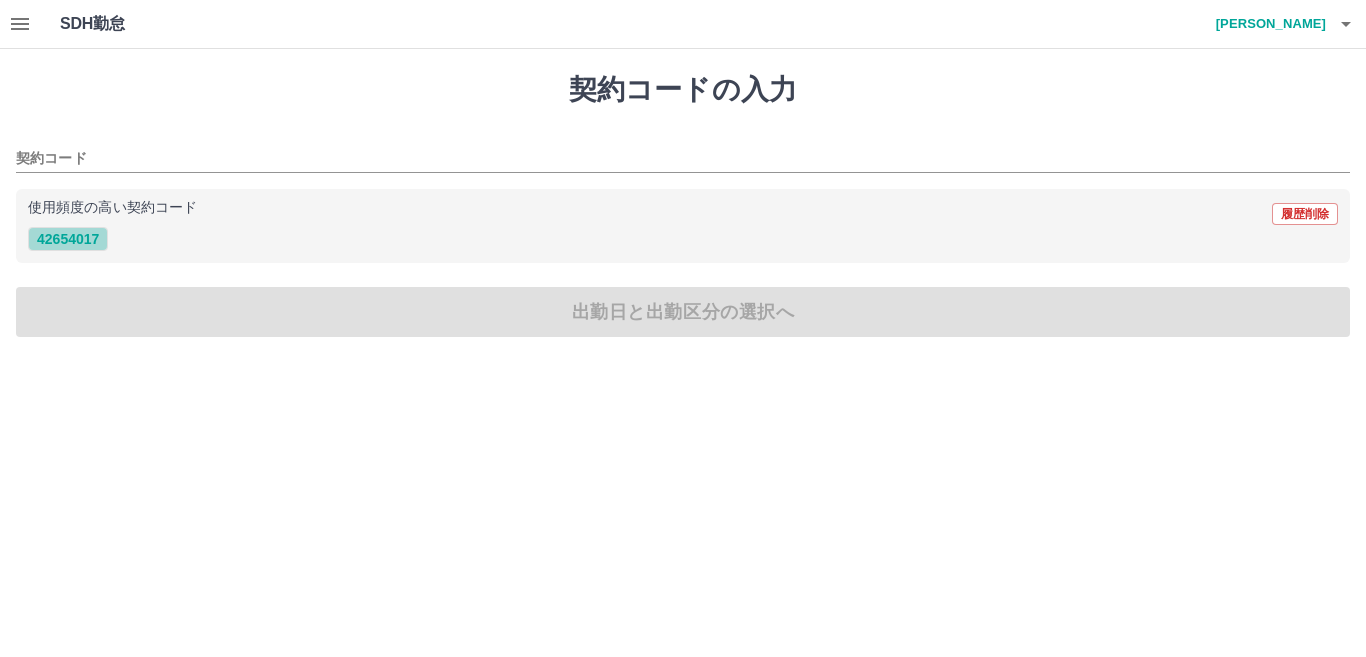 click on "42654017" at bounding box center [68, 239] 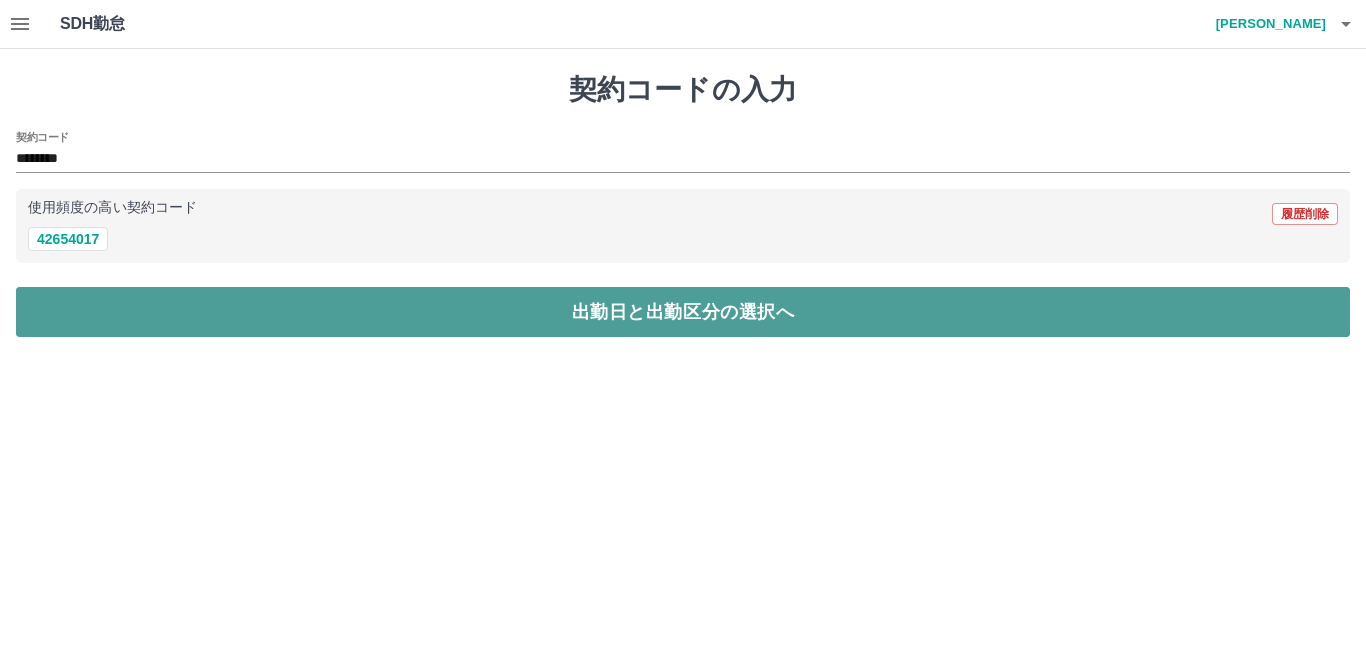 click on "出勤日と出勤区分の選択へ" at bounding box center (683, 312) 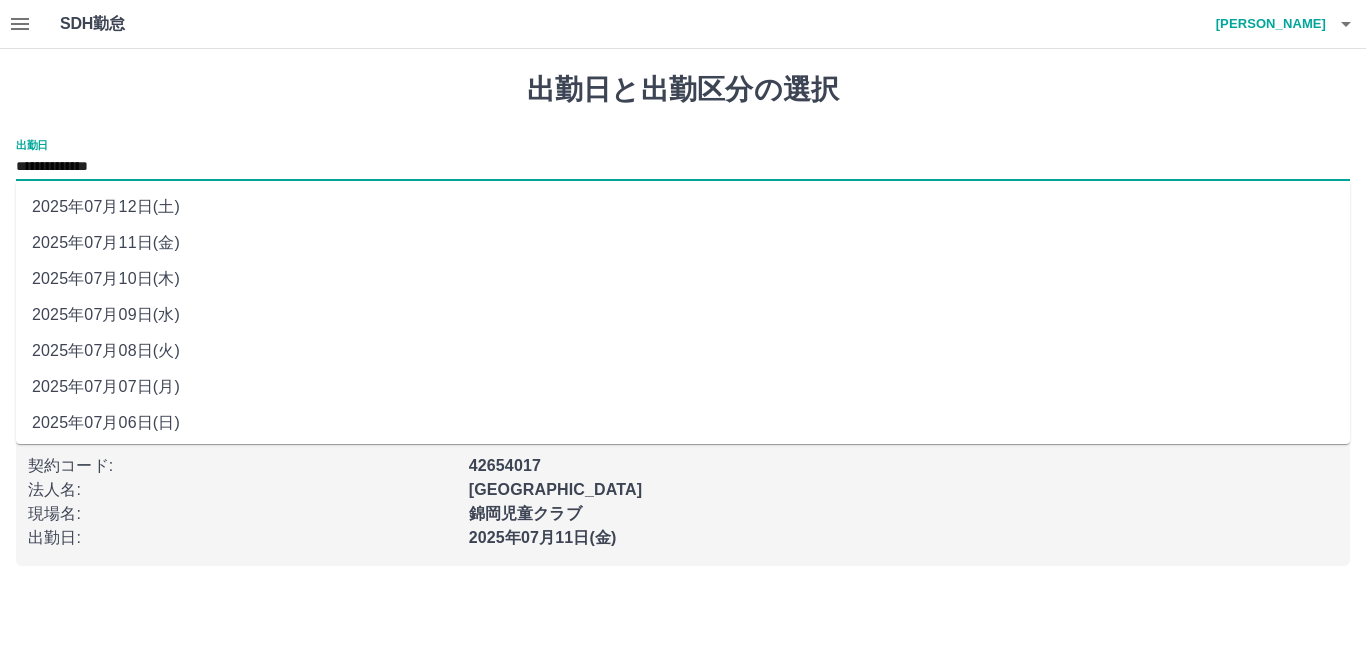 click on "**********" at bounding box center [683, 167] 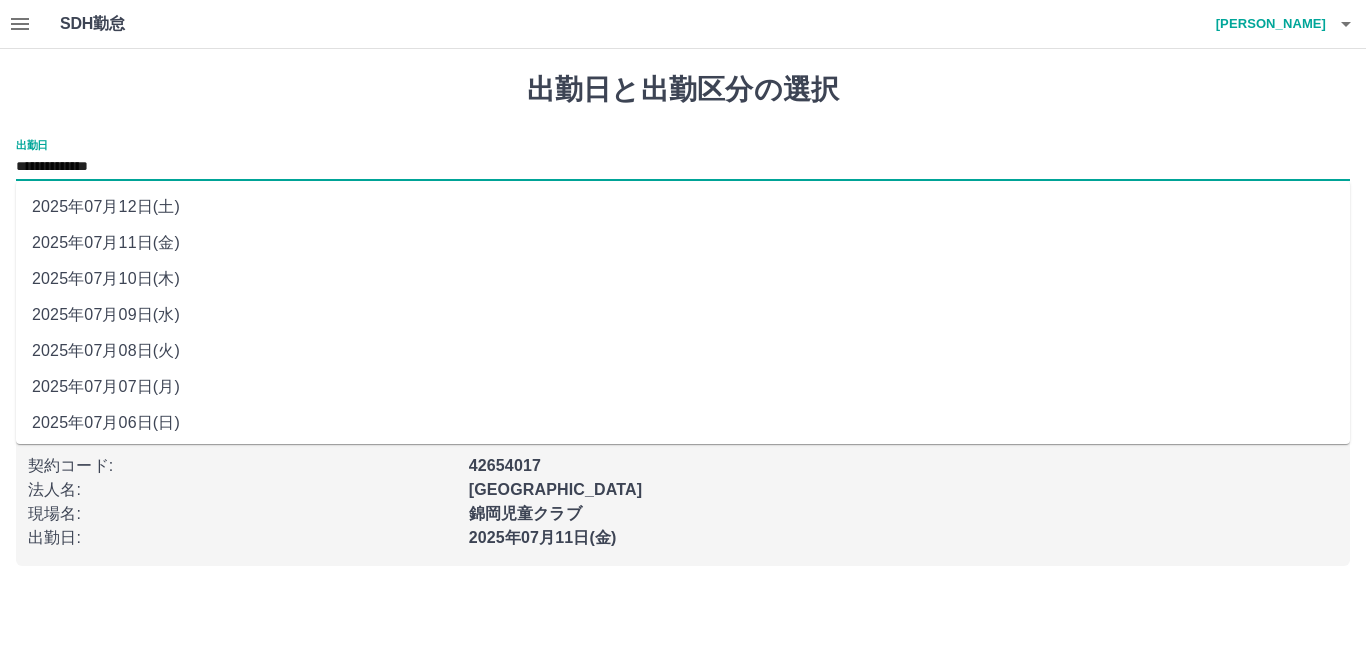 click on "2025年07月08日(火)" at bounding box center [683, 351] 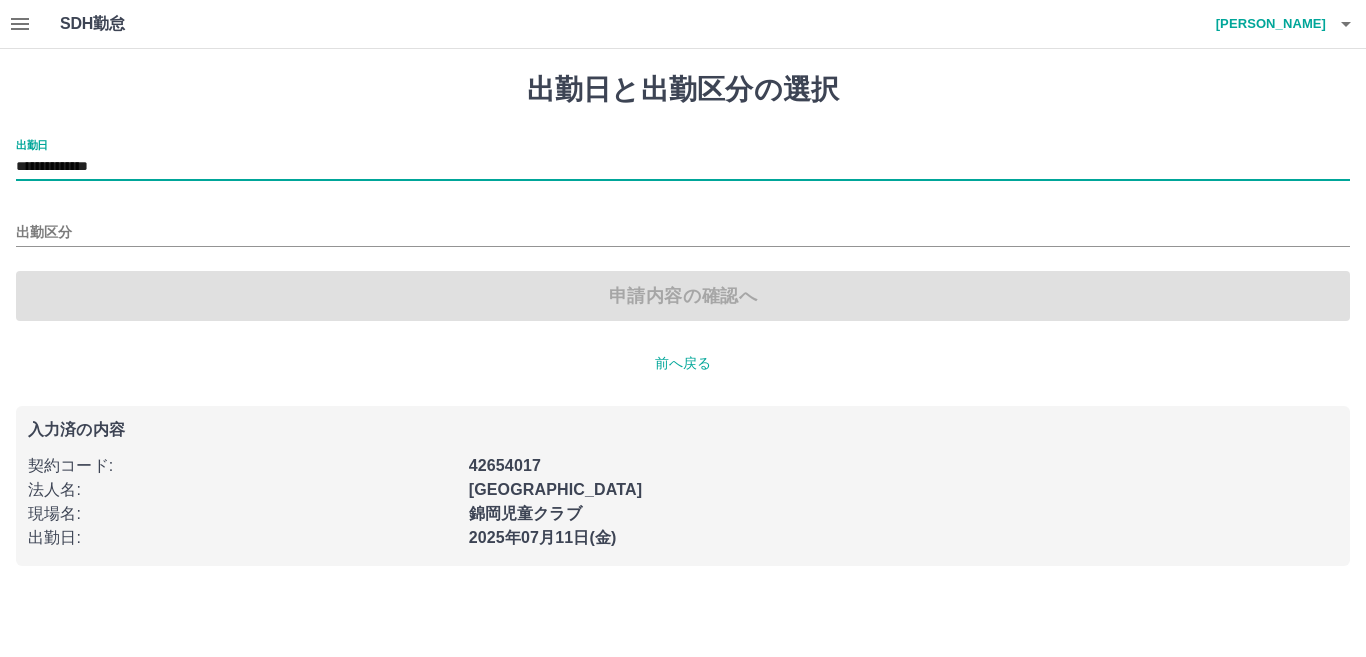 type on "**********" 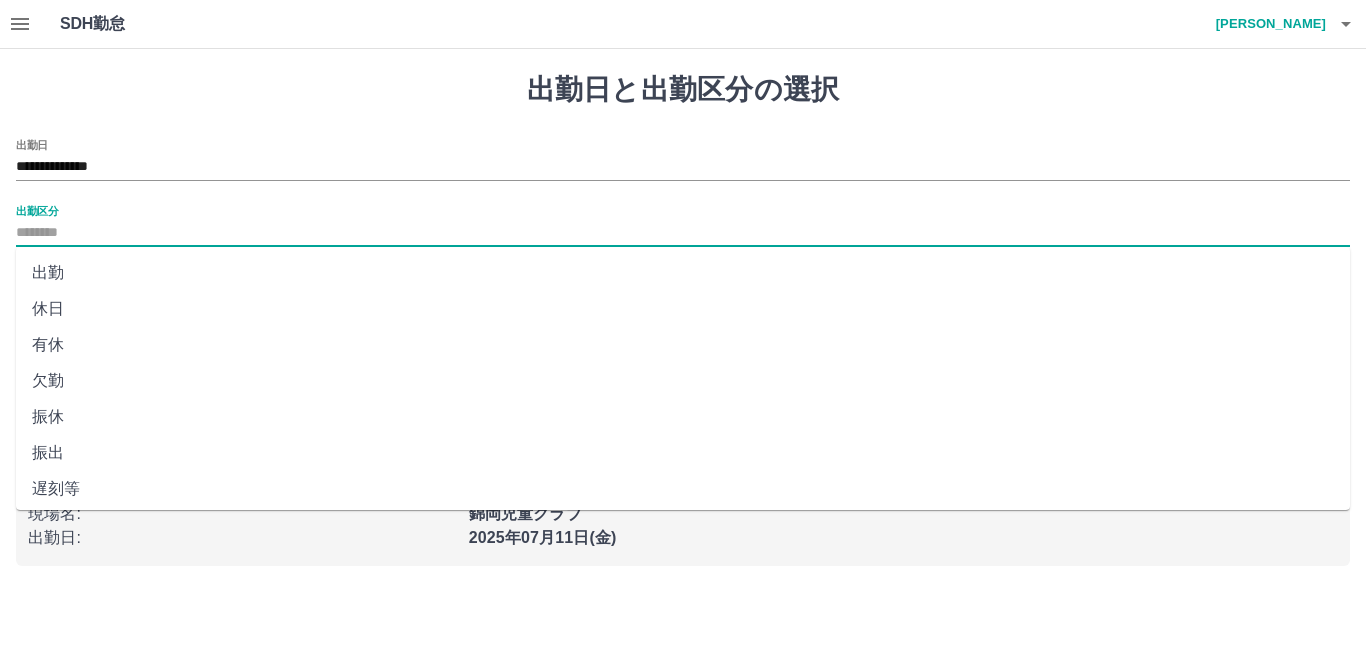click on "出勤区分" at bounding box center [683, 233] 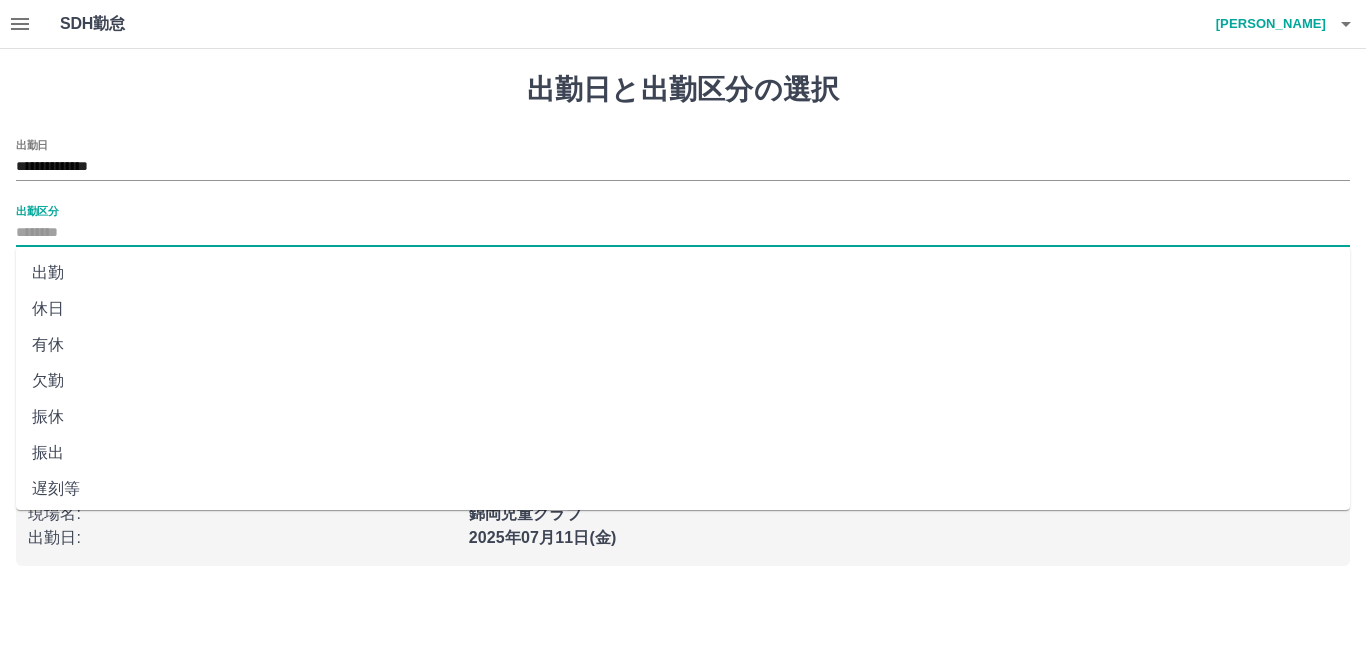 click on "出勤" at bounding box center [683, 273] 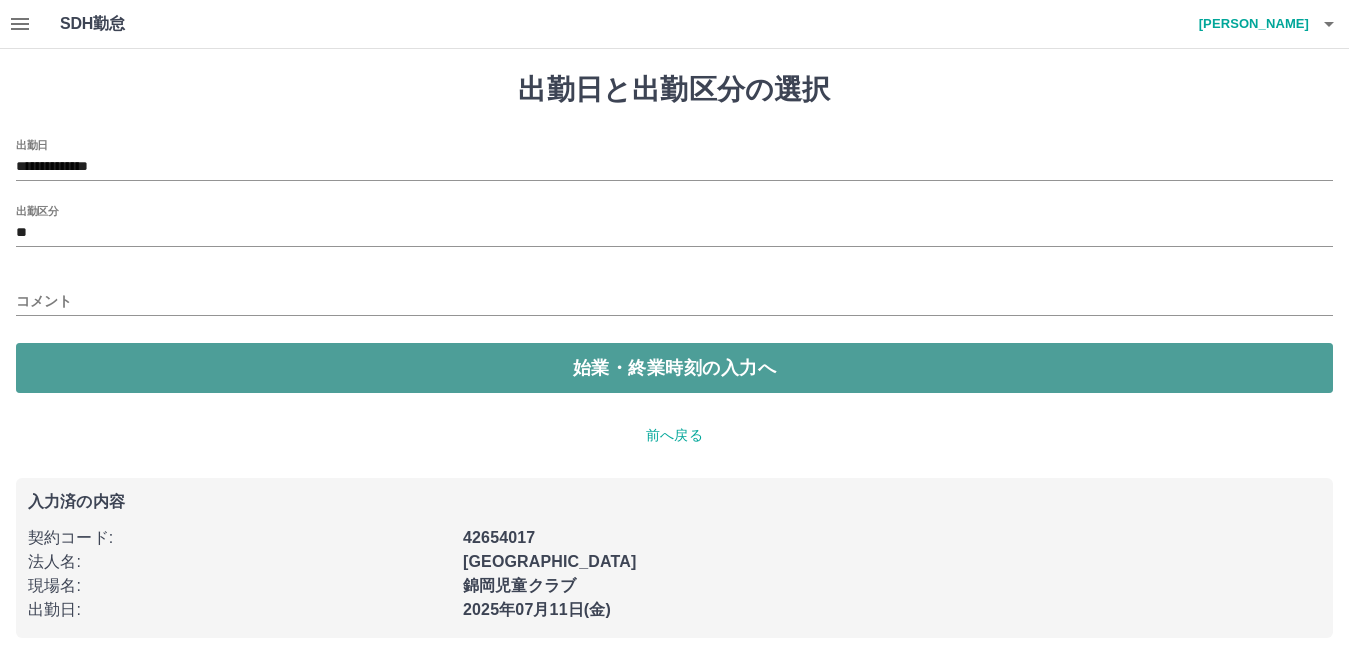 click on "始業・終業時刻の入力へ" at bounding box center (674, 368) 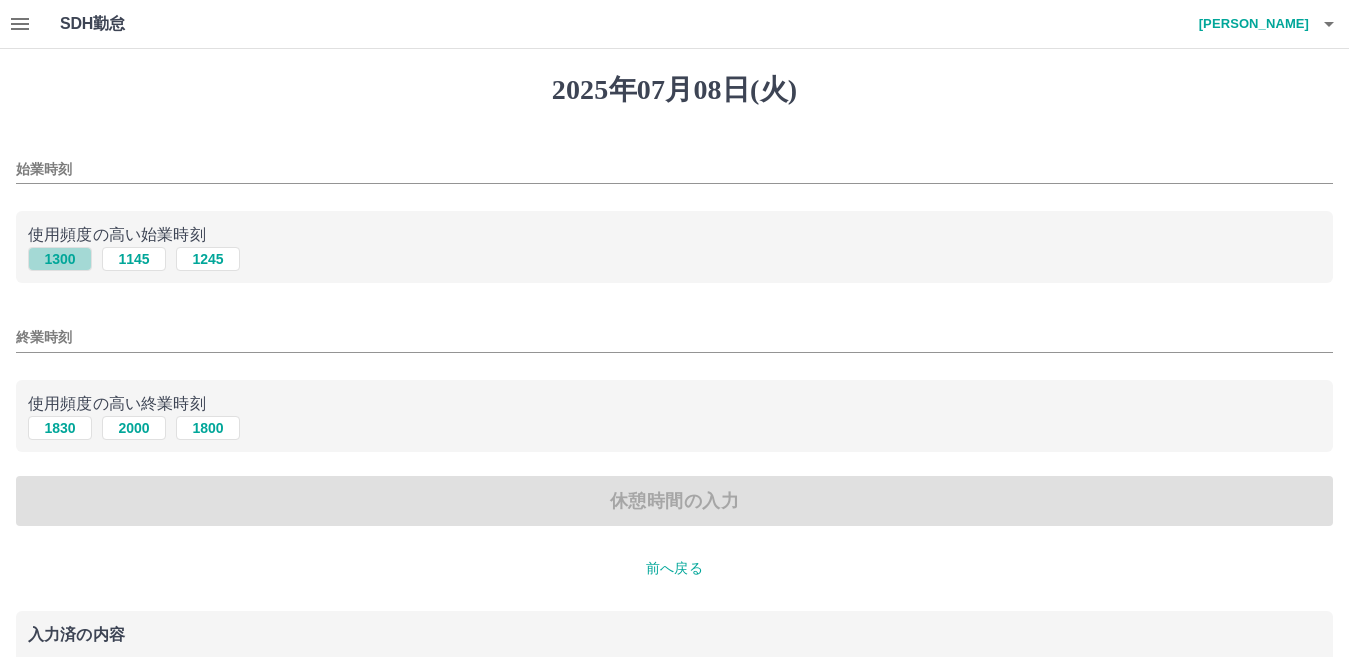 click on "1300" at bounding box center (60, 259) 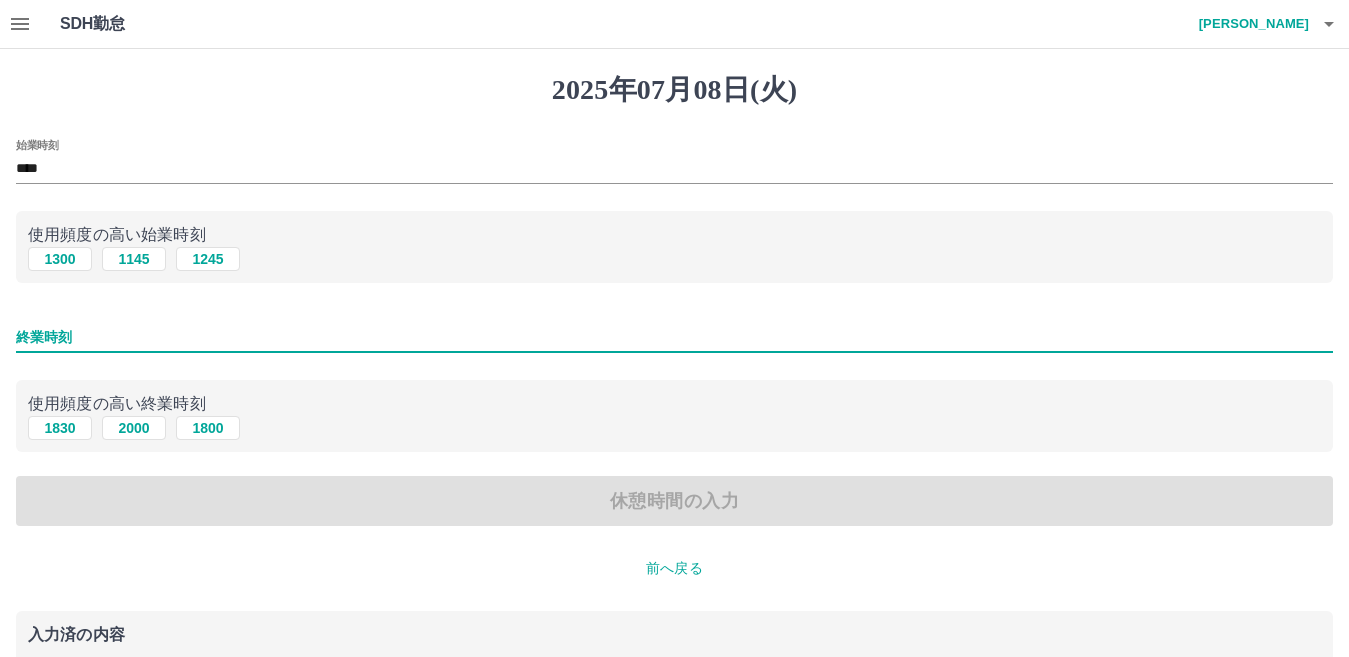 click on "終業時刻" at bounding box center (674, 337) 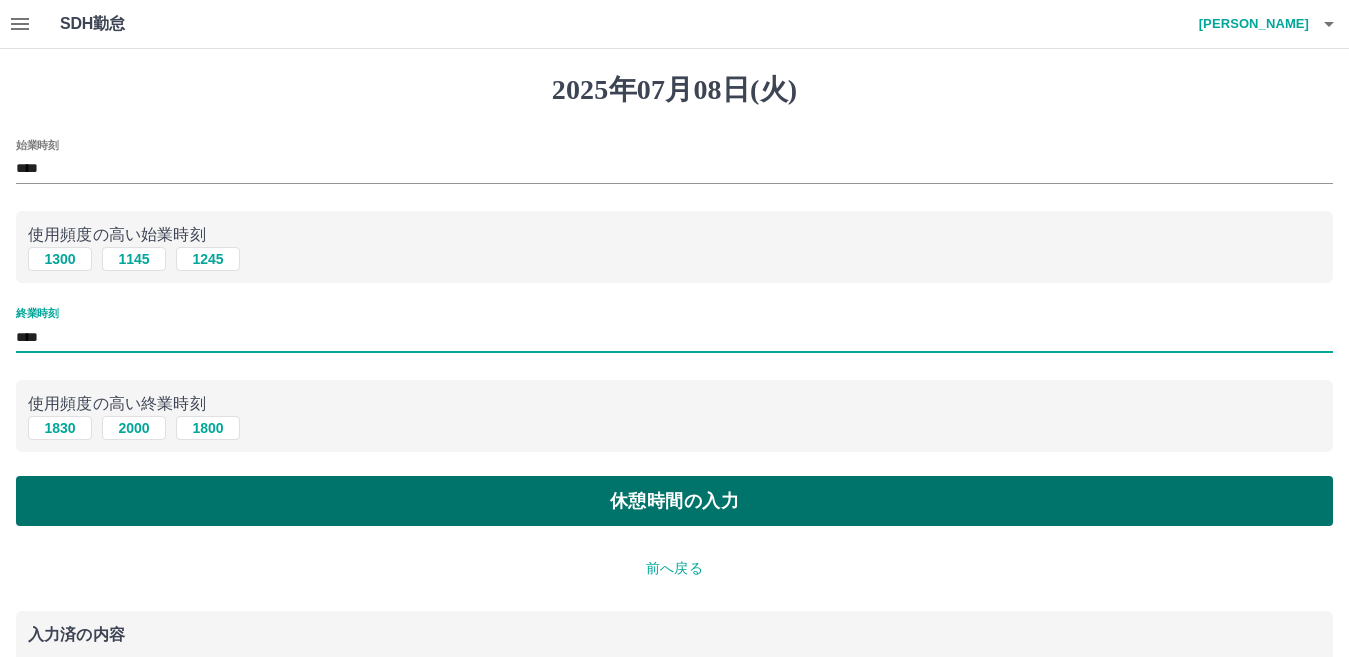 click on "休憩時間の入力" at bounding box center [674, 501] 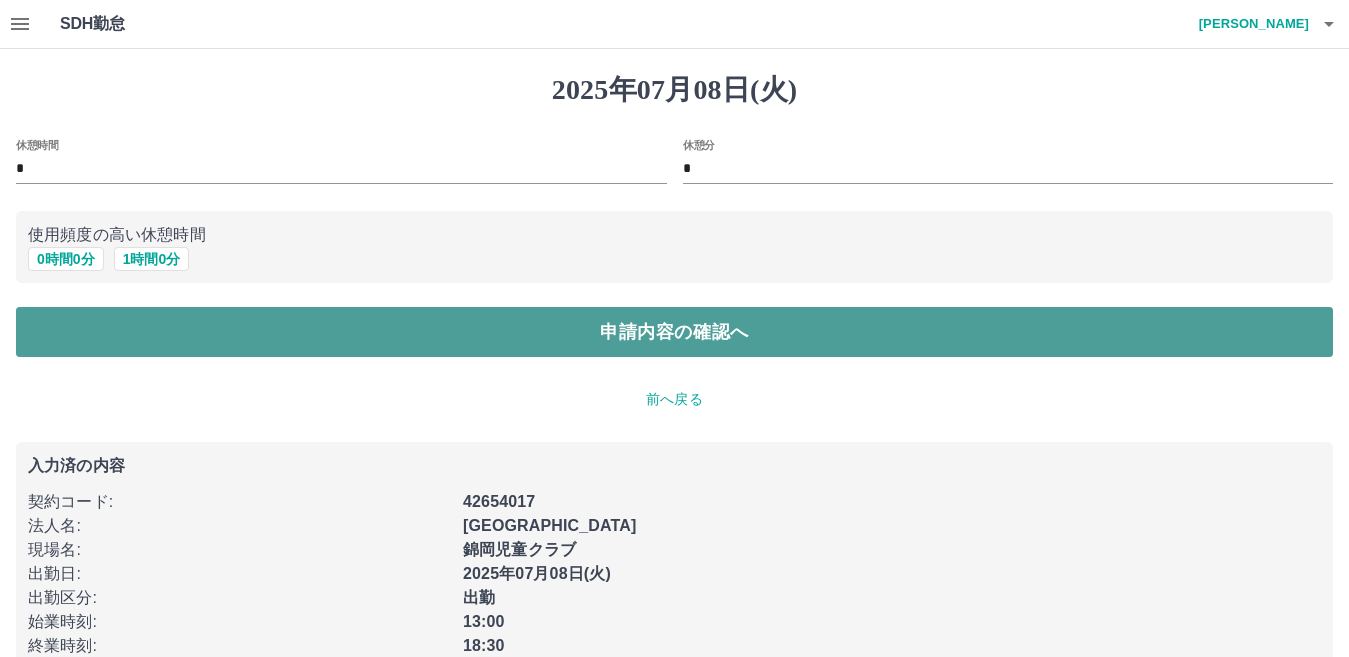 click on "申請内容の確認へ" at bounding box center [674, 332] 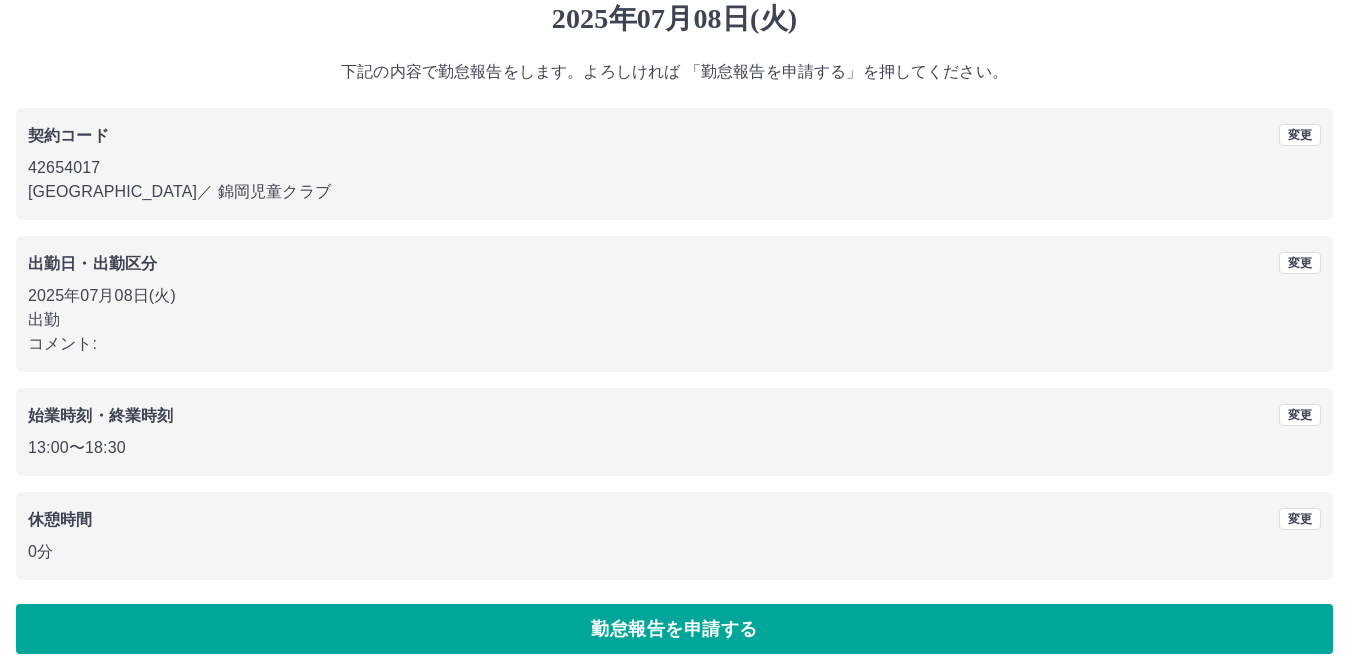 scroll, scrollTop: 92, scrollLeft: 0, axis: vertical 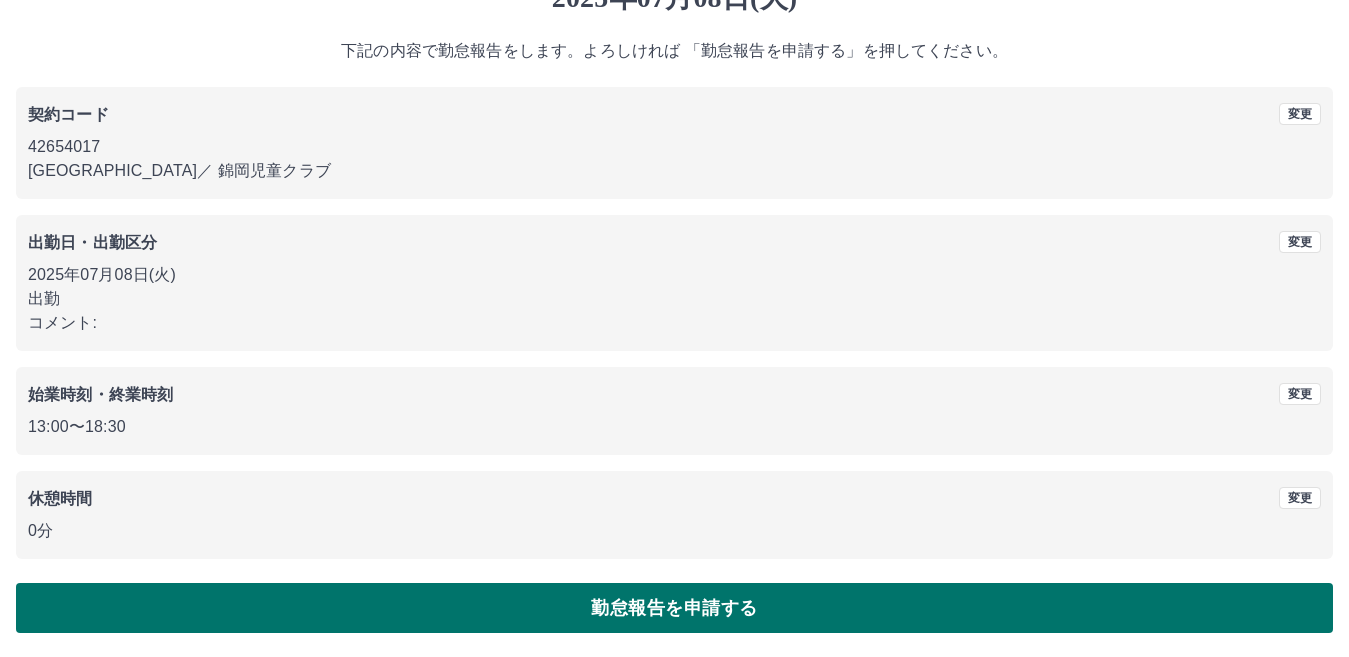 click on "勤怠報告を申請する" at bounding box center (674, 608) 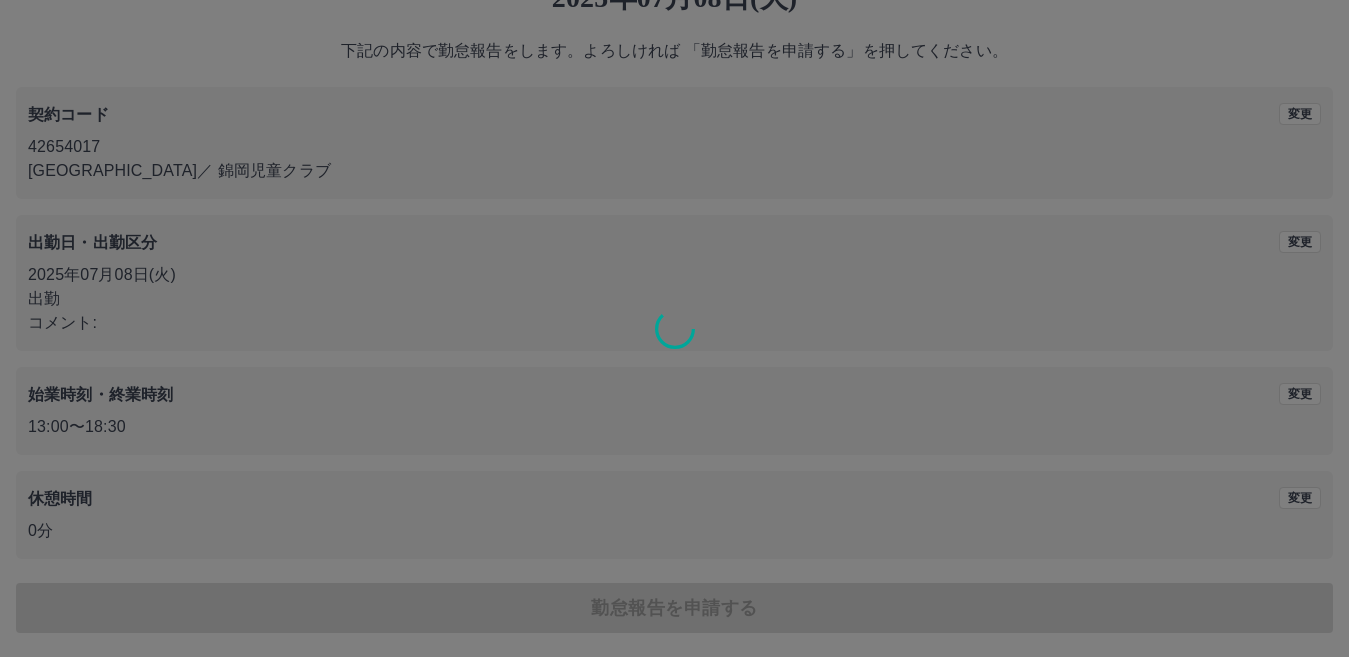 scroll, scrollTop: 0, scrollLeft: 0, axis: both 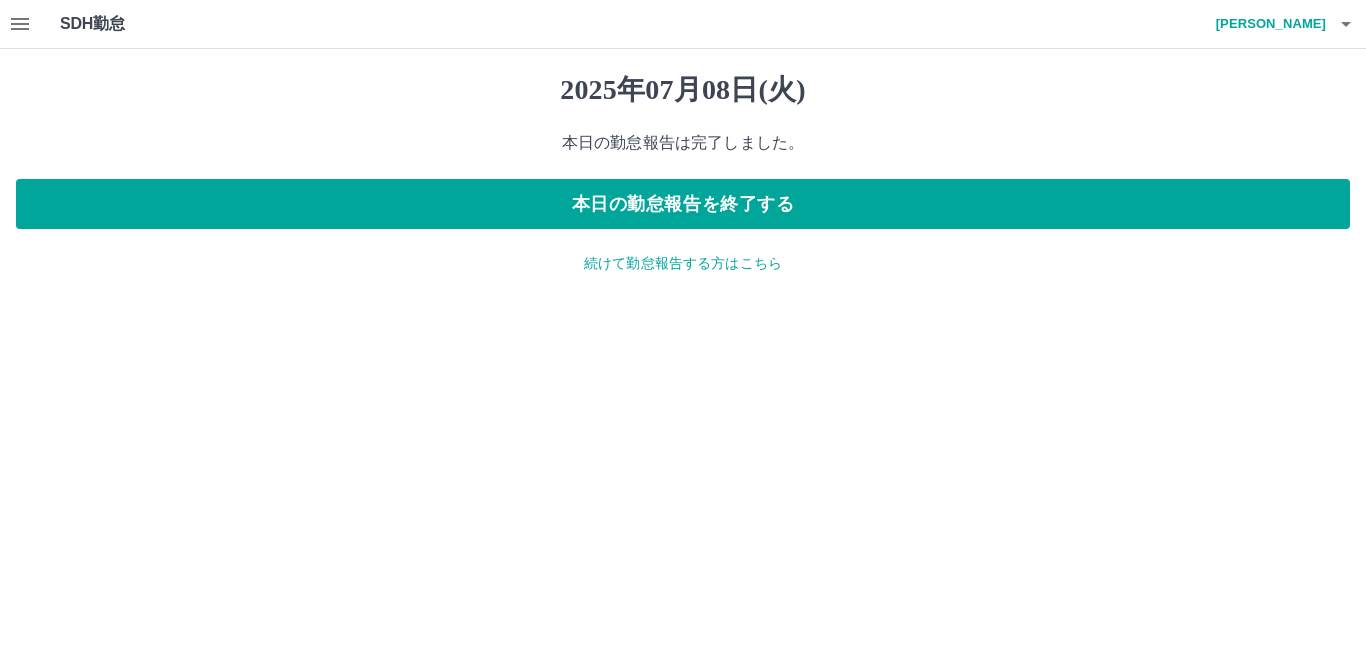 click on "続けて勤怠報告する方はこちら" at bounding box center [683, 263] 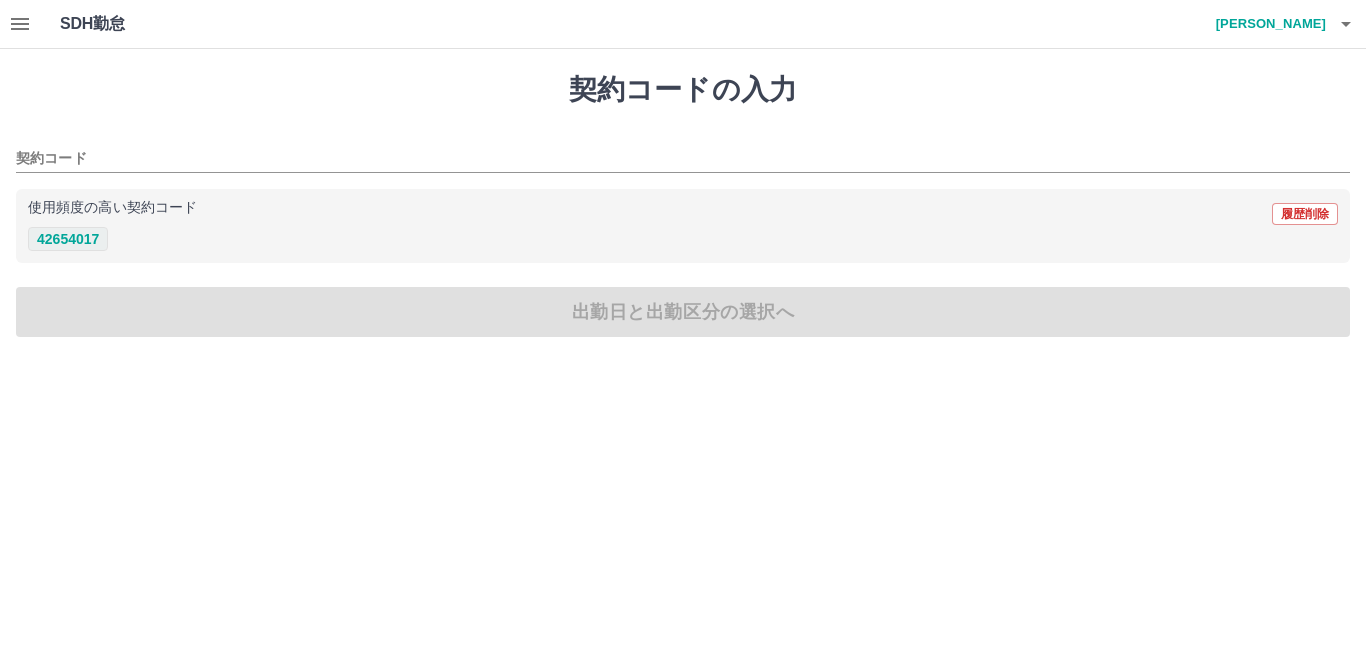 click on "42654017" at bounding box center (68, 239) 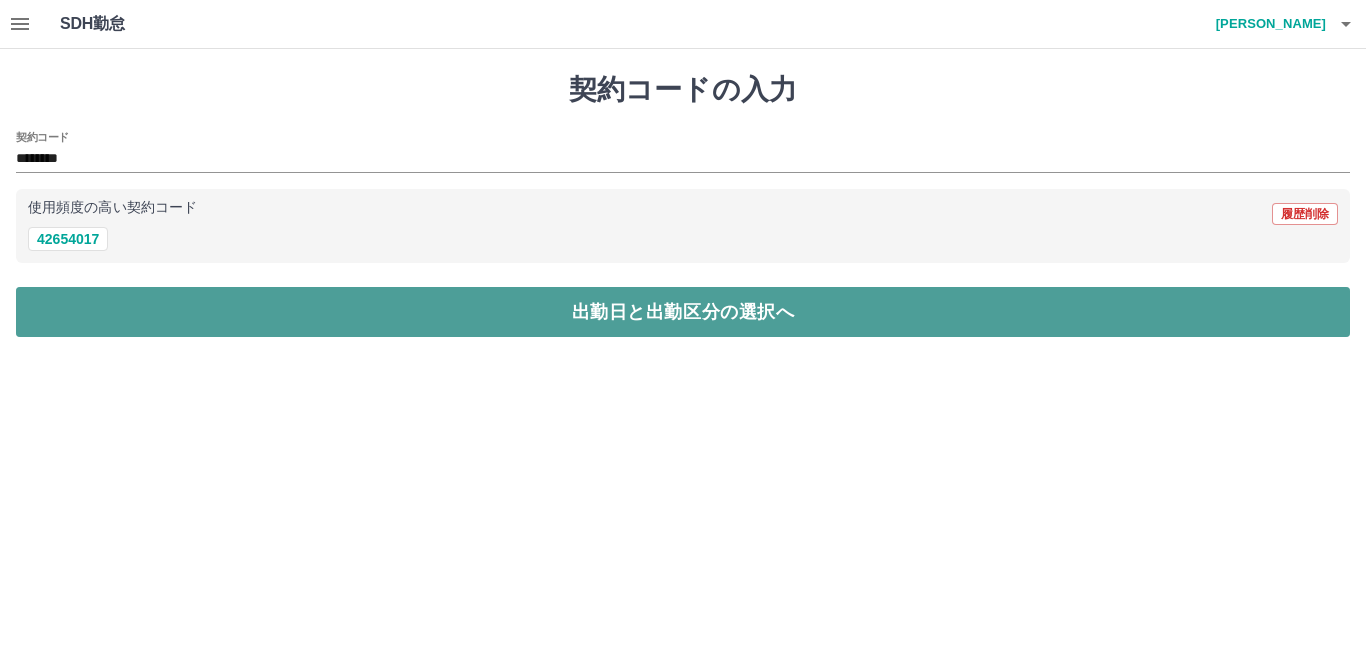 click on "出勤日と出勤区分の選択へ" at bounding box center [683, 312] 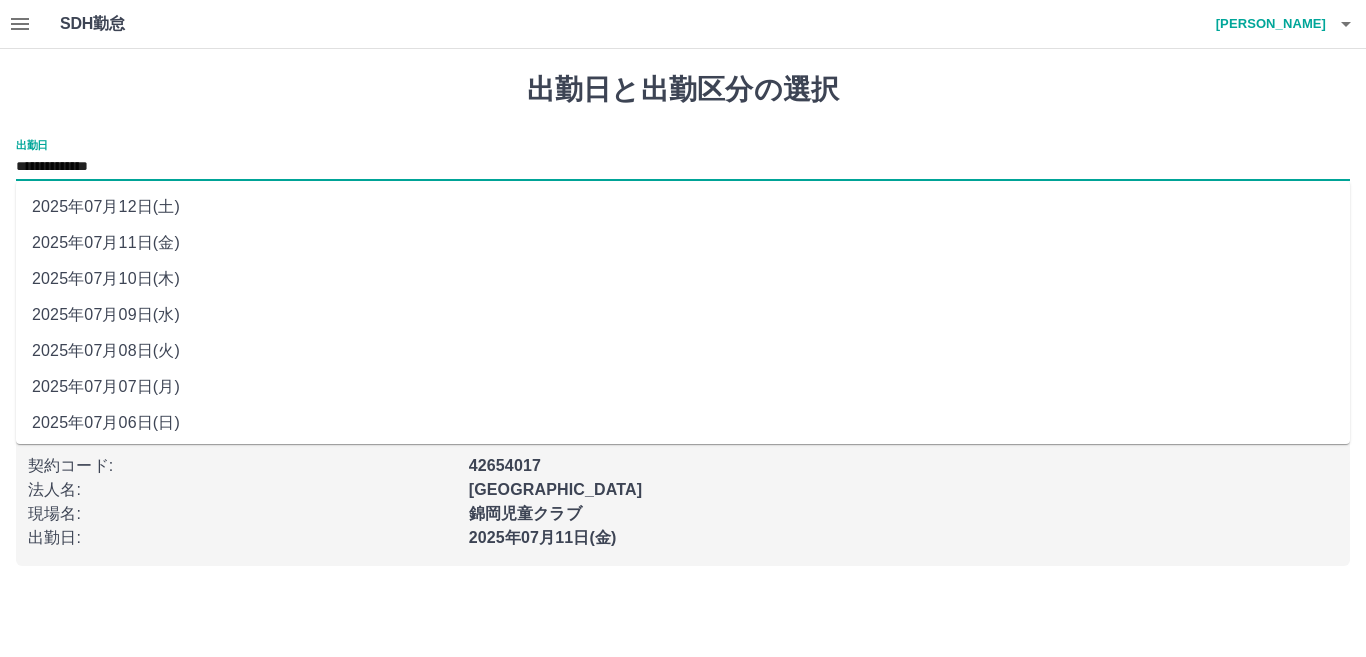 click on "**********" at bounding box center [683, 167] 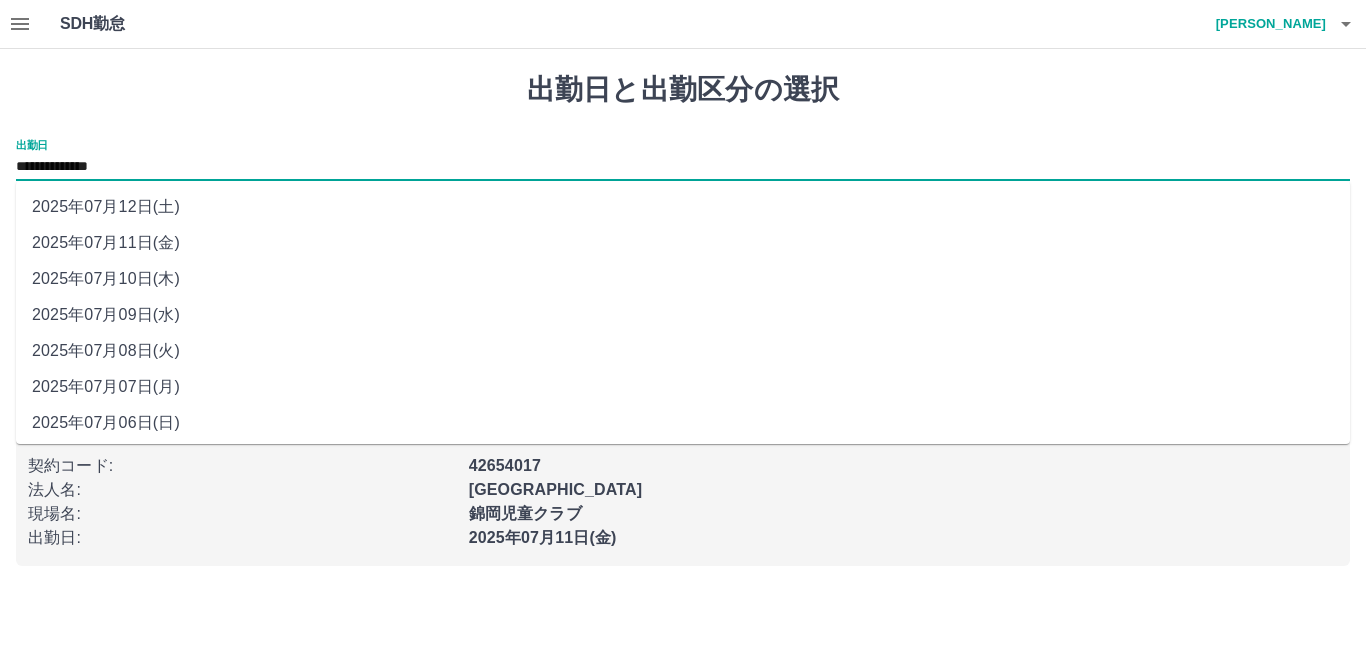 click on "2025年07月09日(水)" at bounding box center [683, 315] 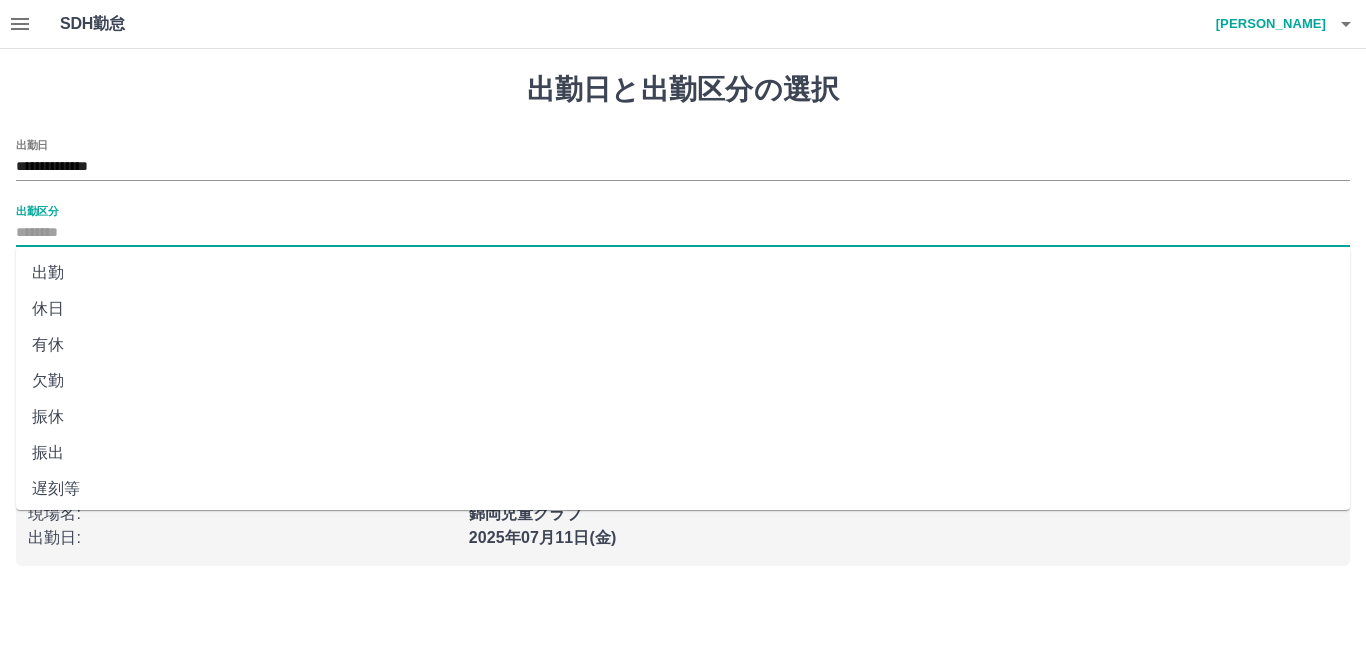 click on "出勤区分" at bounding box center [683, 233] 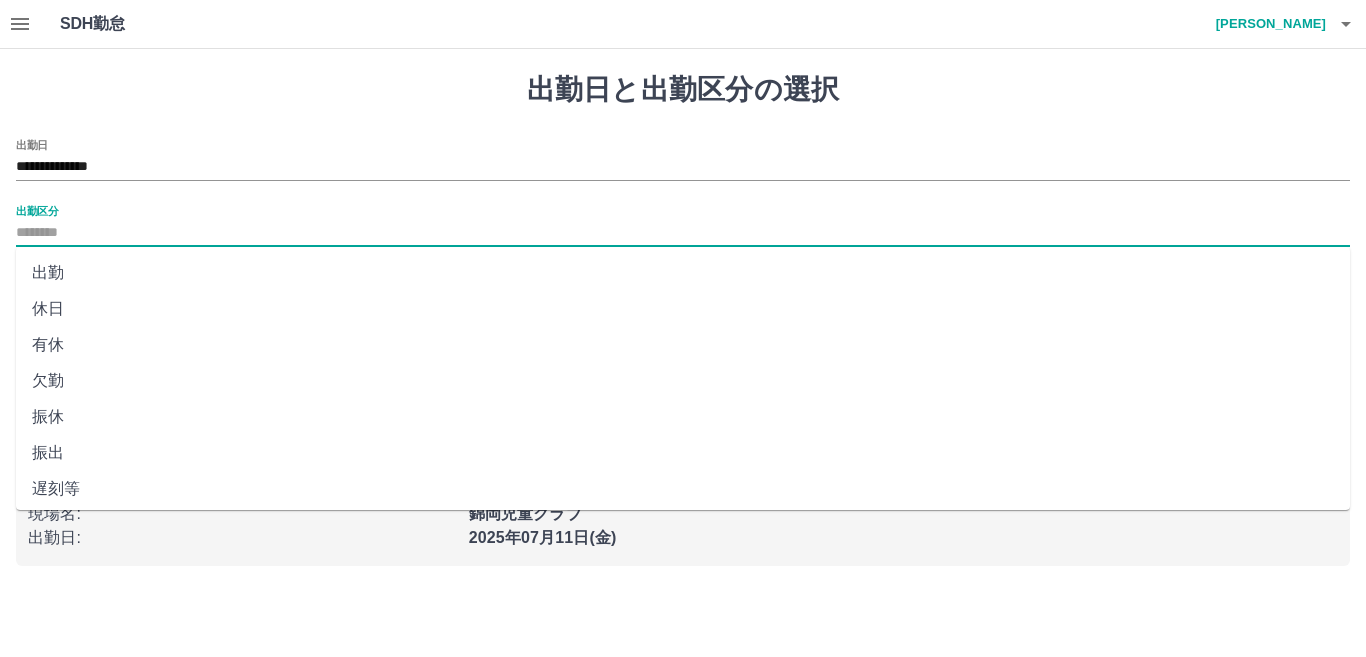 click on "休日" at bounding box center (683, 309) 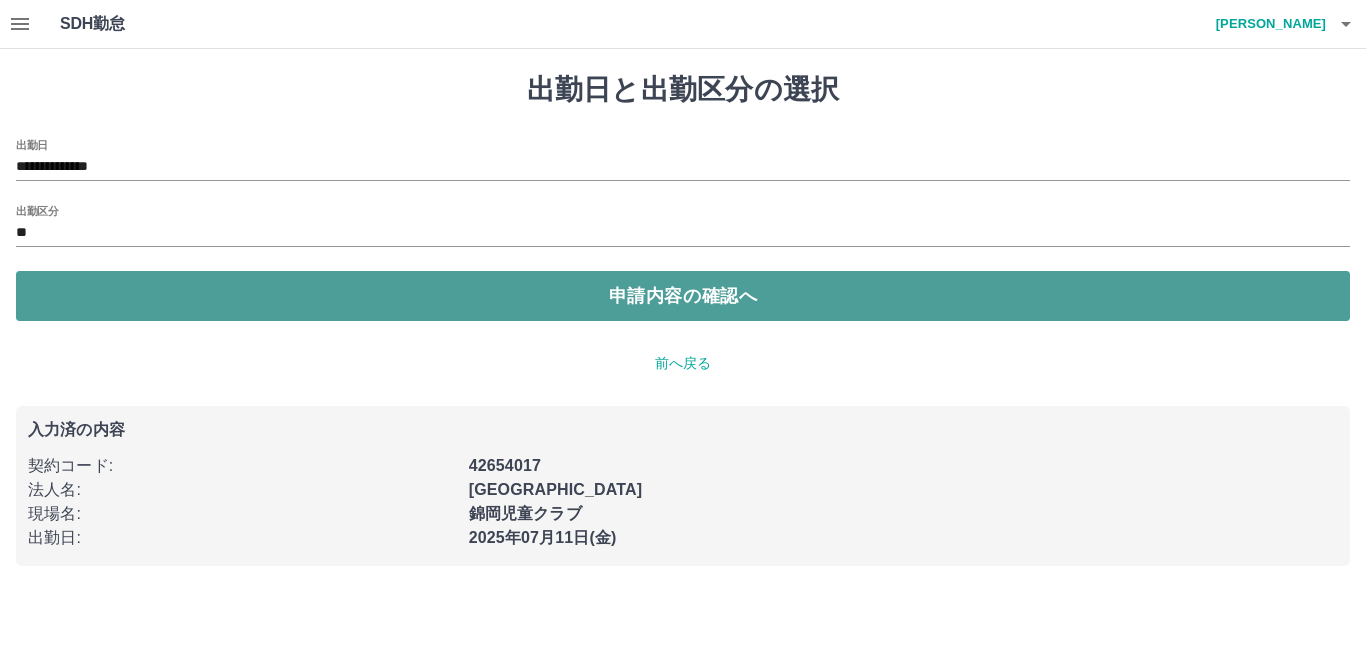 click on "申請内容の確認へ" at bounding box center [683, 296] 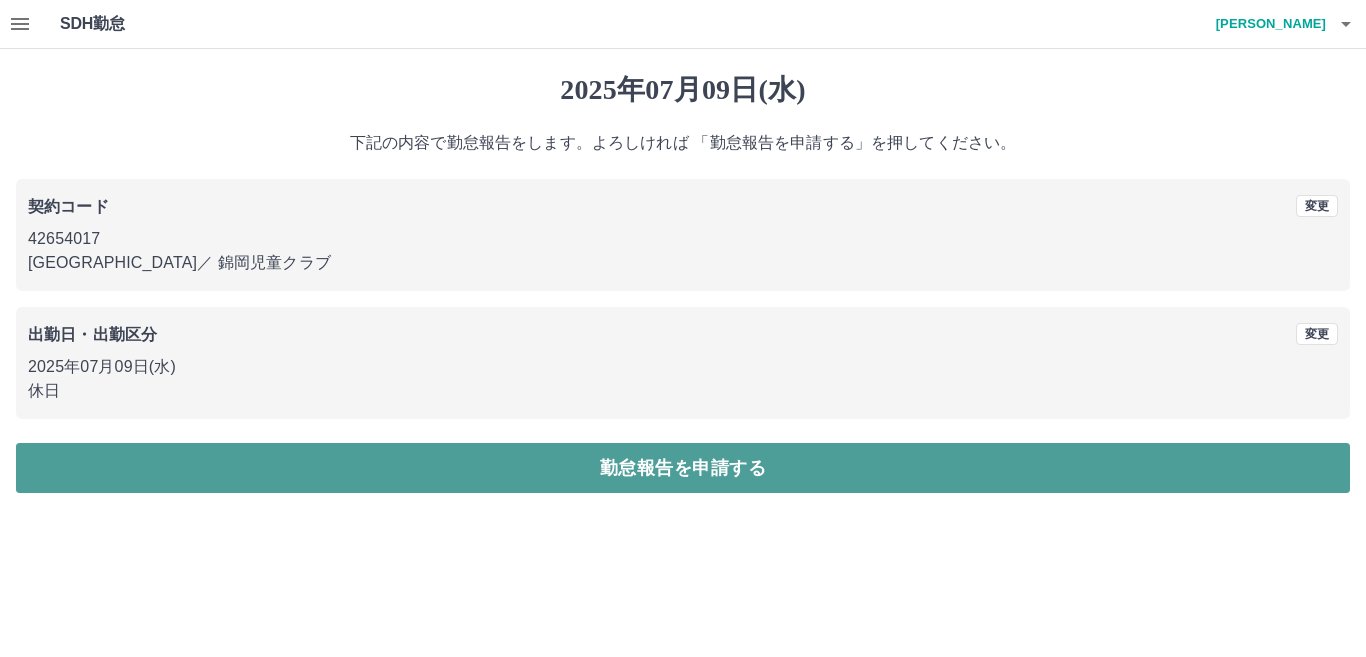 click on "勤怠報告を申請する" at bounding box center (683, 468) 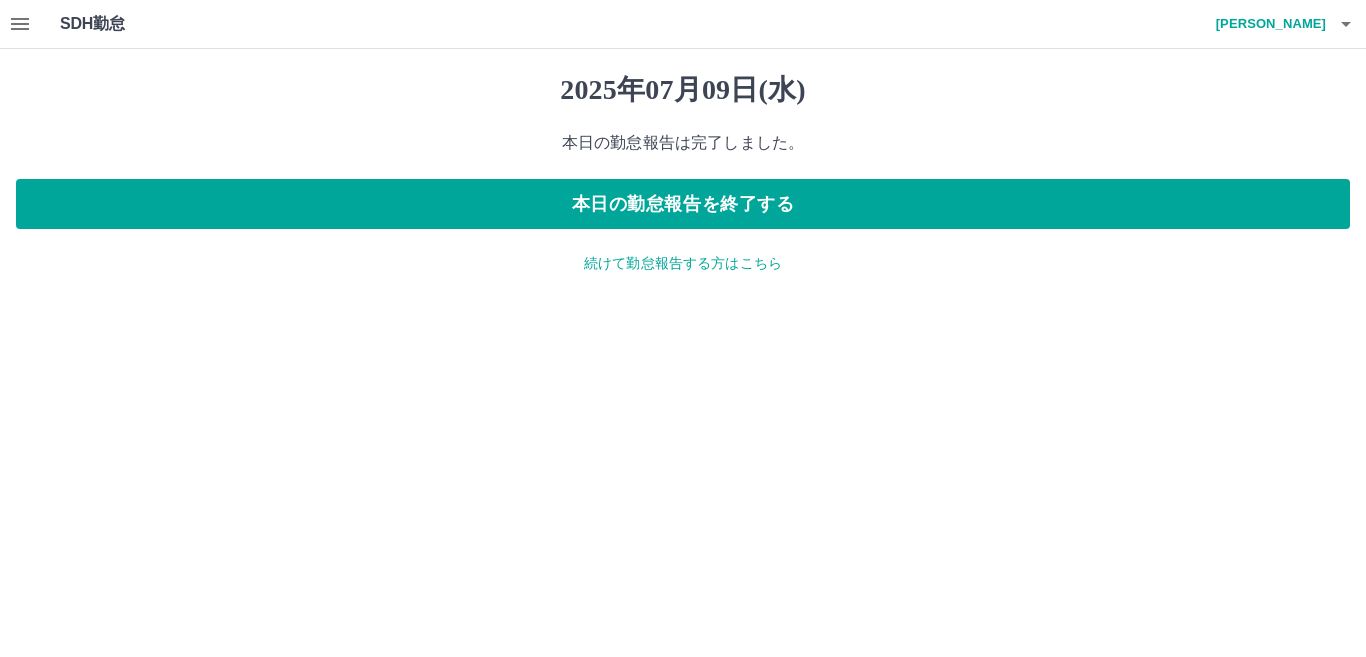 click on "続けて勤怠報告する方はこちら" at bounding box center [683, 263] 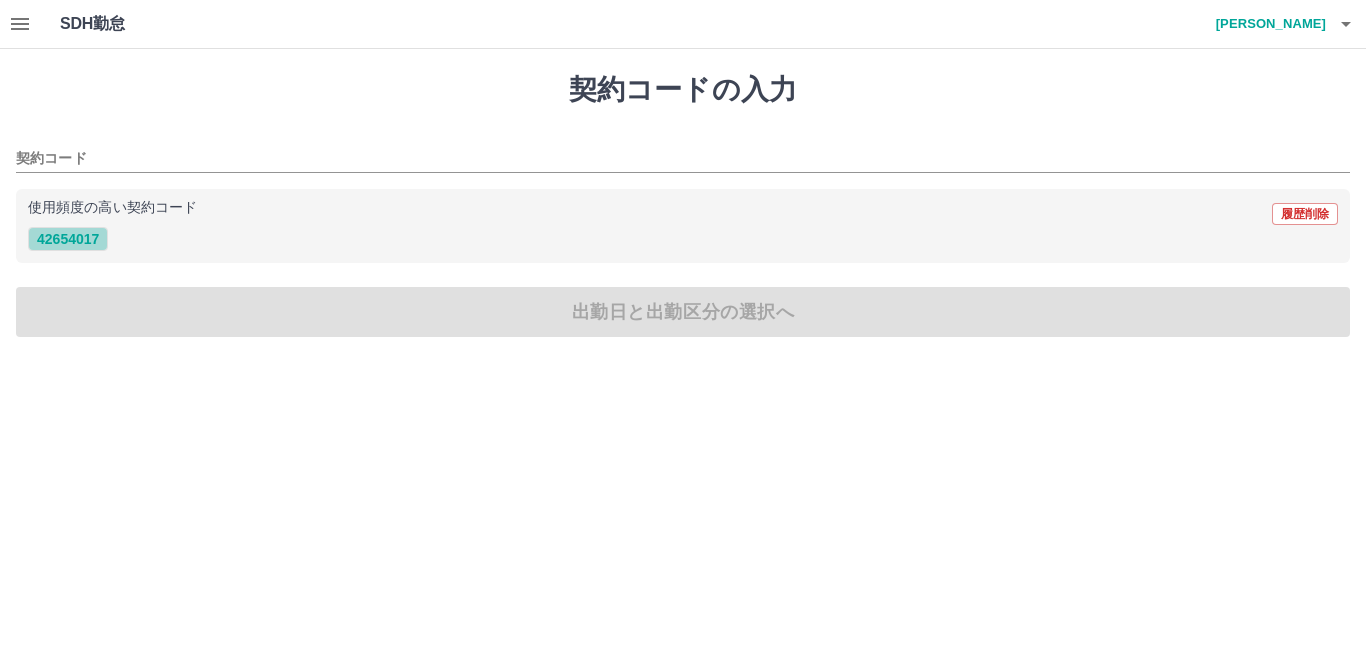 click on "42654017" at bounding box center [68, 239] 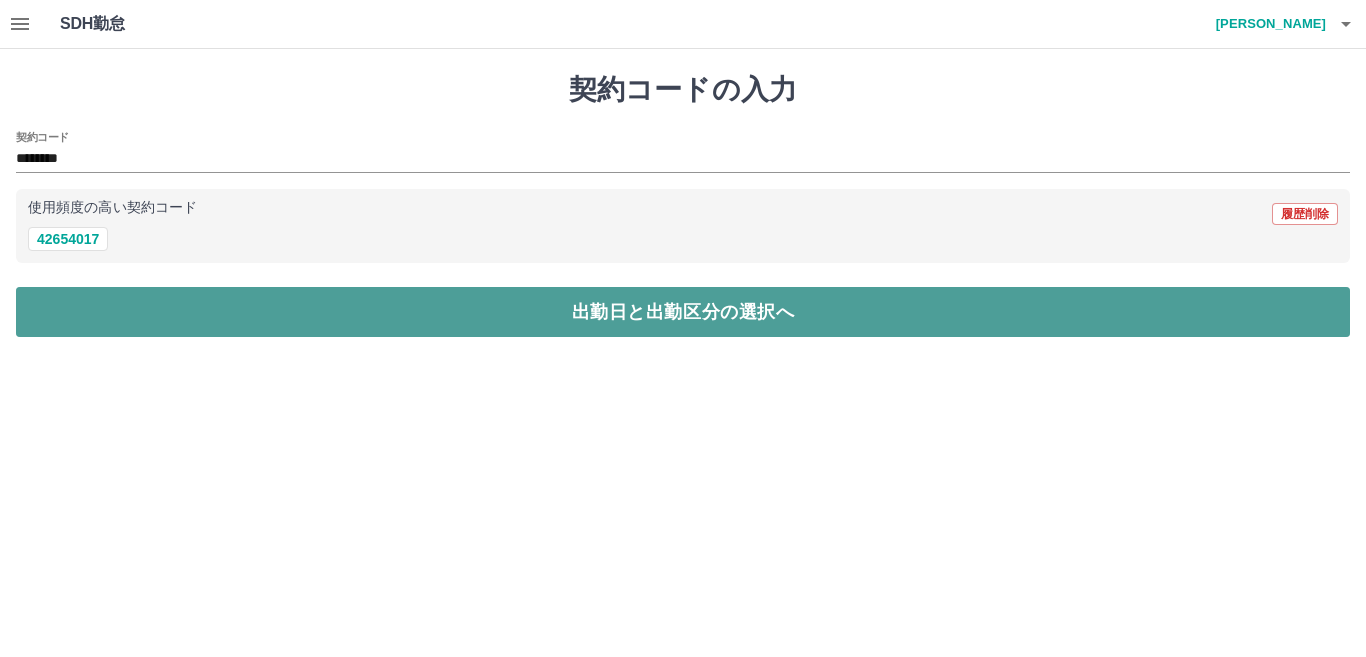 click on "出勤日と出勤区分の選択へ" at bounding box center (683, 312) 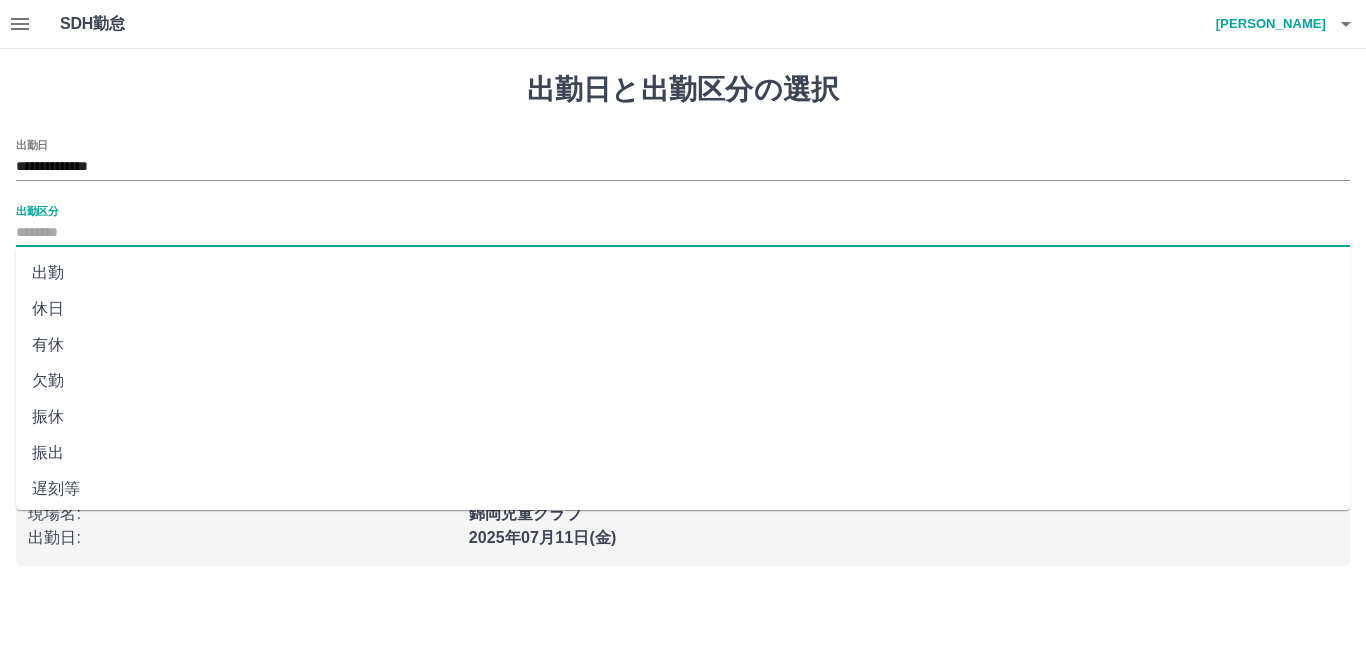 click on "出勤区分" at bounding box center (683, 233) 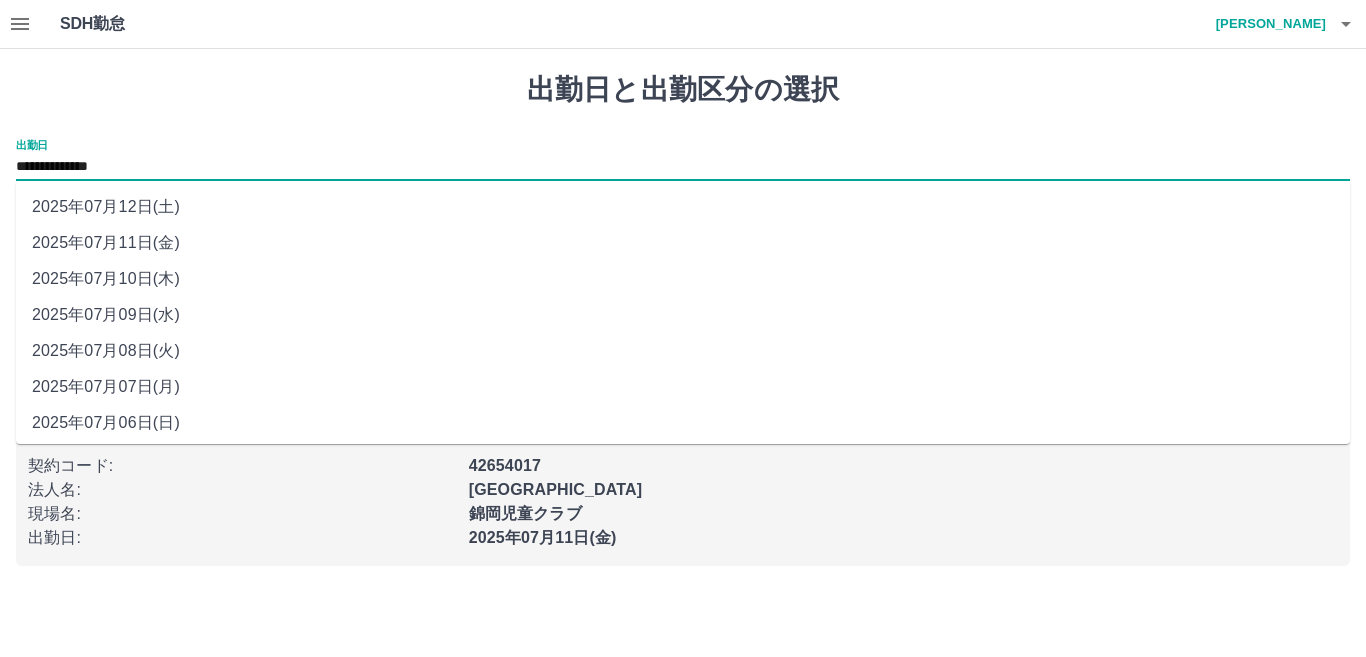 click on "**********" at bounding box center (683, 167) 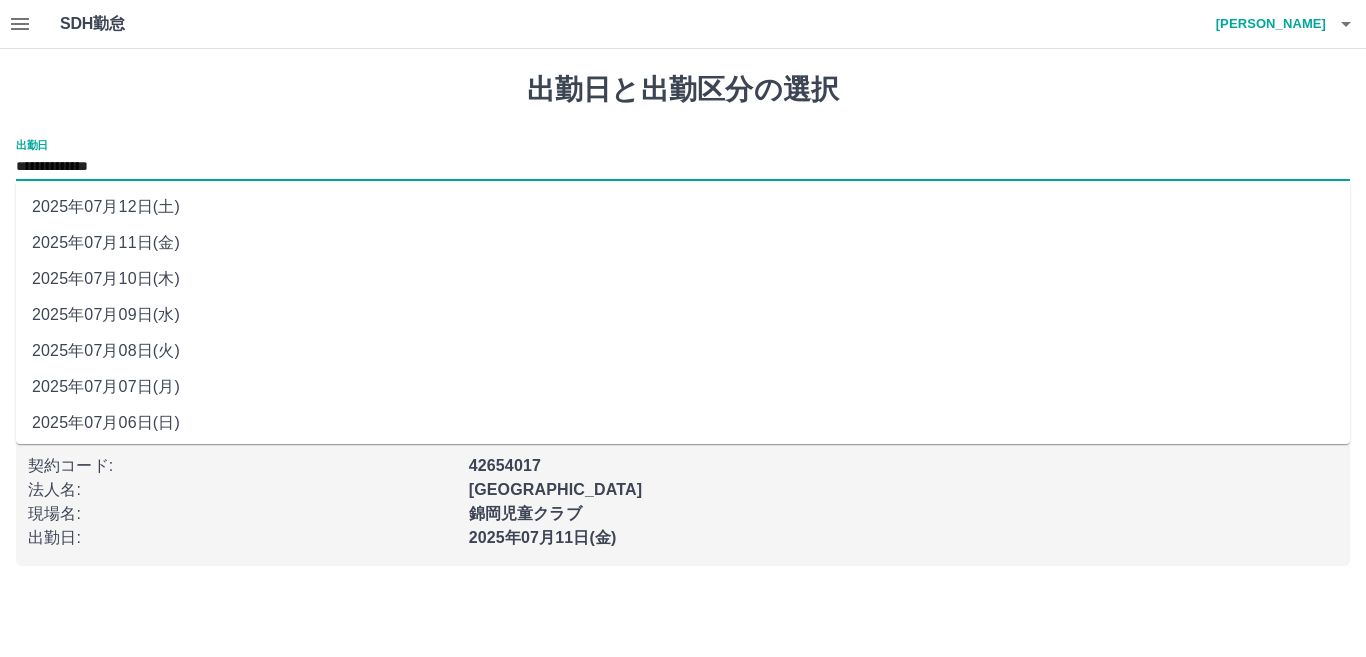 click on "2025年07月10日(木)" at bounding box center (683, 279) 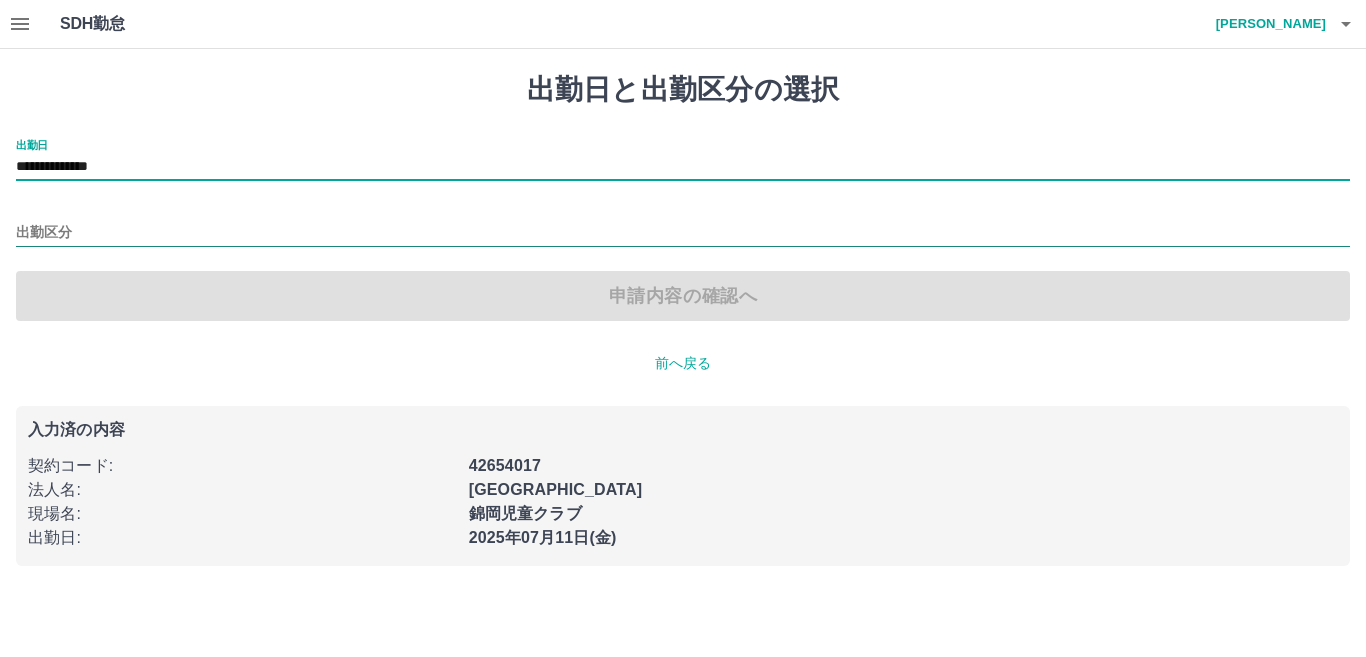 click on "出勤区分" at bounding box center (683, 233) 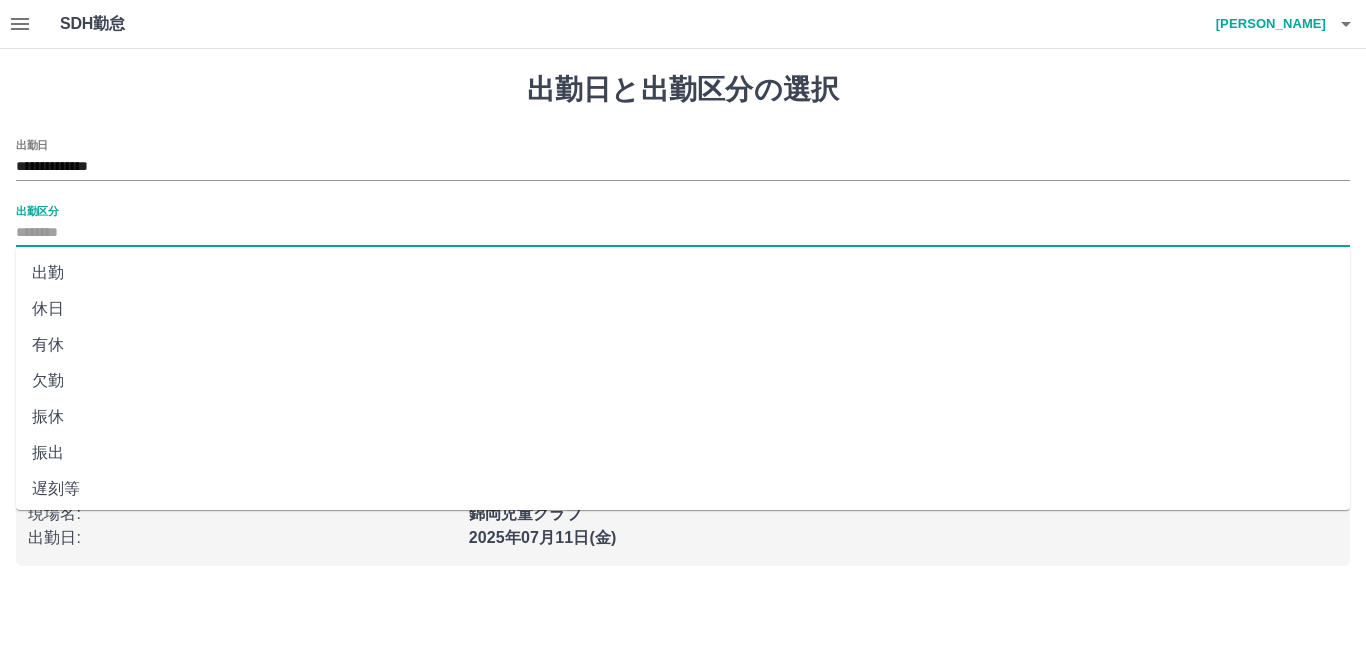 click on "出勤" at bounding box center [683, 273] 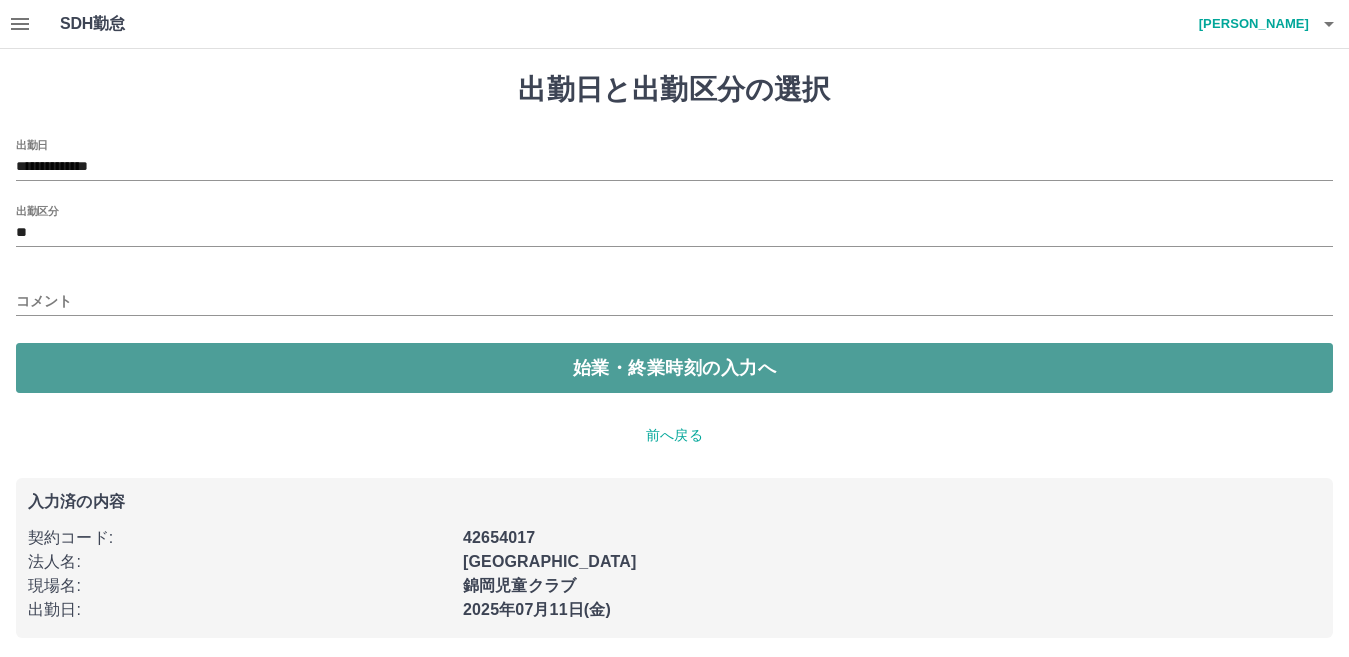 click on "始業・終業時刻の入力へ" at bounding box center (674, 368) 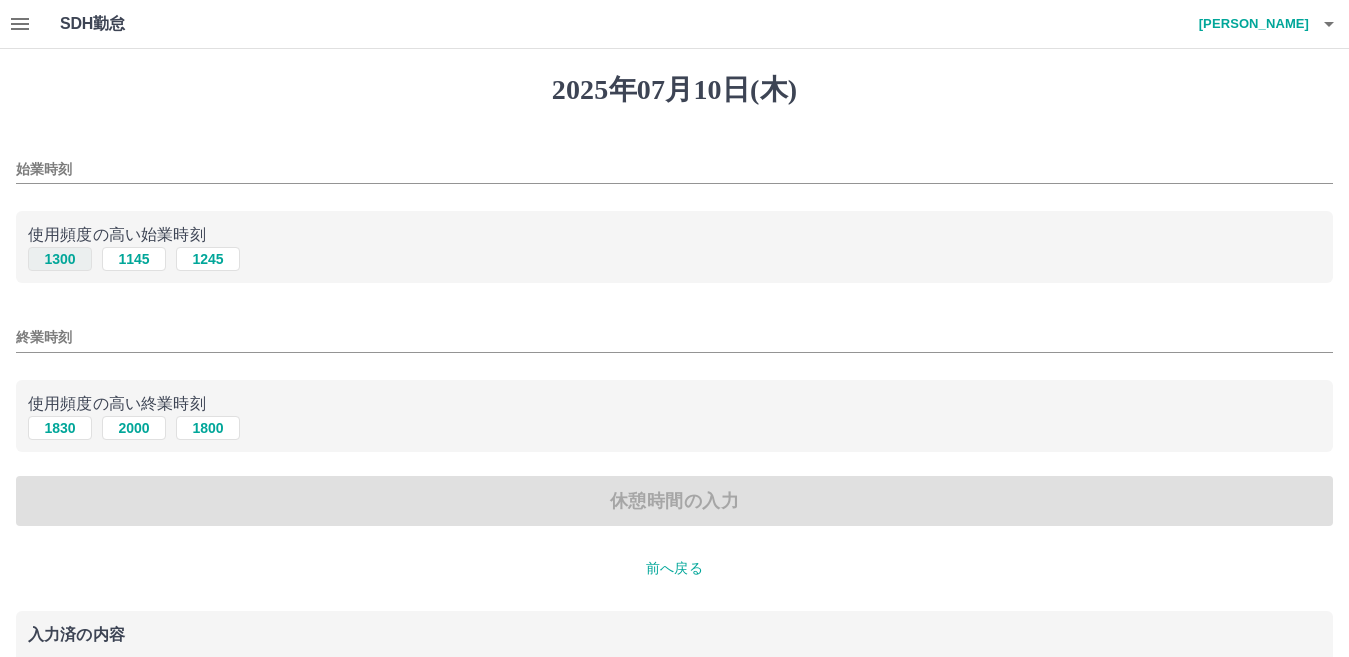 click on "1300" at bounding box center (60, 259) 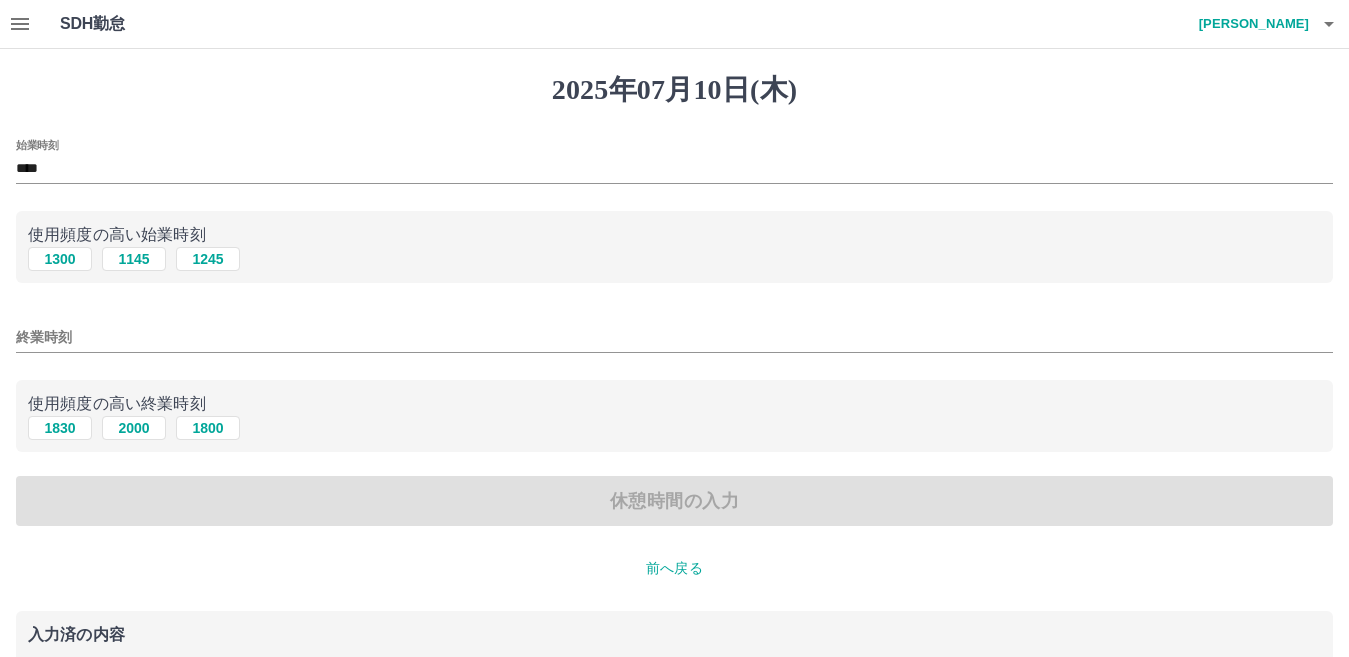 click on "終業時刻" at bounding box center [674, 337] 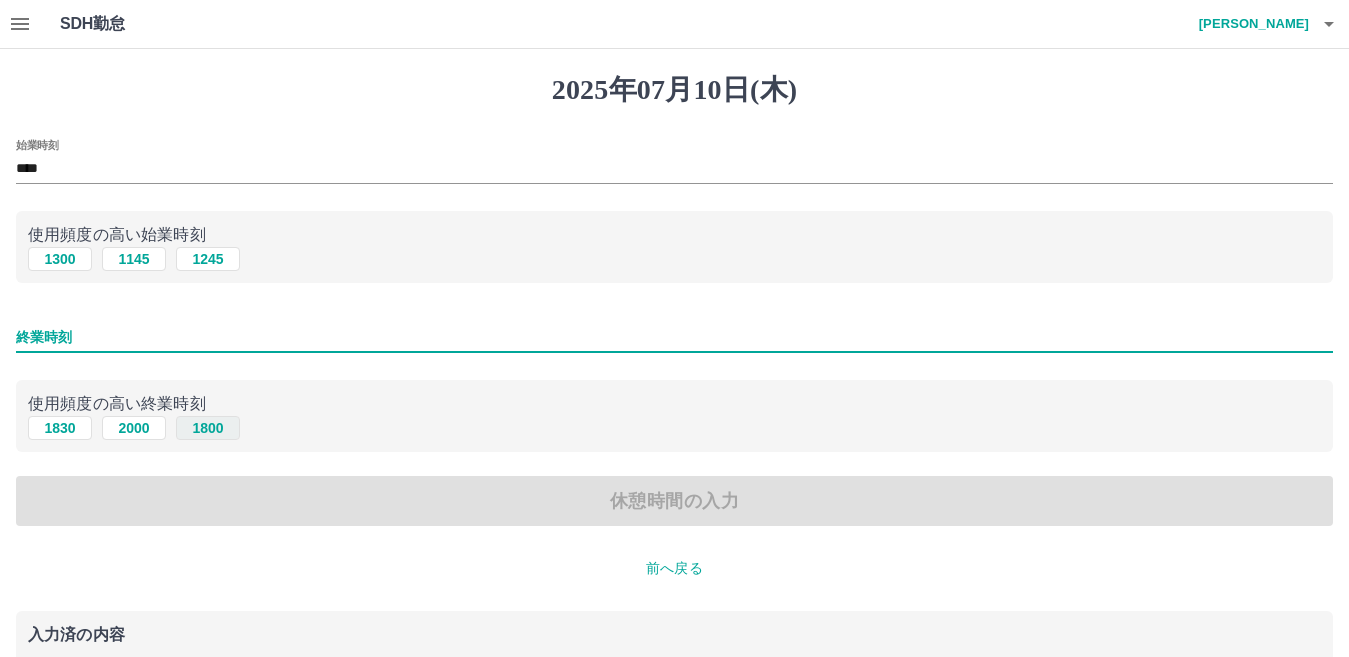 type on "****" 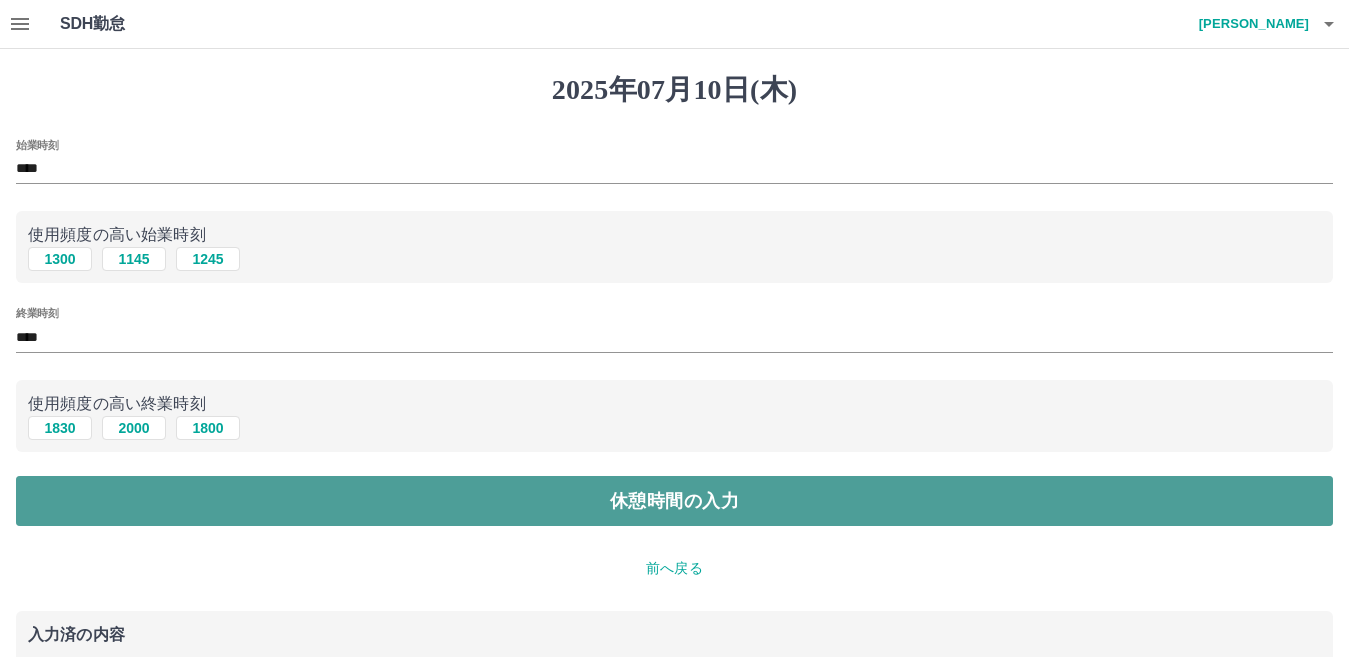 click on "休憩時間の入力" at bounding box center [674, 501] 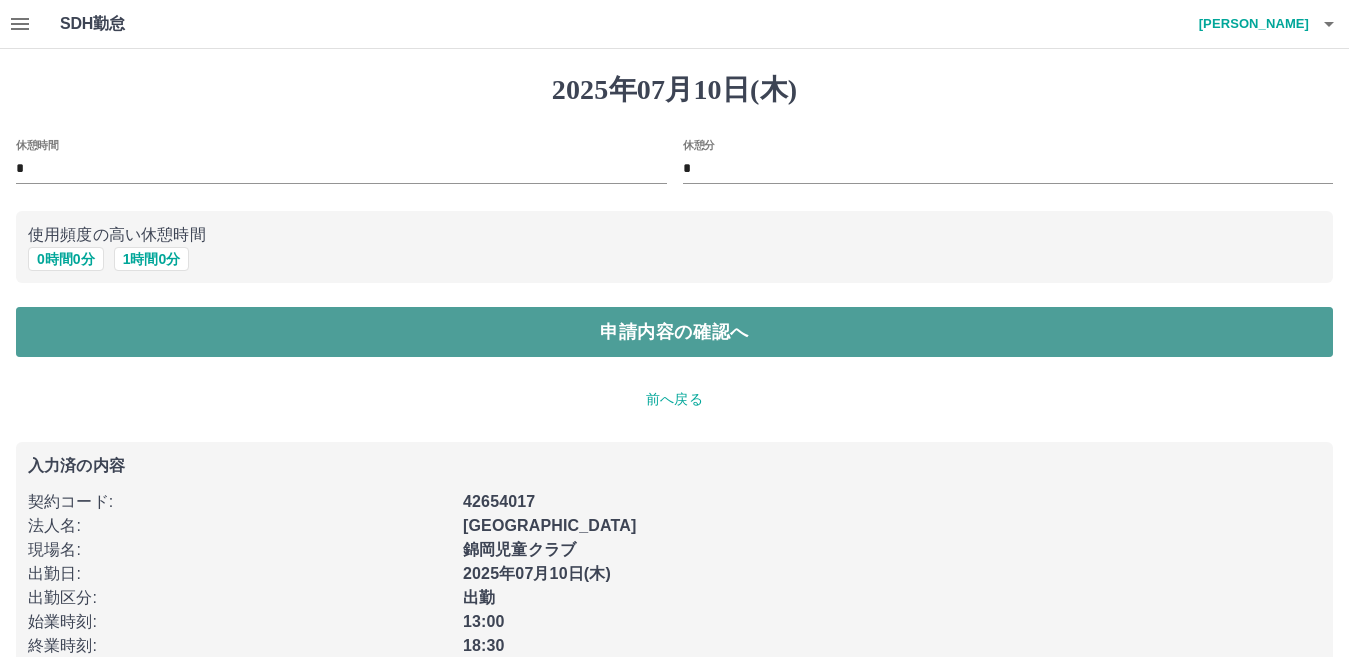 click on "申請内容の確認へ" at bounding box center [674, 332] 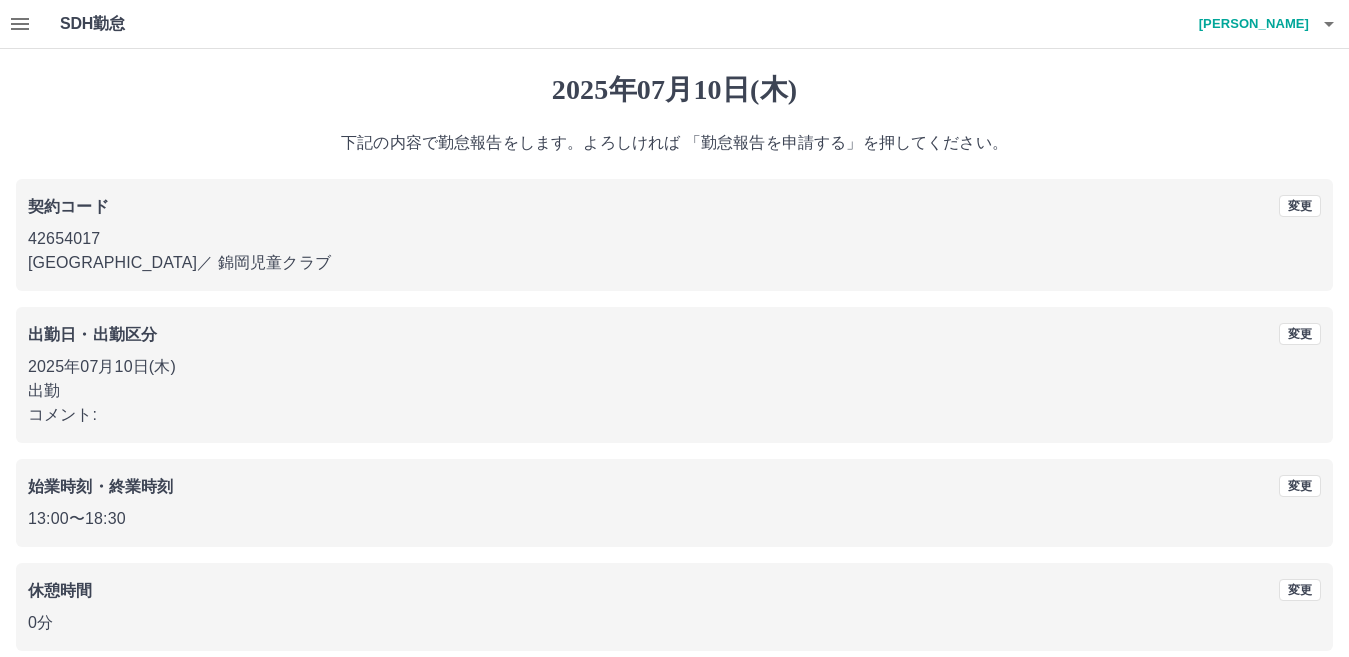 scroll, scrollTop: 92, scrollLeft: 0, axis: vertical 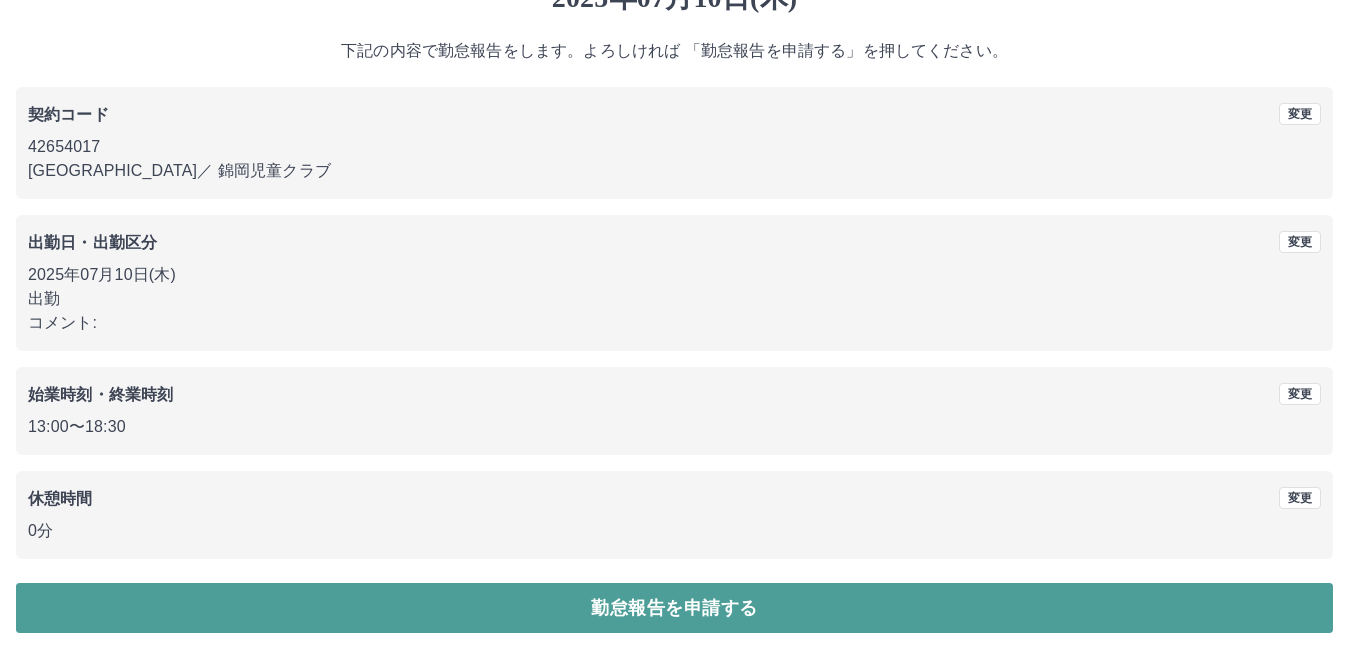 click on "勤怠報告を申請する" at bounding box center (674, 608) 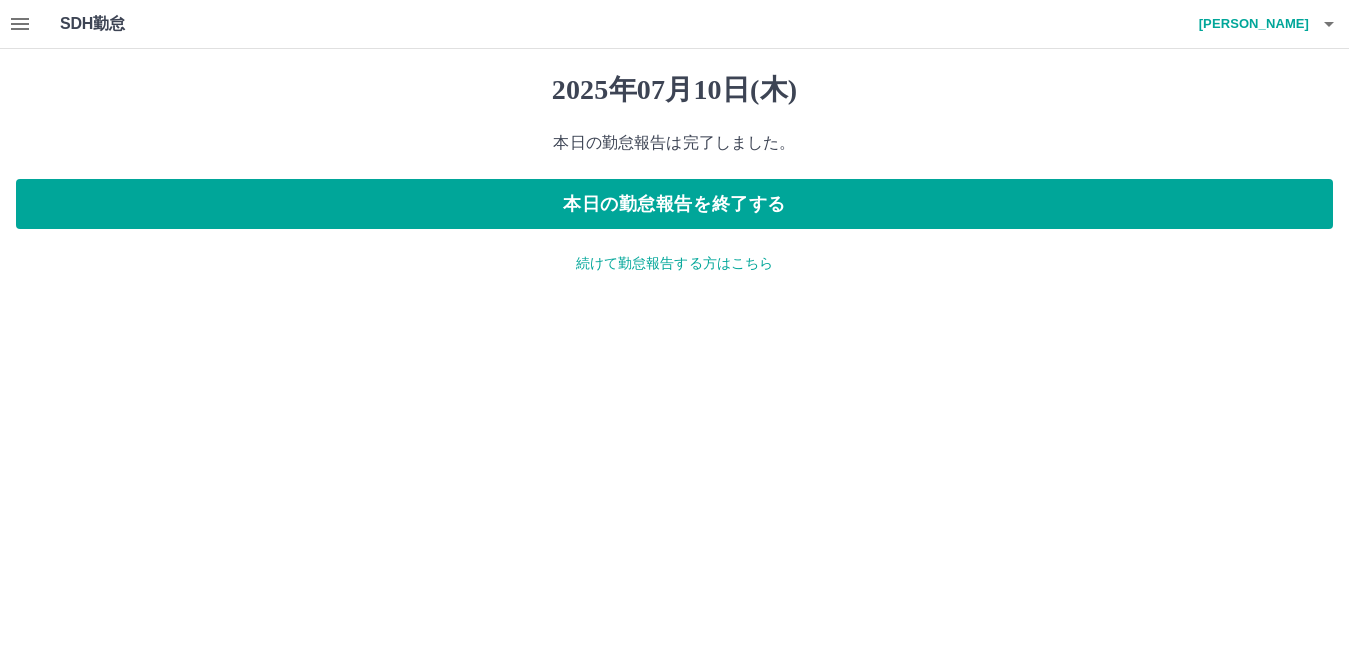 scroll, scrollTop: 0, scrollLeft: 0, axis: both 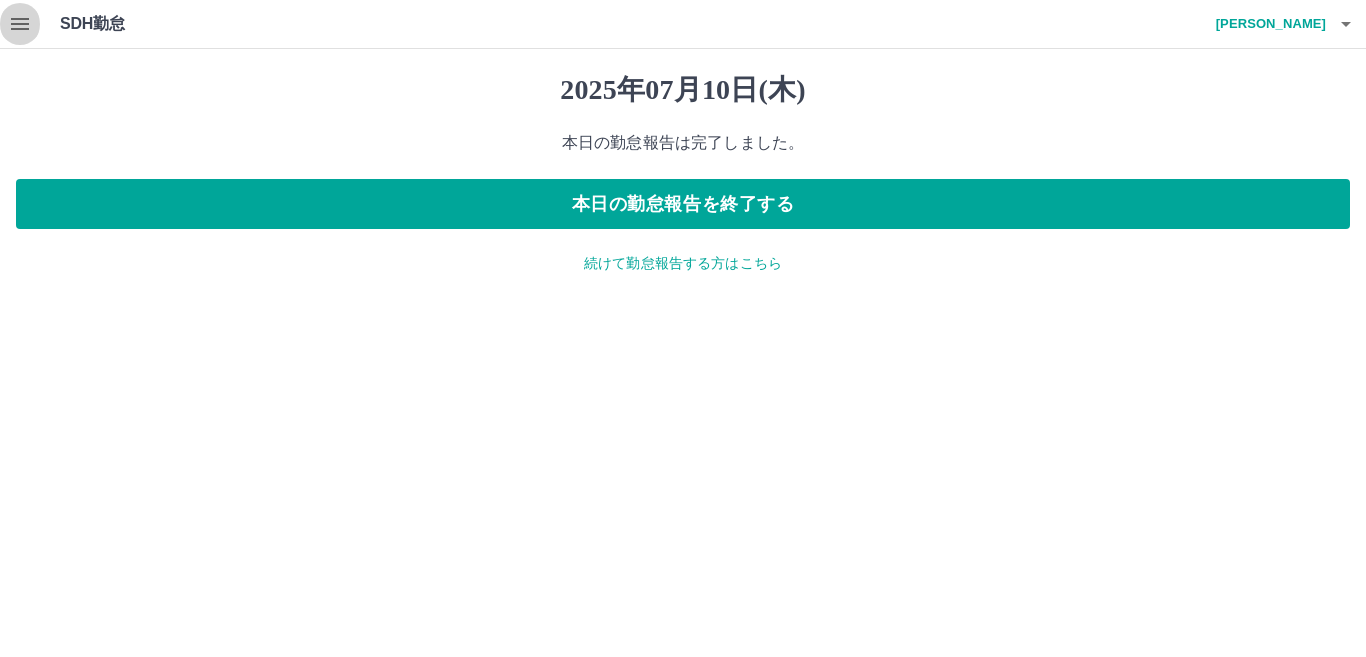 click 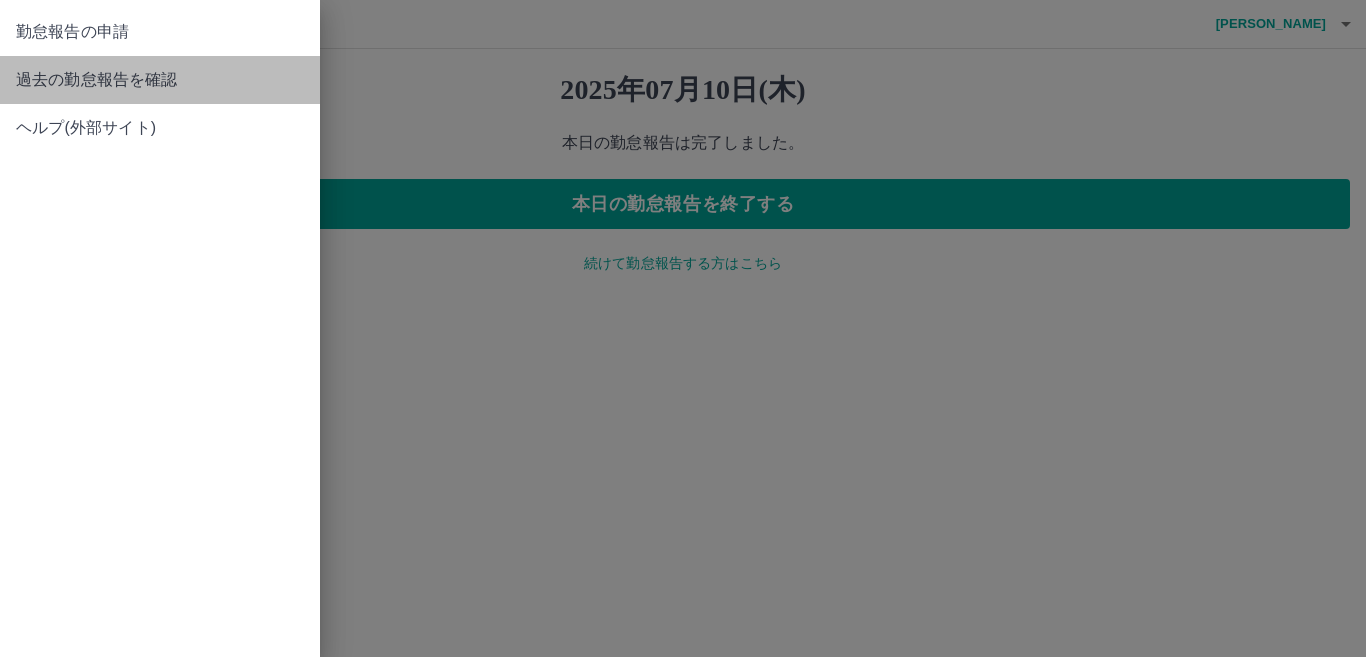 click on "過去の勤怠報告を確認" at bounding box center (160, 80) 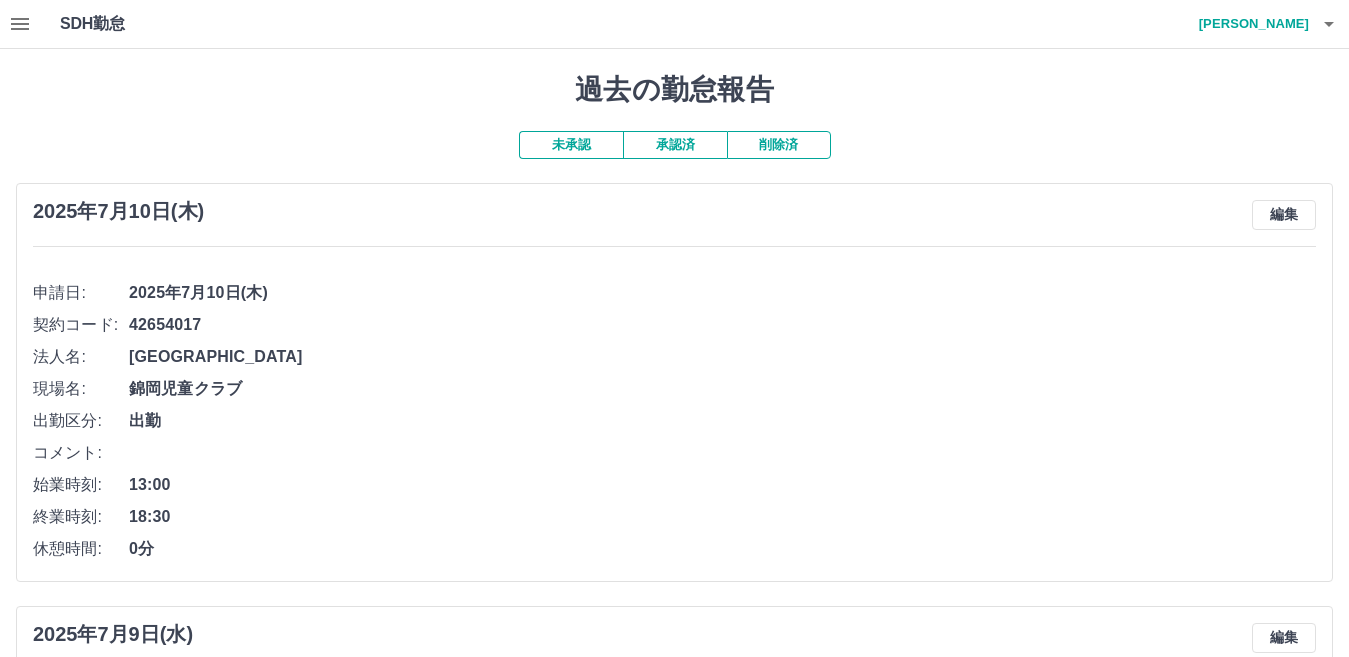 click on "未承認" at bounding box center (571, 145) 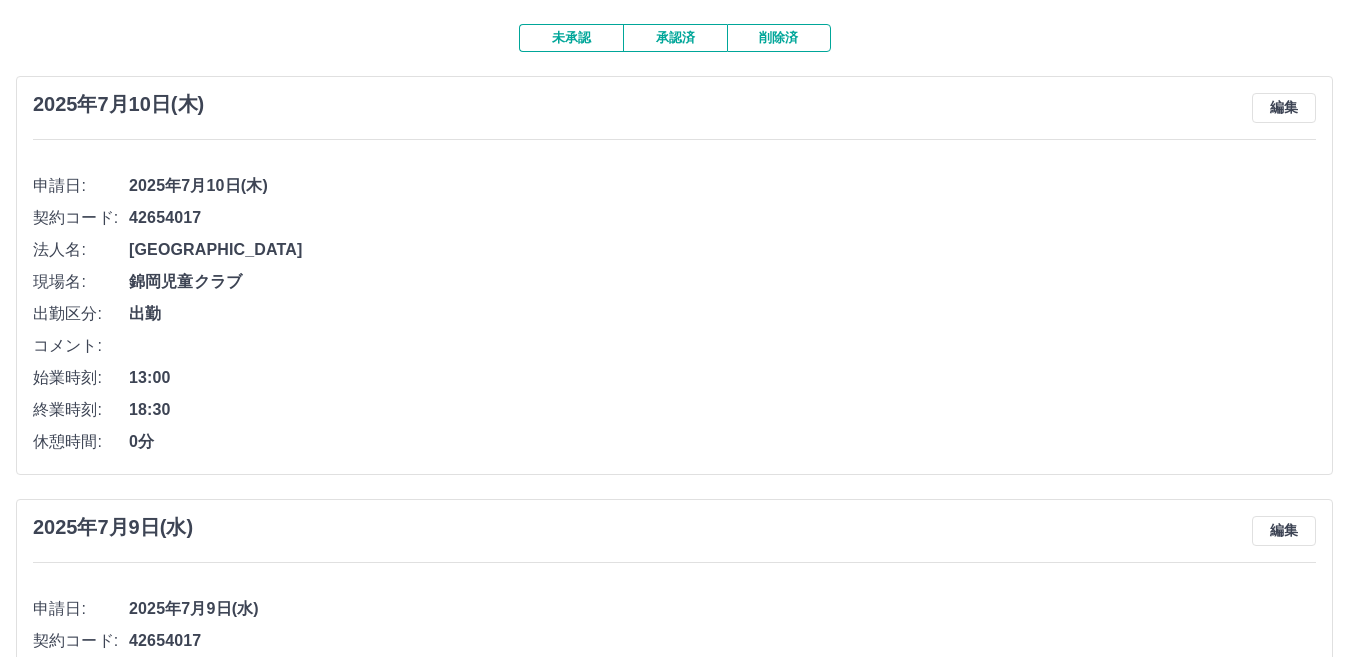 scroll, scrollTop: 0, scrollLeft: 0, axis: both 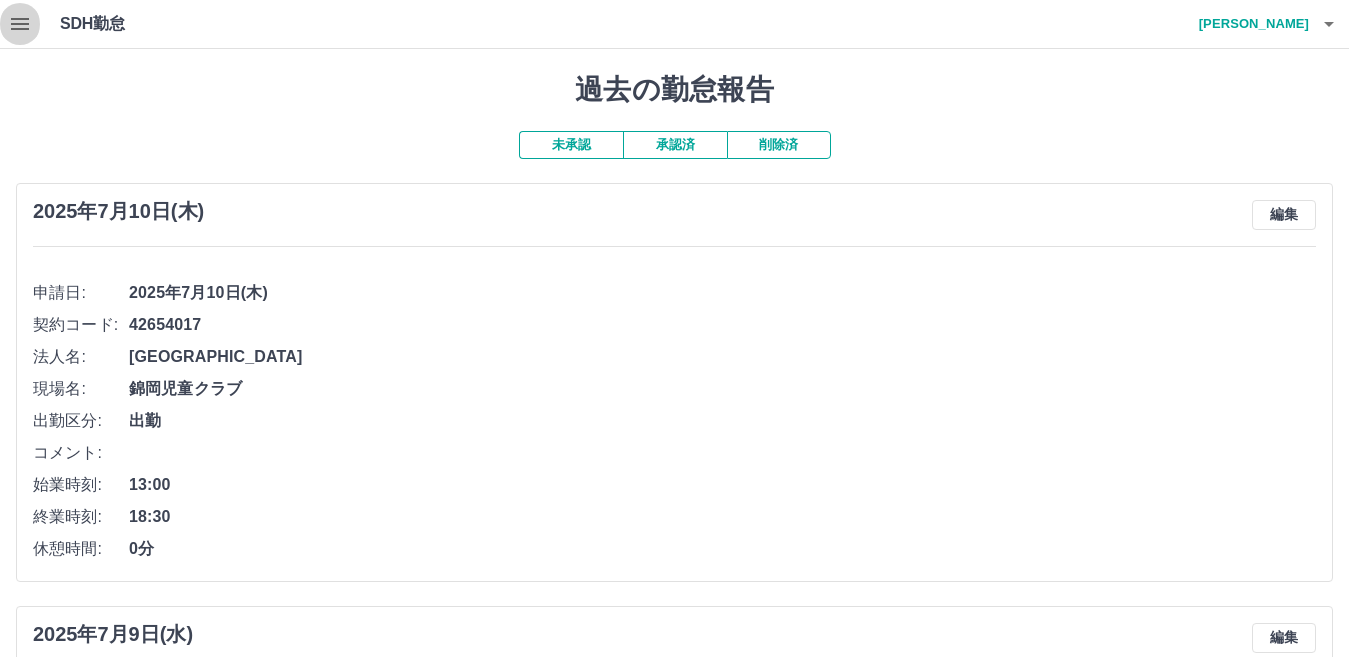 click 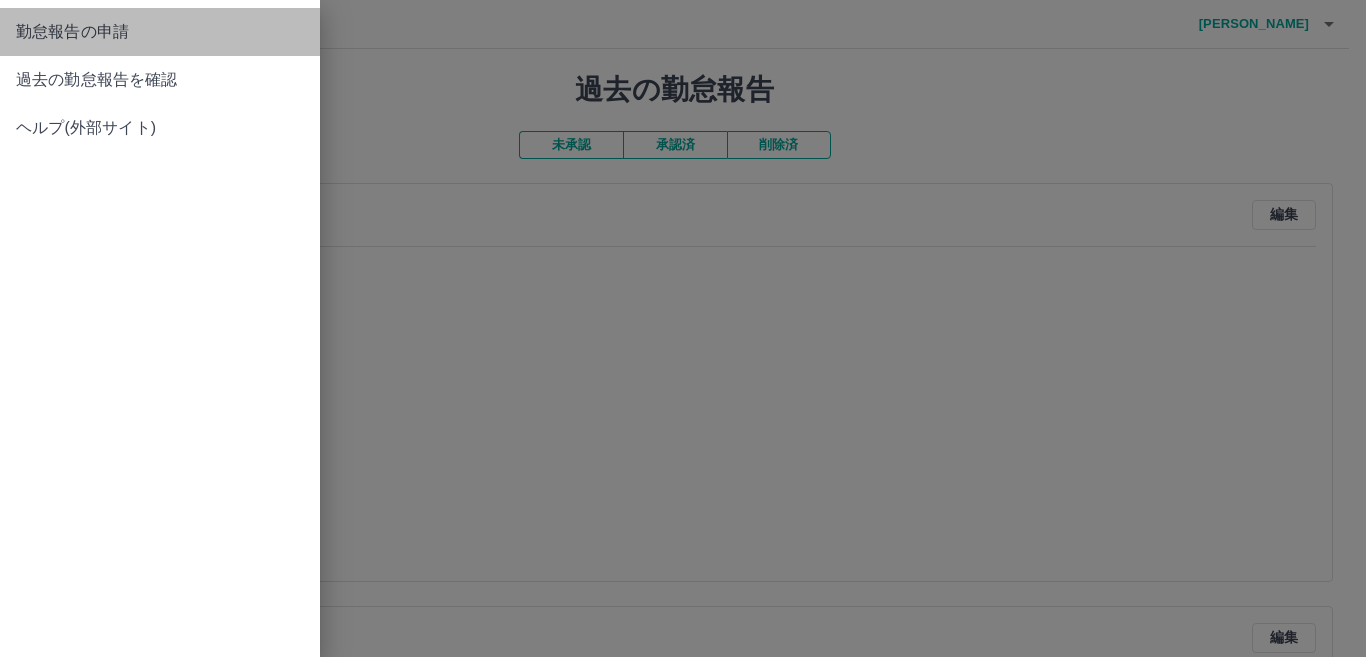click on "勤怠報告の申請" at bounding box center (160, 32) 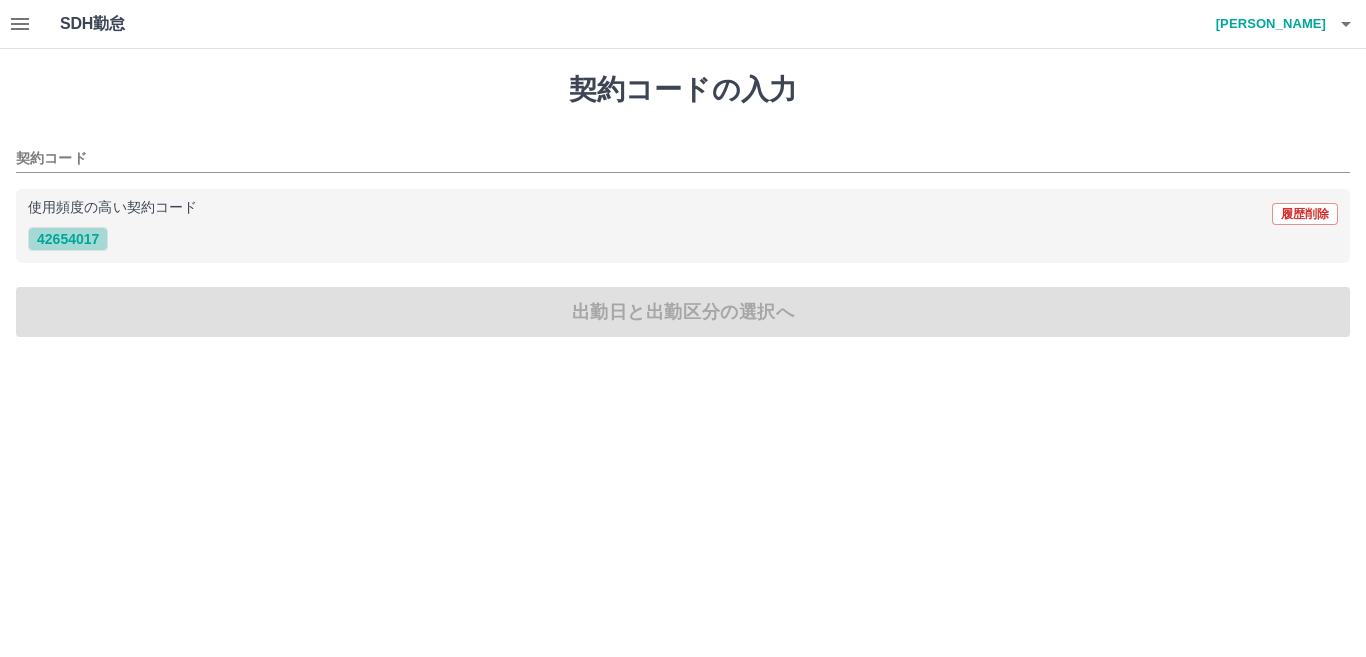 click on "42654017" at bounding box center (68, 239) 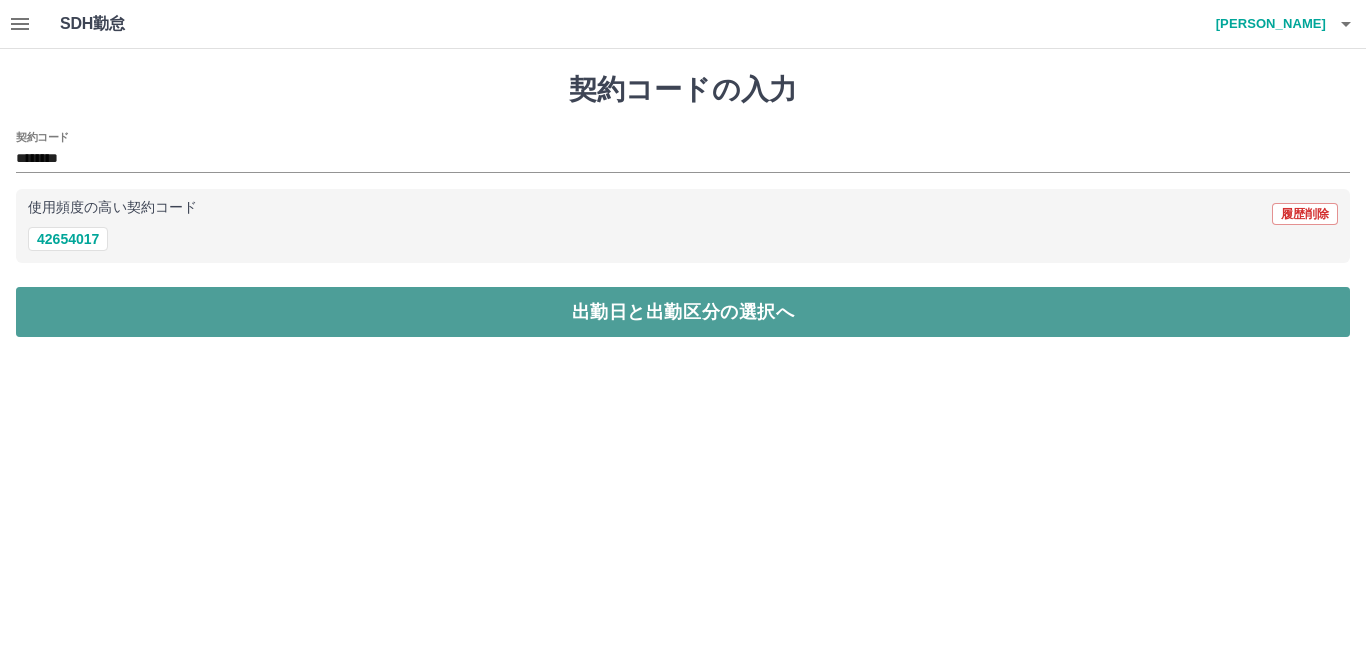 click on "出勤日と出勤区分の選択へ" at bounding box center (683, 312) 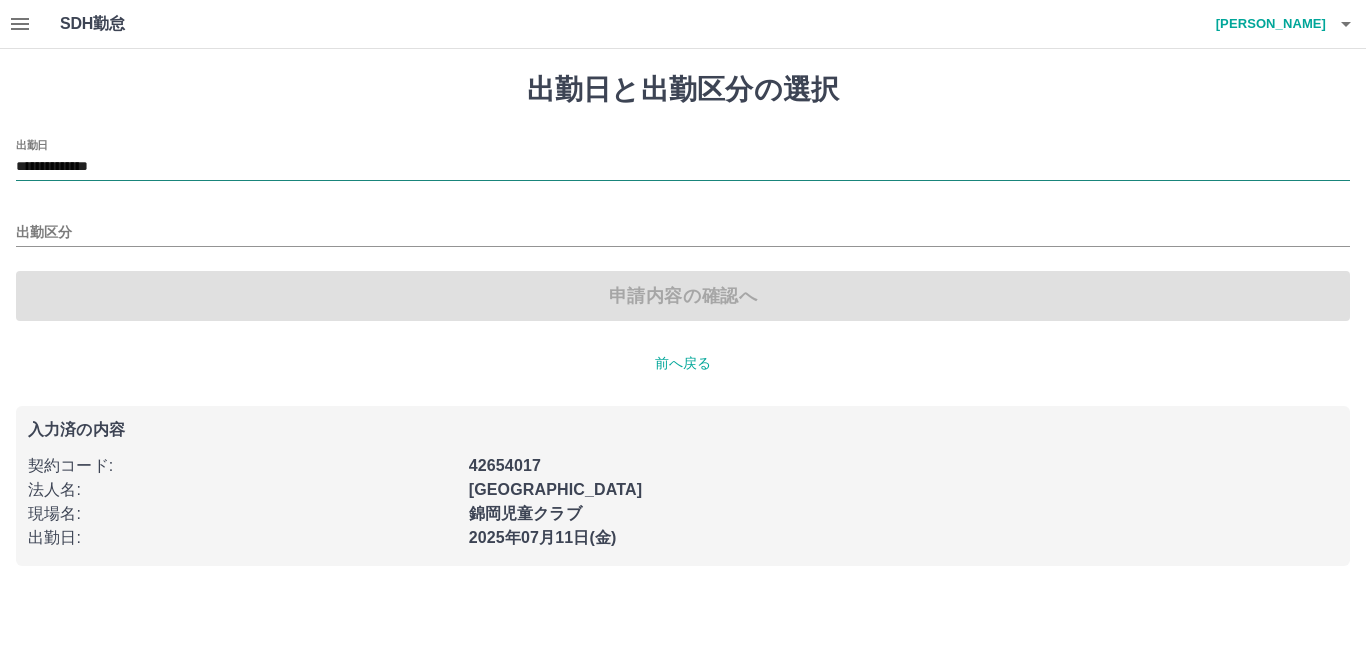 click on "**********" at bounding box center (683, 167) 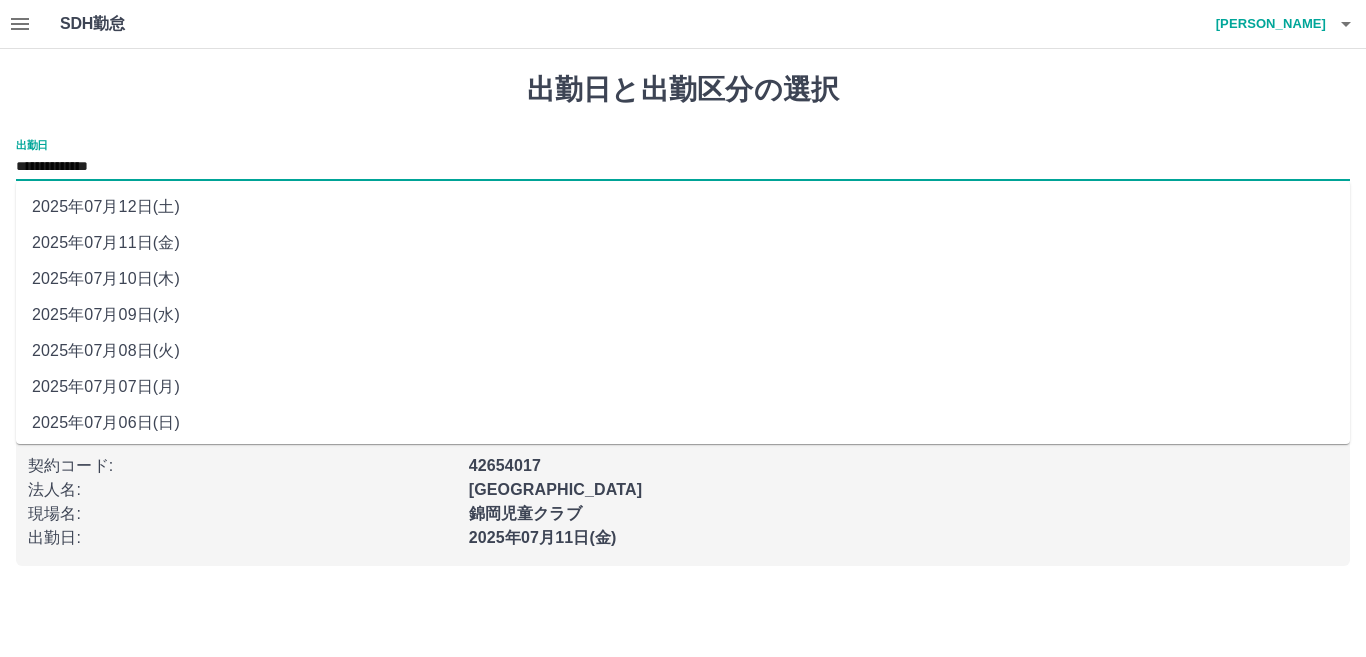 click on "**********" at bounding box center (683, 167) 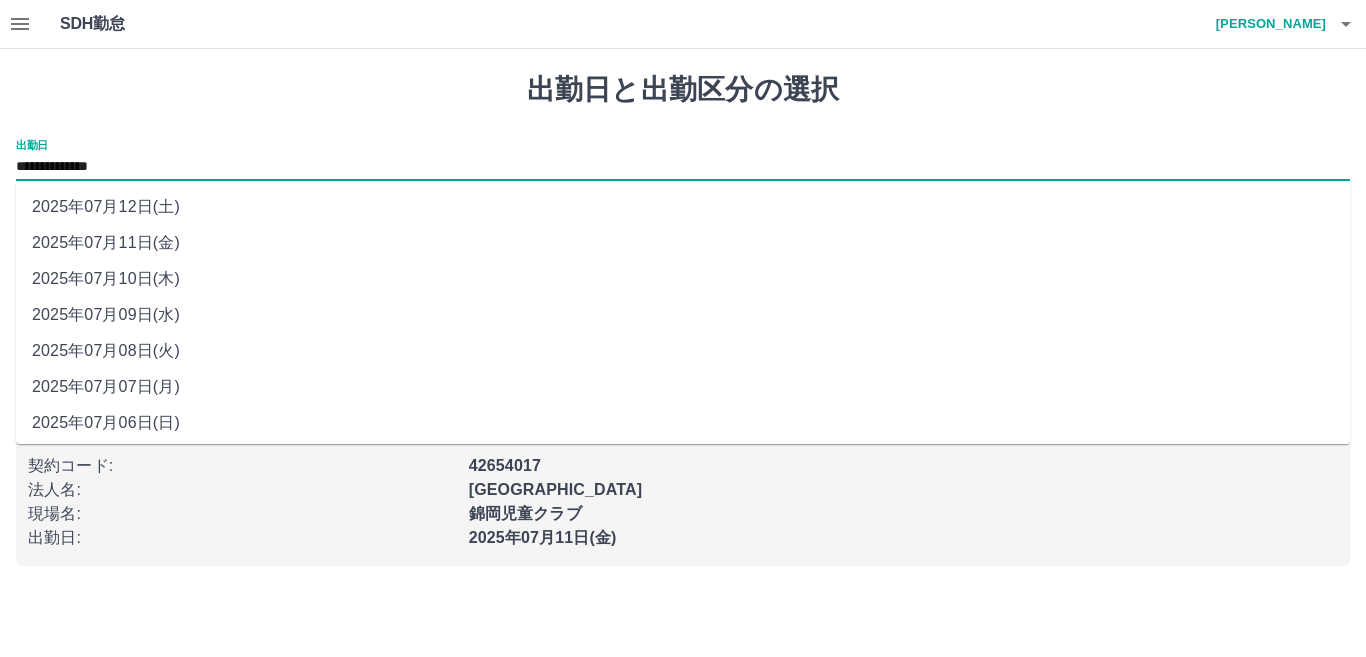 click on "2025年07月11日(金)" at bounding box center (683, 243) 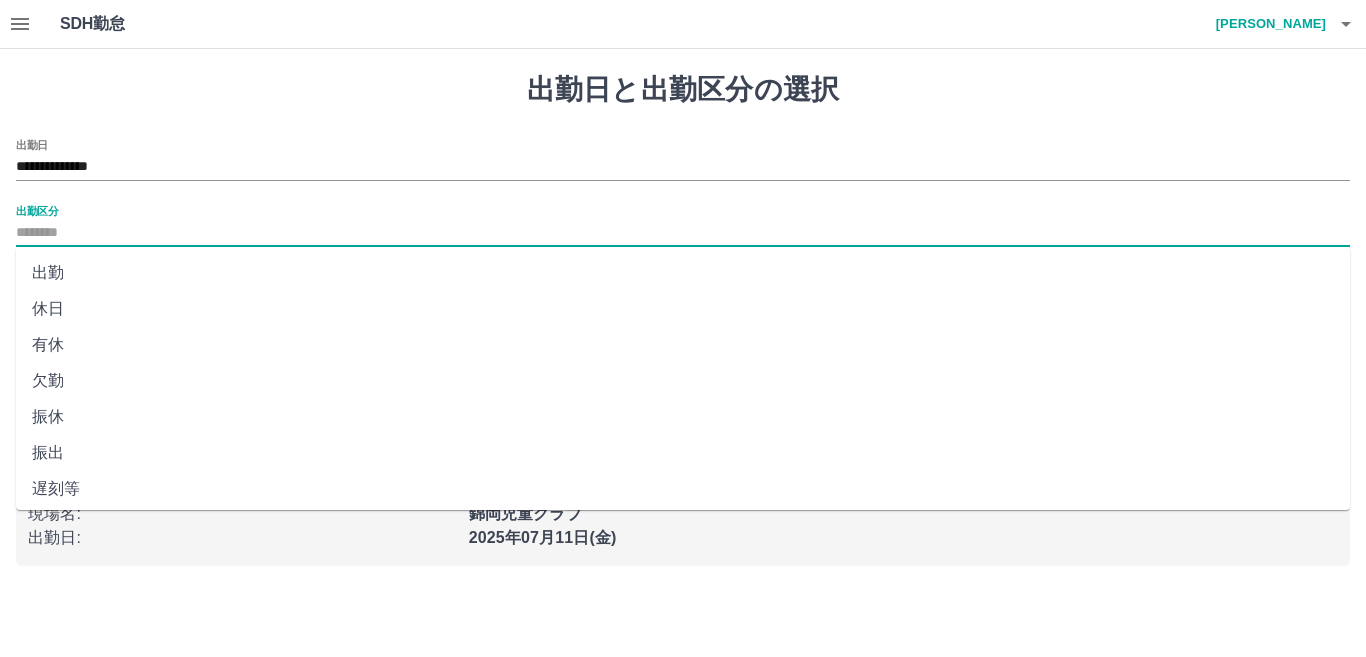 click on "出勤区分" at bounding box center (683, 233) 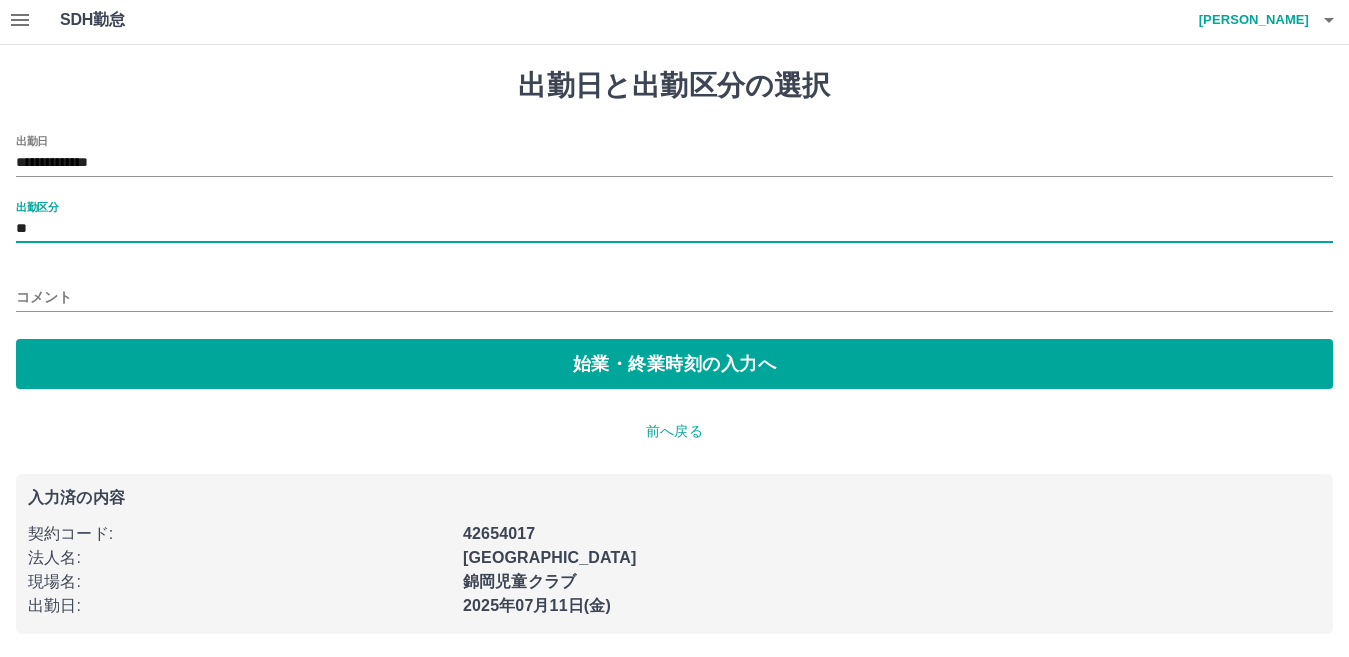 scroll, scrollTop: 5, scrollLeft: 0, axis: vertical 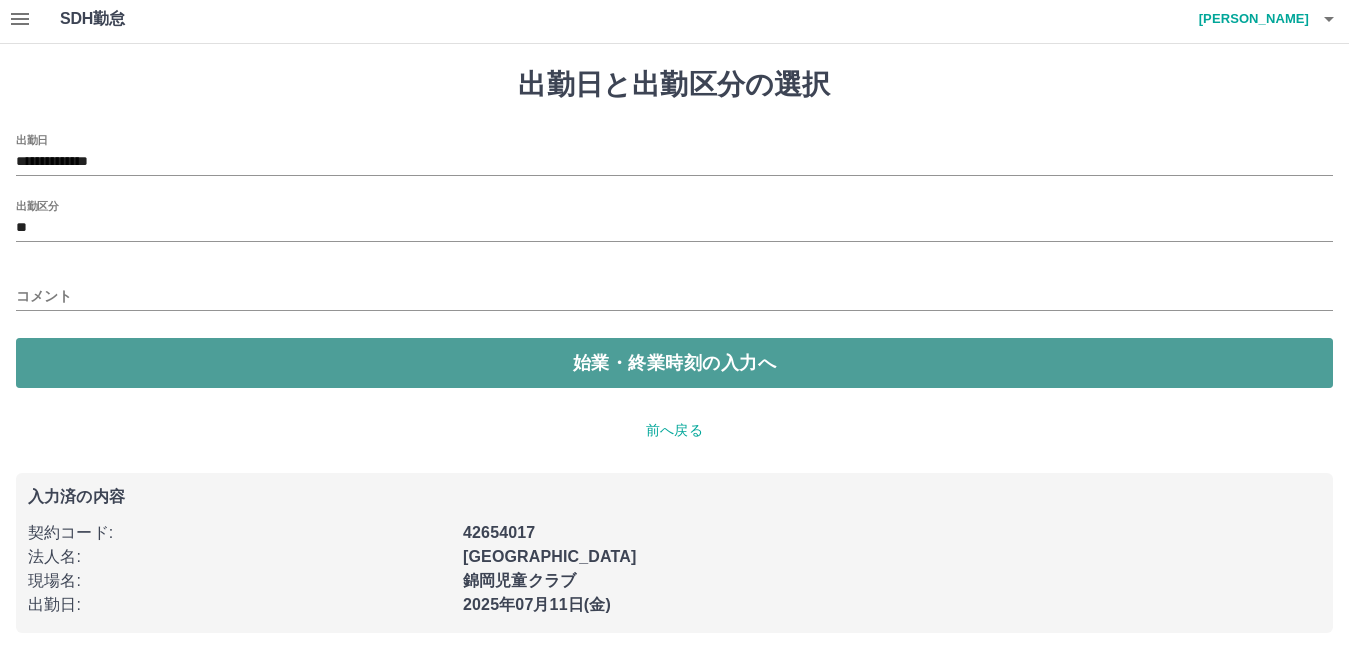 click on "始業・終業時刻の入力へ" at bounding box center [674, 363] 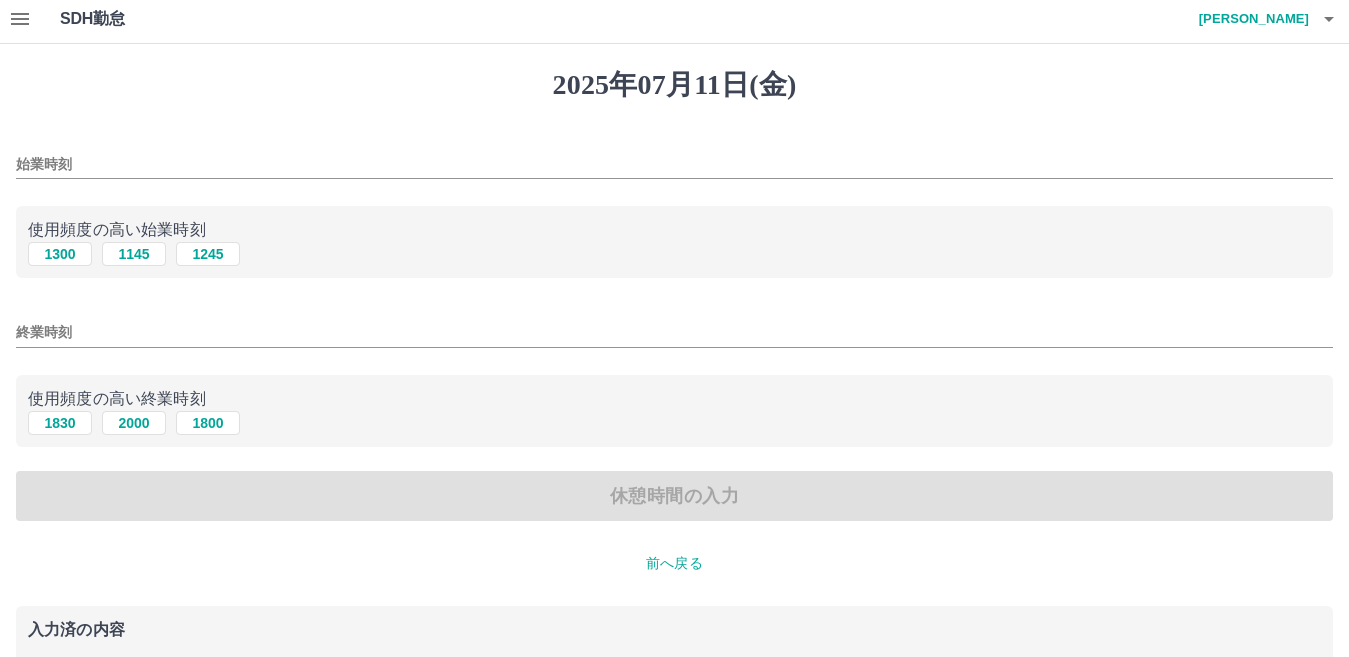scroll, scrollTop: 0, scrollLeft: 0, axis: both 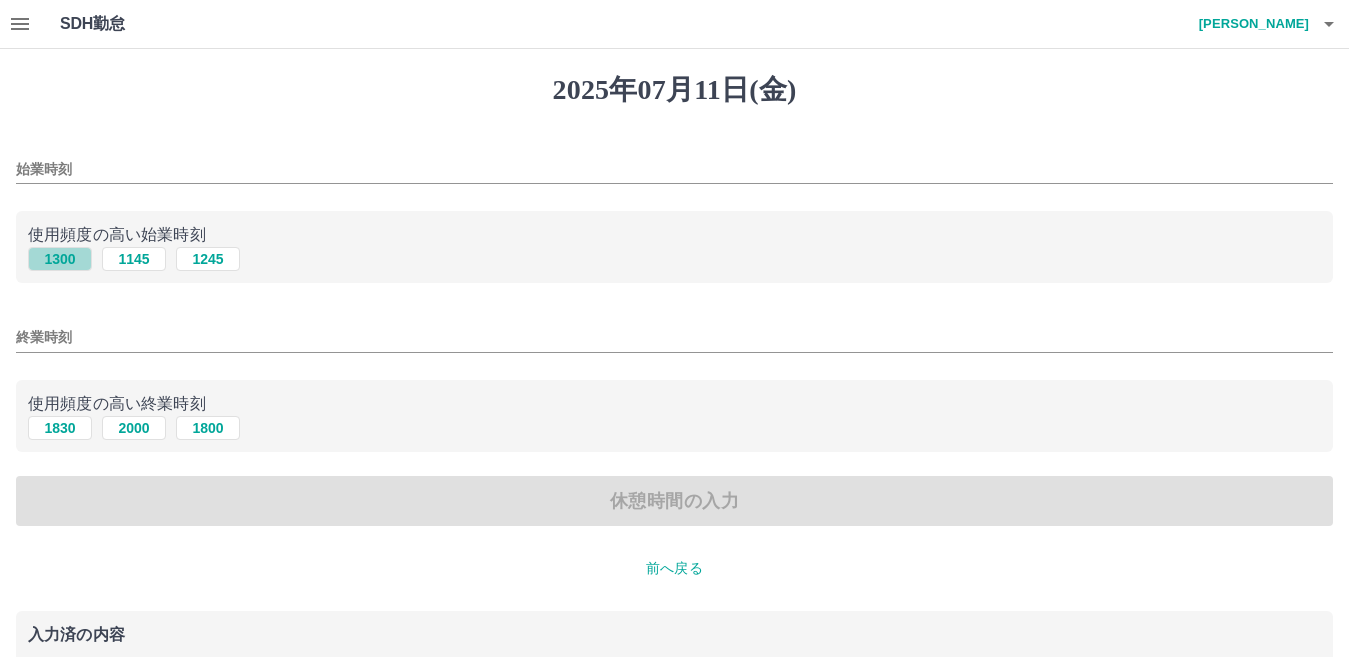 click on "1300" at bounding box center [60, 259] 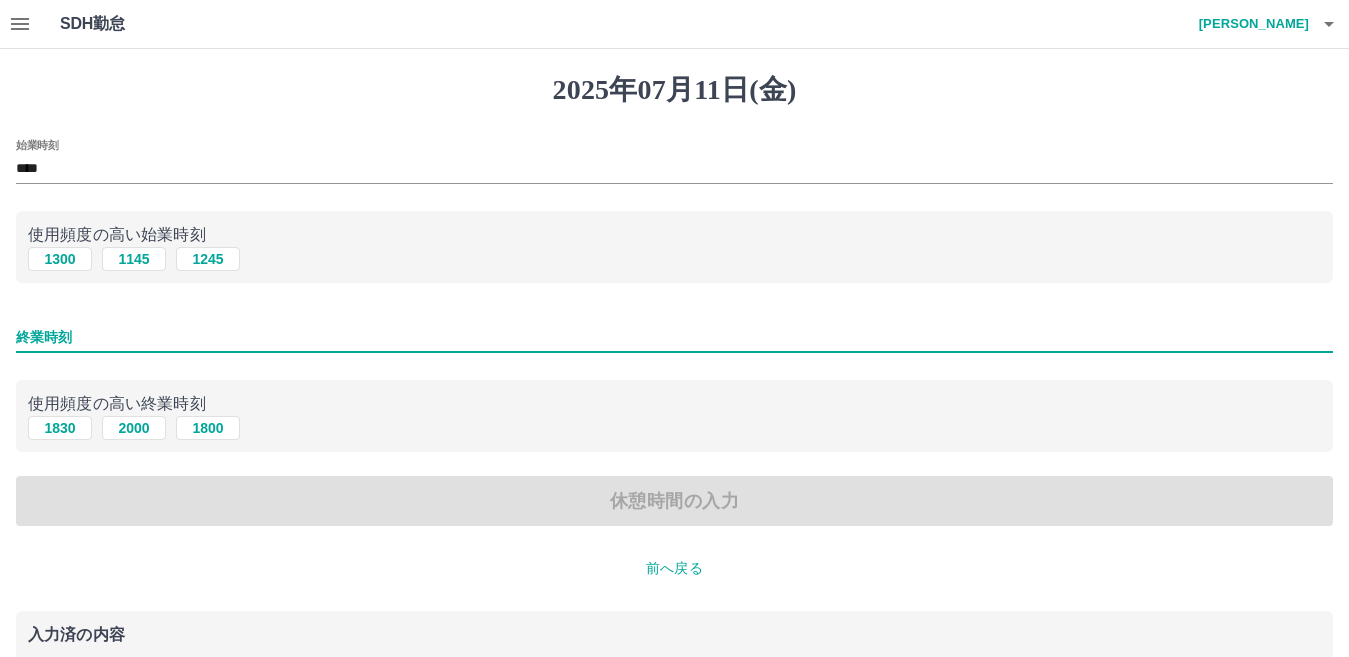 click on "終業時刻" at bounding box center [674, 337] 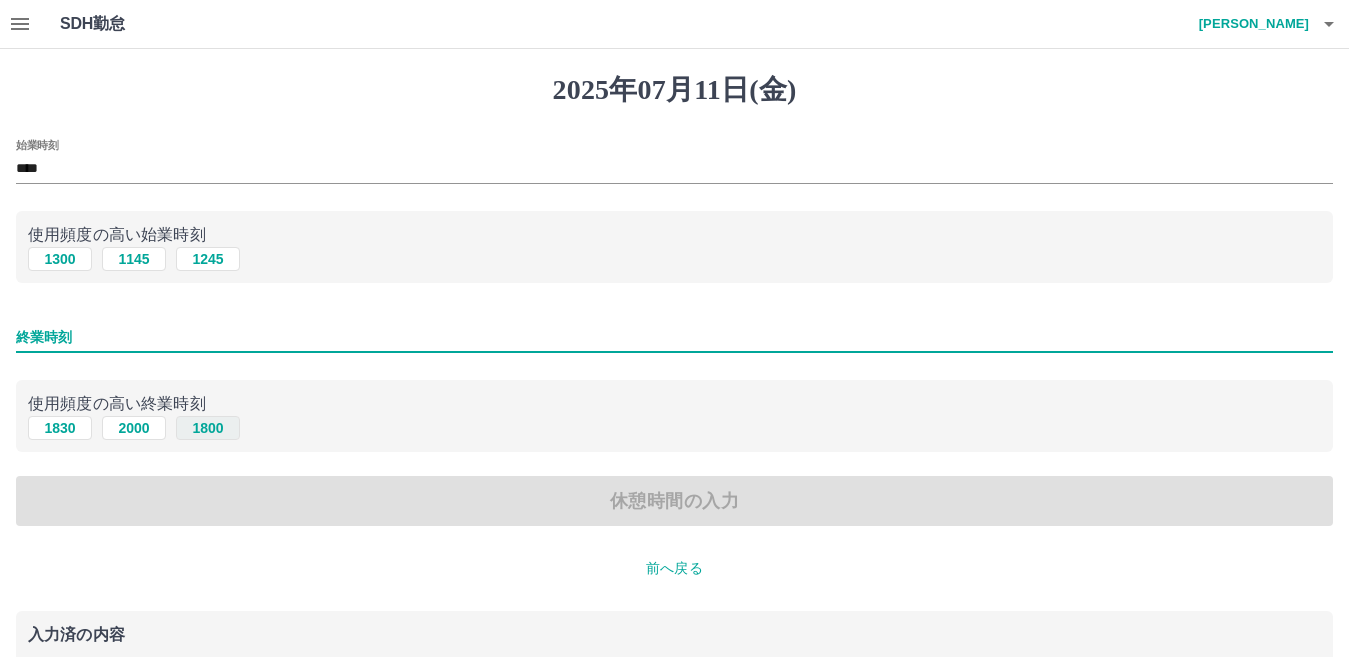 type on "****" 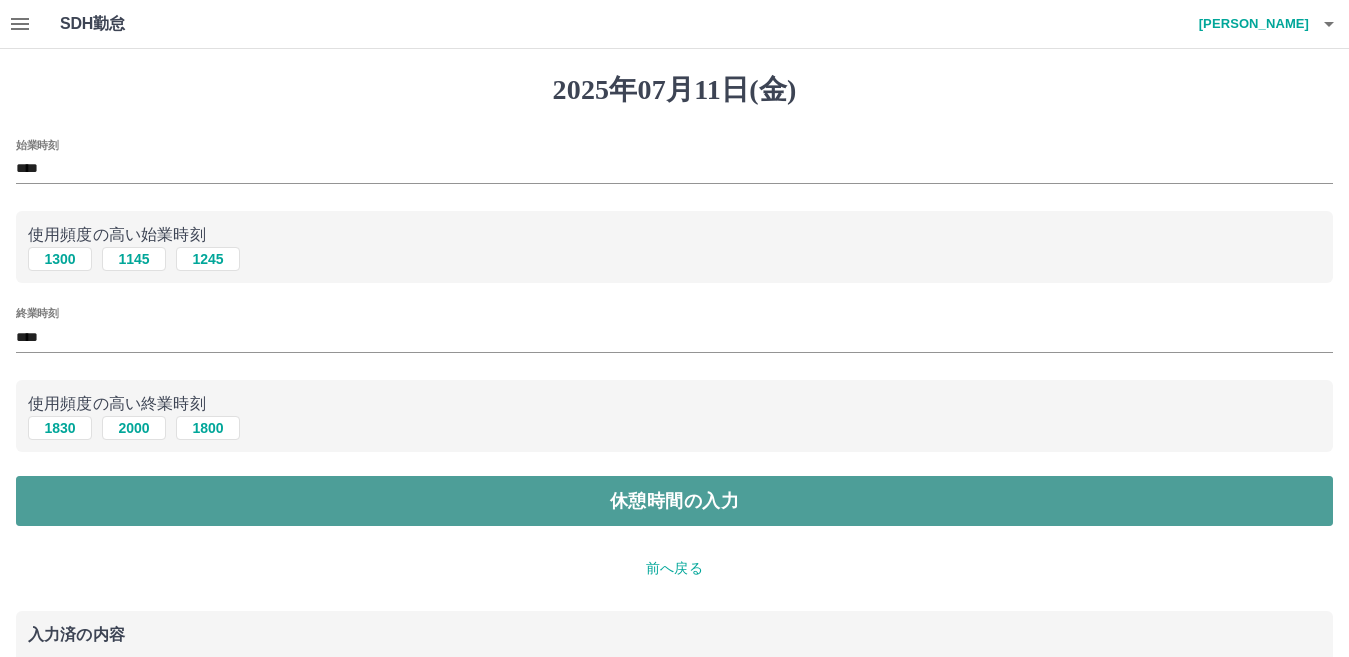 click on "休憩時間の入力" at bounding box center [674, 501] 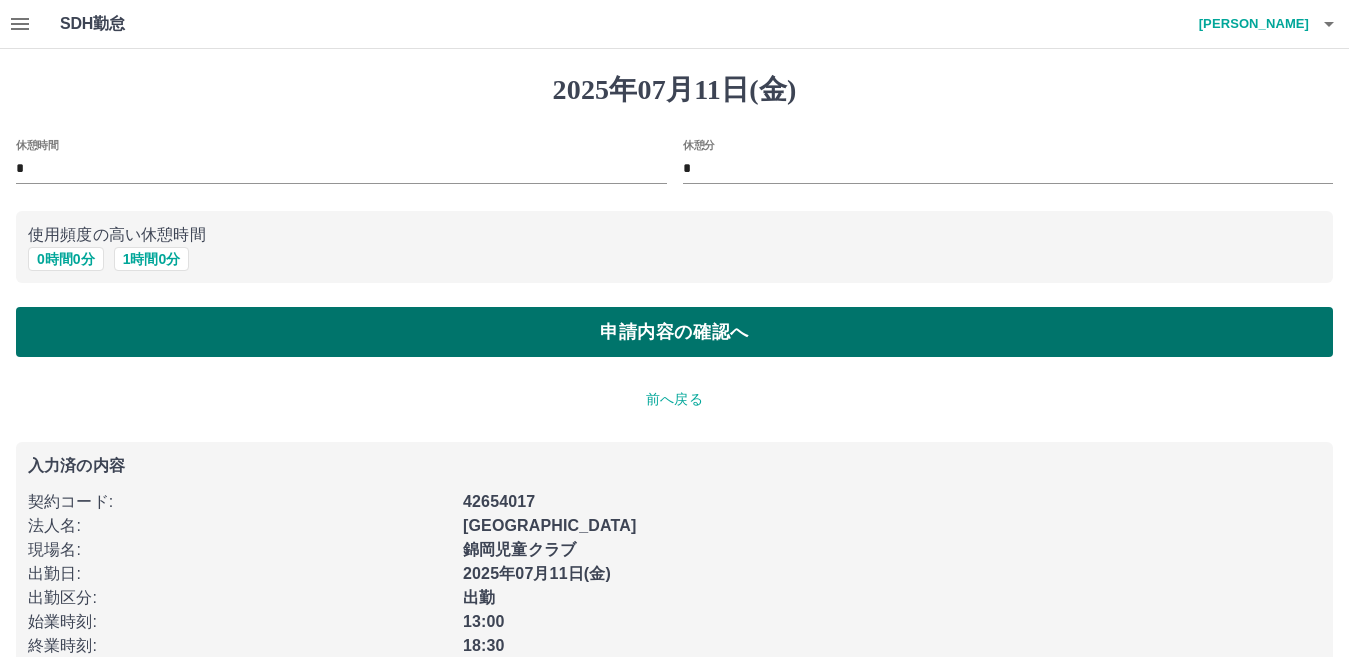 click on "申請内容の確認へ" at bounding box center (674, 332) 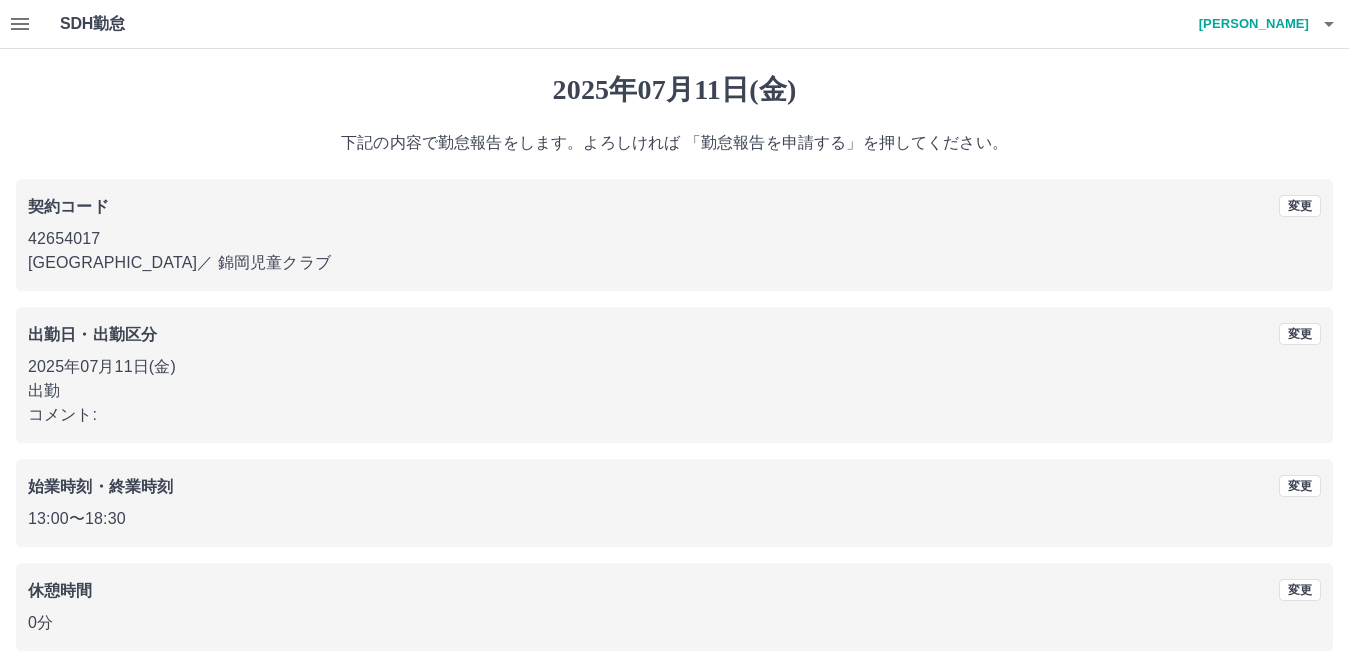 scroll, scrollTop: 92, scrollLeft: 0, axis: vertical 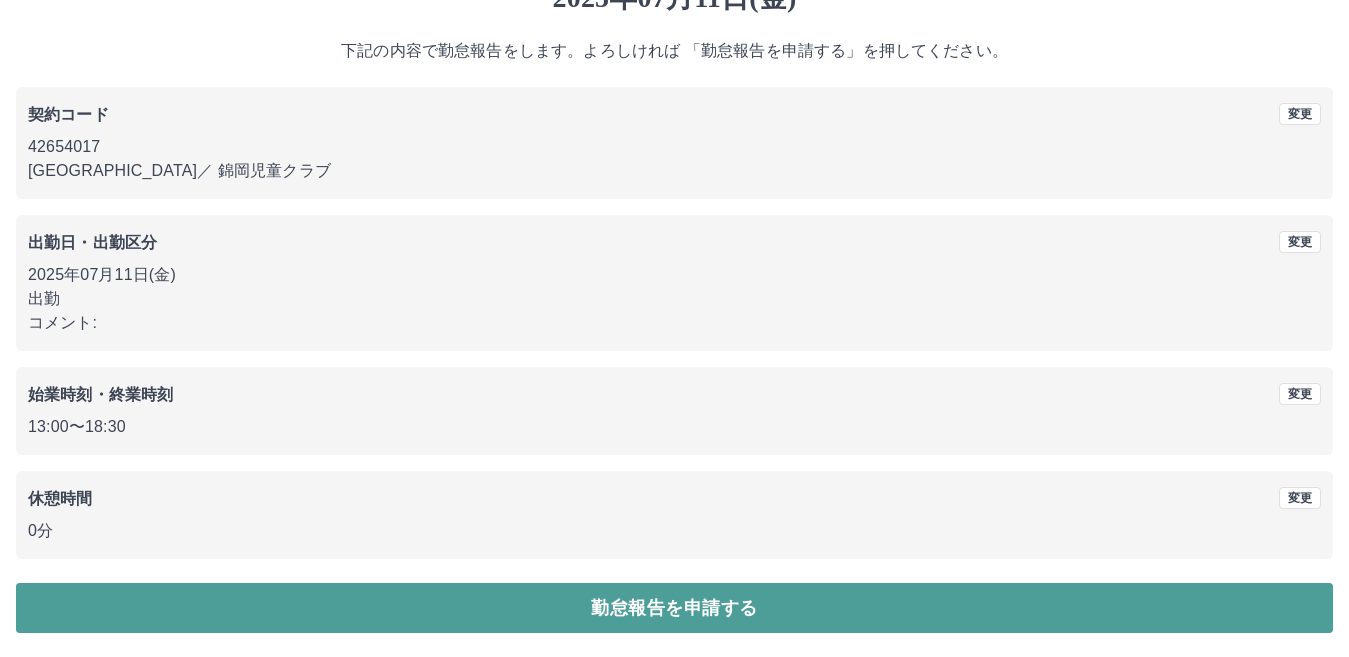 click on "勤怠報告を申請する" at bounding box center [674, 608] 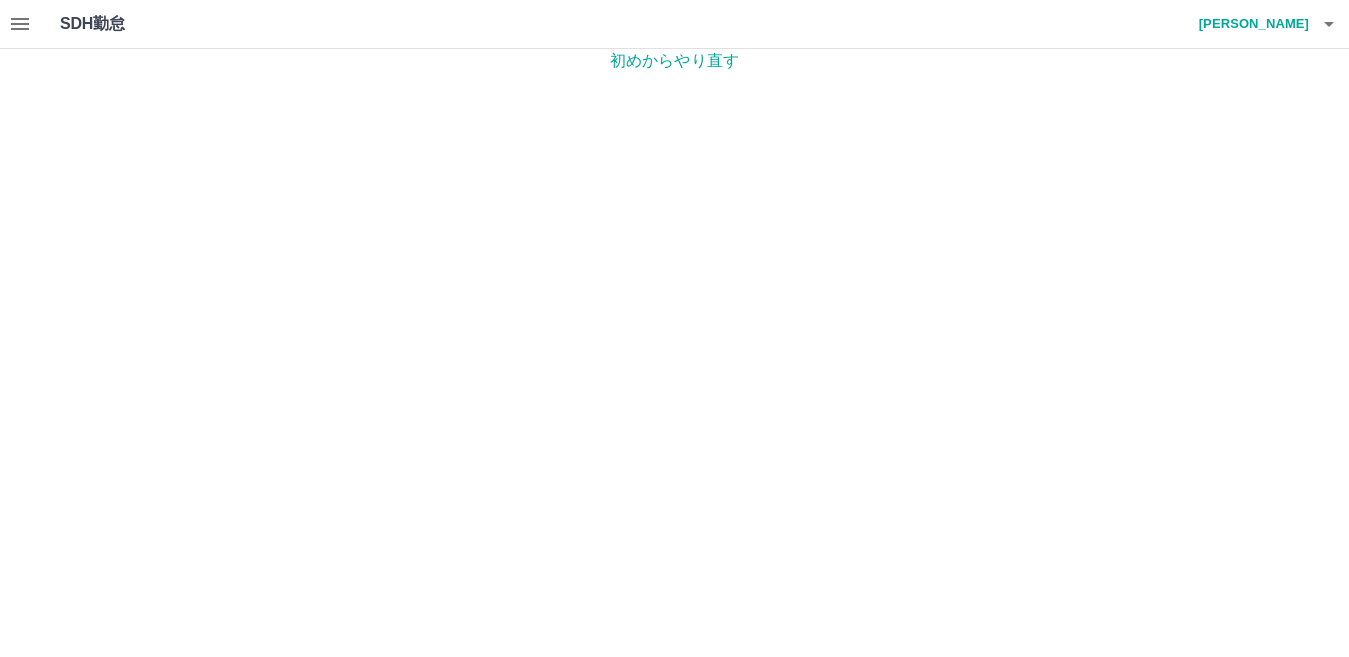 scroll, scrollTop: 0, scrollLeft: 0, axis: both 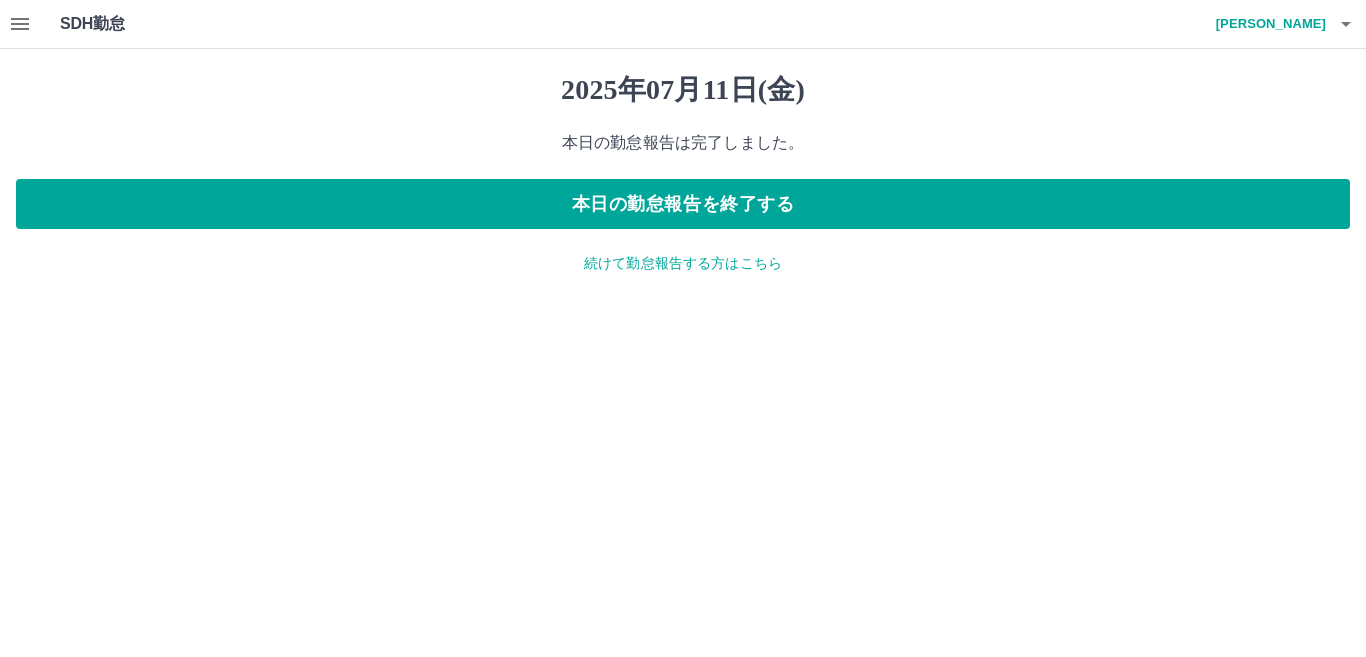 click on "本日の勤怠報告は完了しました。" at bounding box center (683, 143) 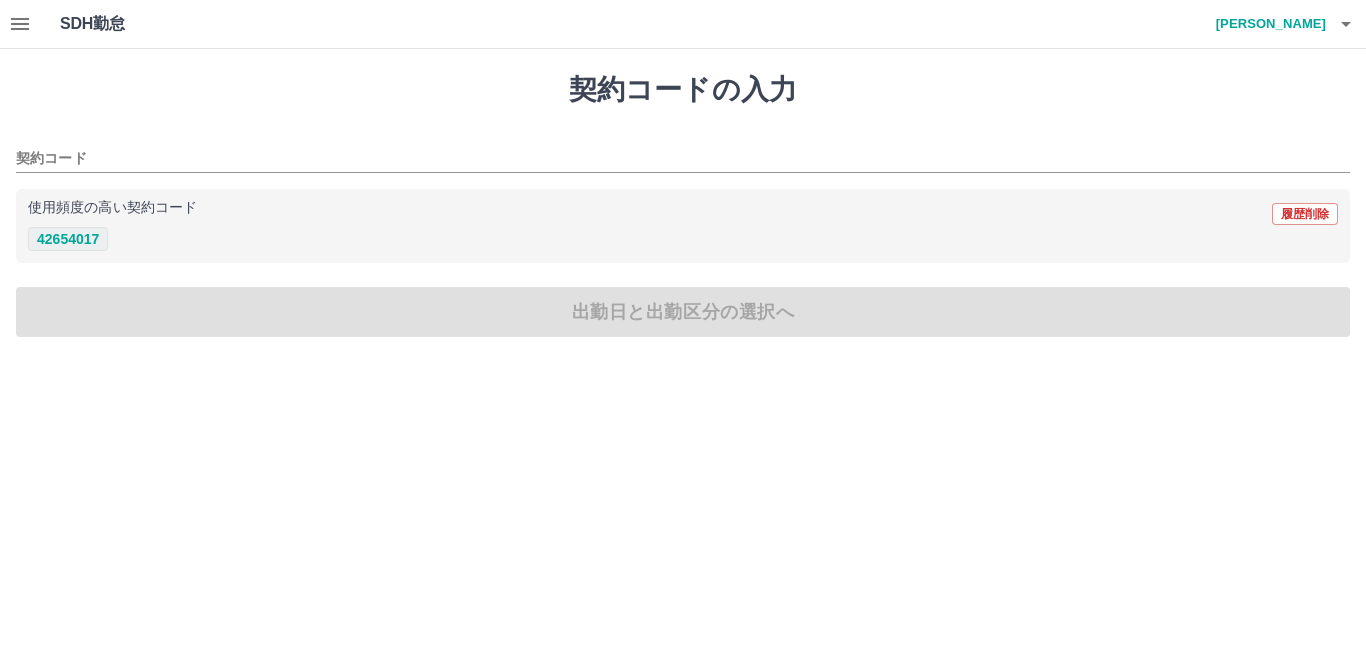 click on "42654017" at bounding box center (68, 239) 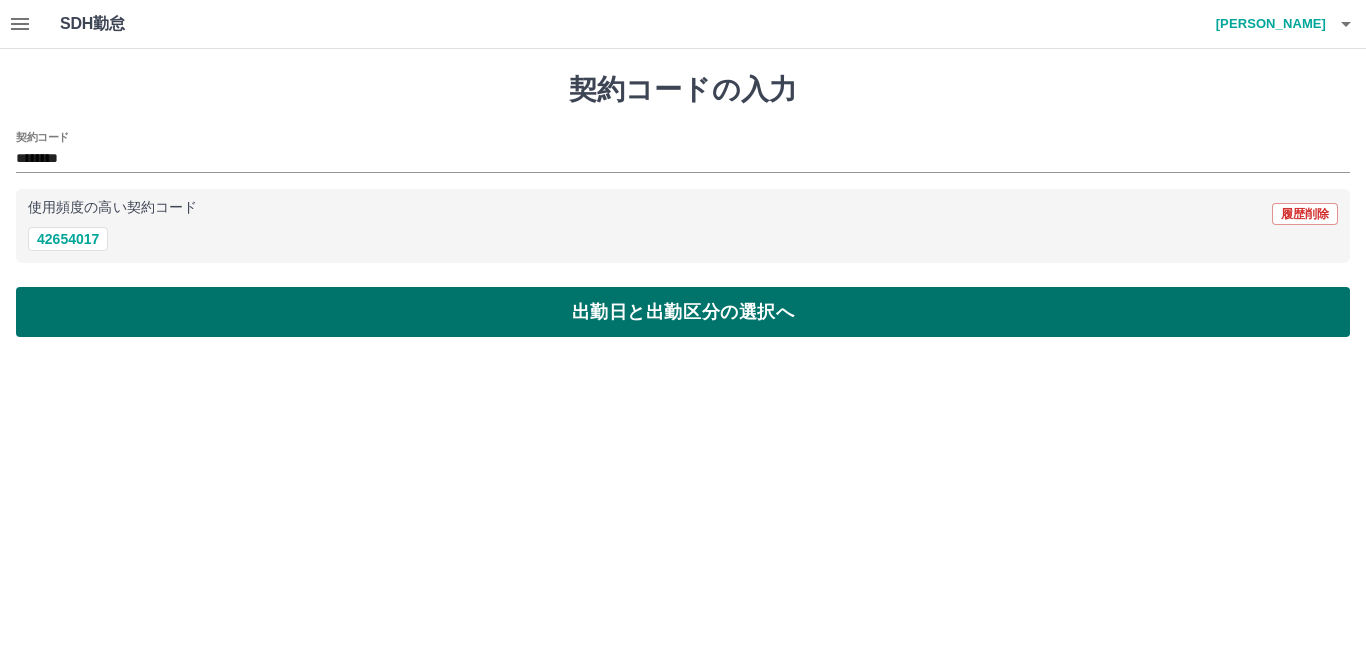 click on "出勤日と出勤区分の選択へ" at bounding box center [683, 312] 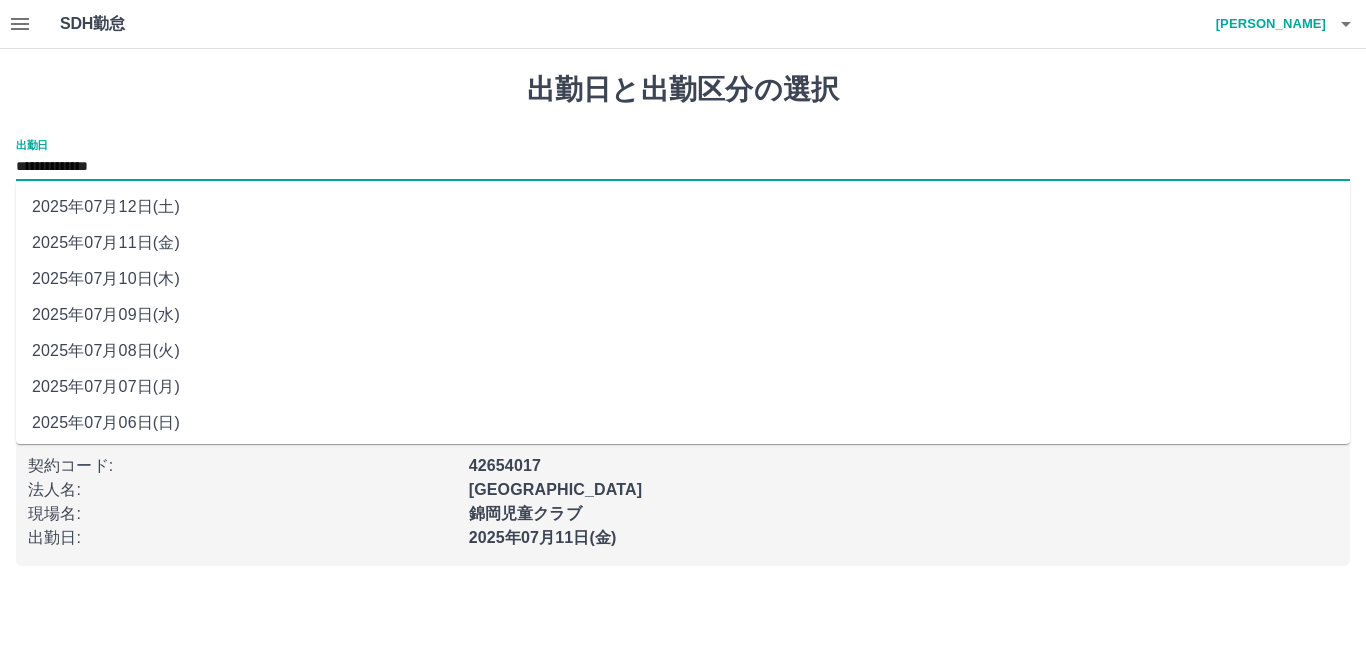 click on "**********" at bounding box center (683, 167) 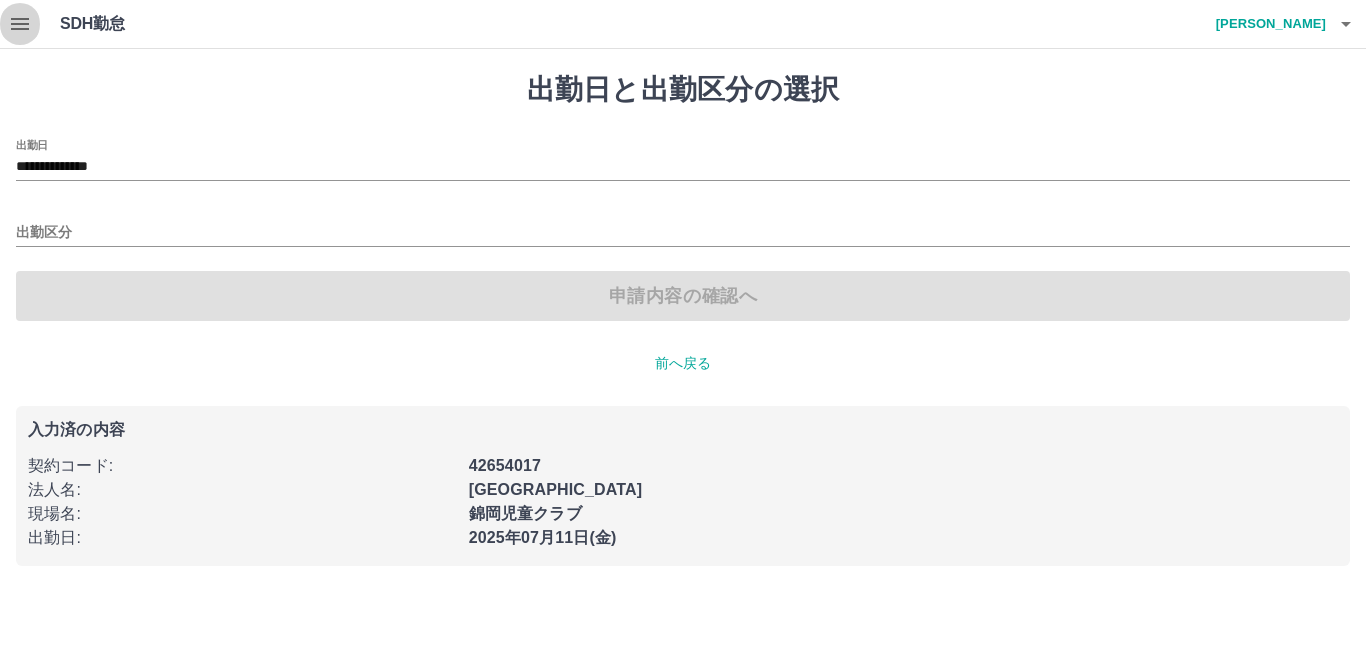 click 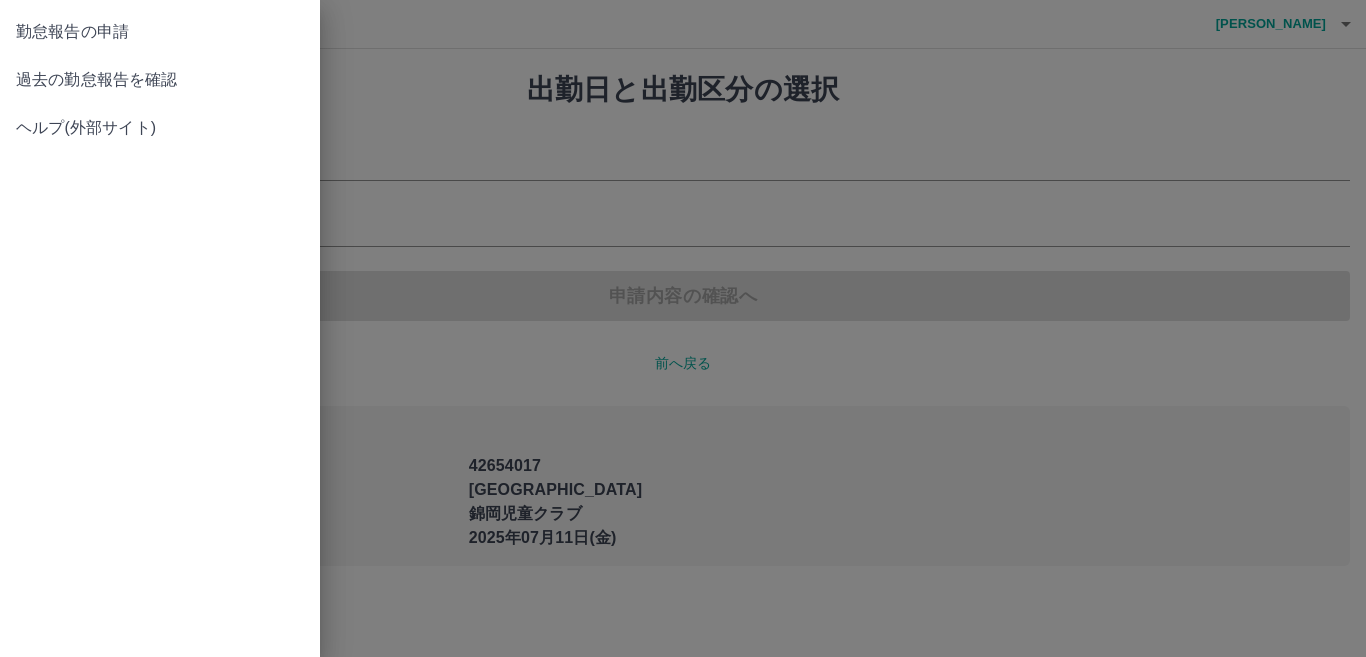 click on "過去の勤怠報告を確認" at bounding box center [160, 80] 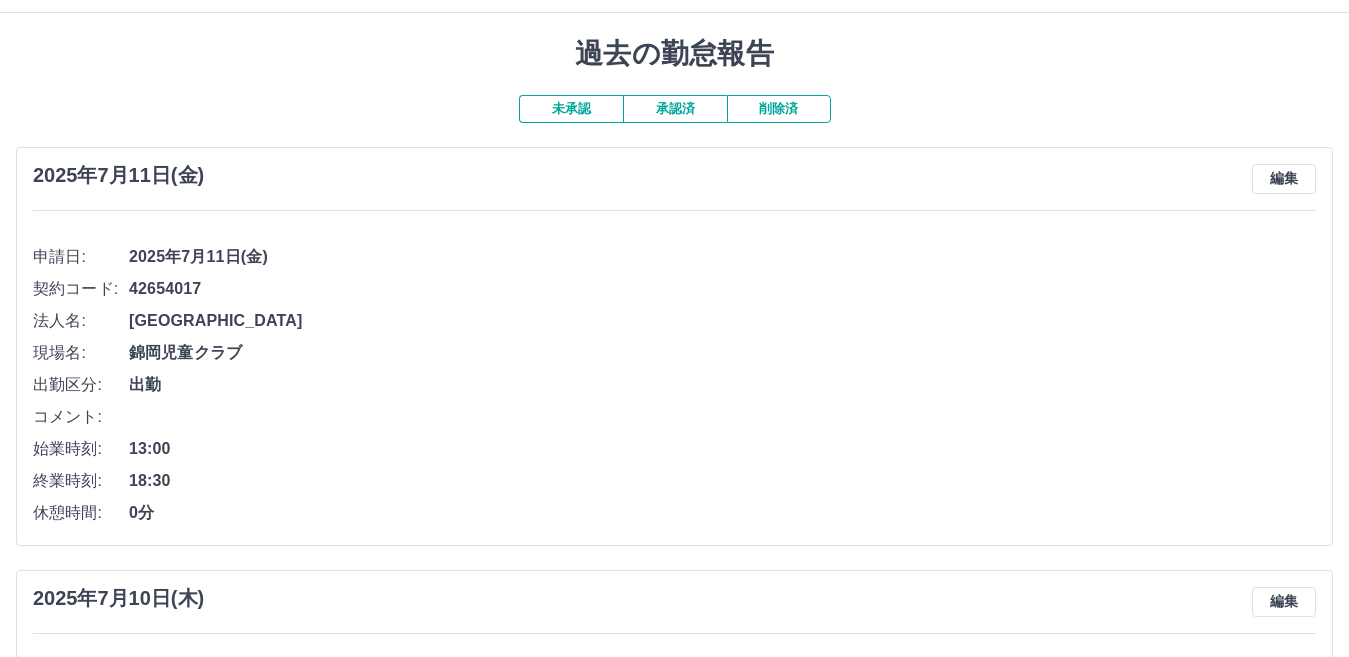 scroll, scrollTop: 0, scrollLeft: 0, axis: both 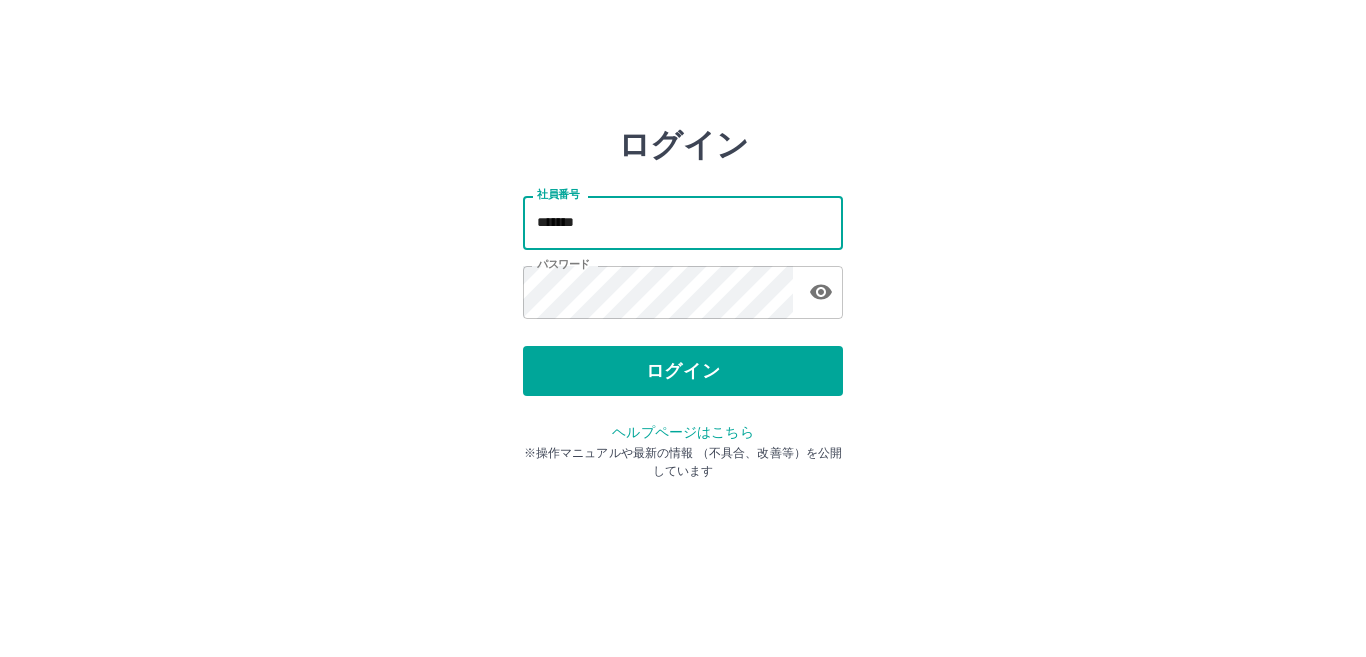 click on "*******" at bounding box center (683, 222) 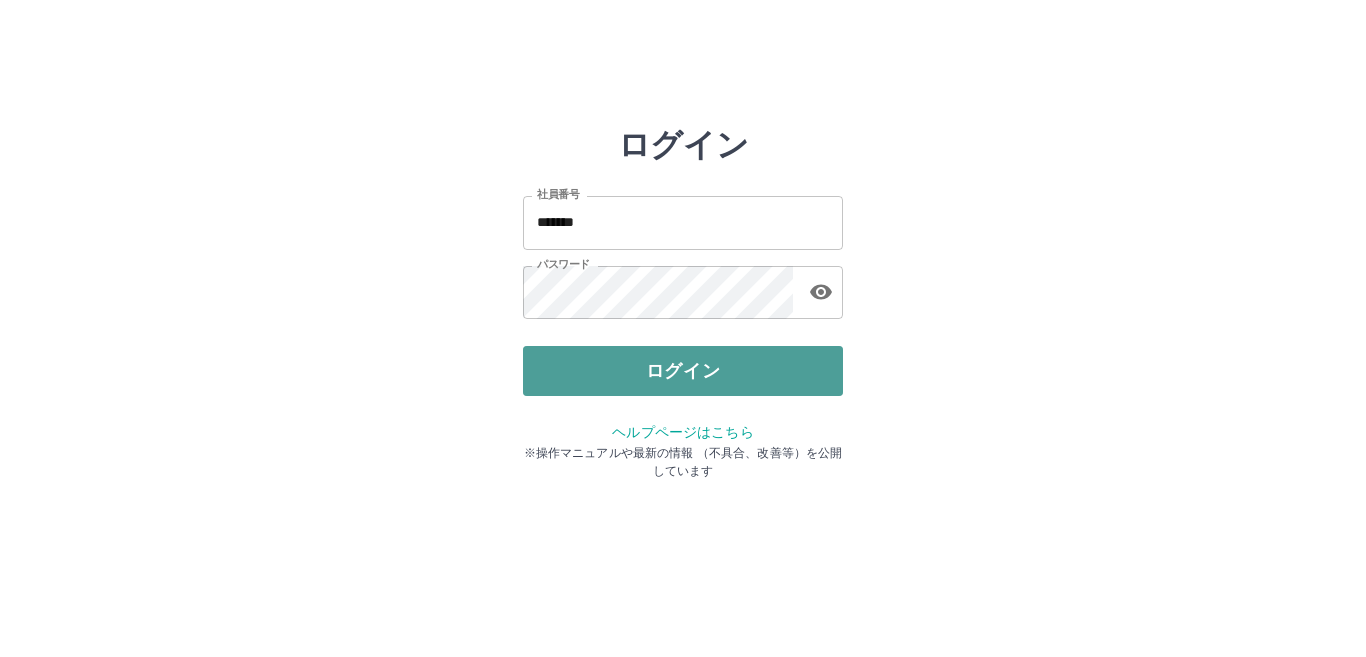 click on "ログイン" at bounding box center [683, 371] 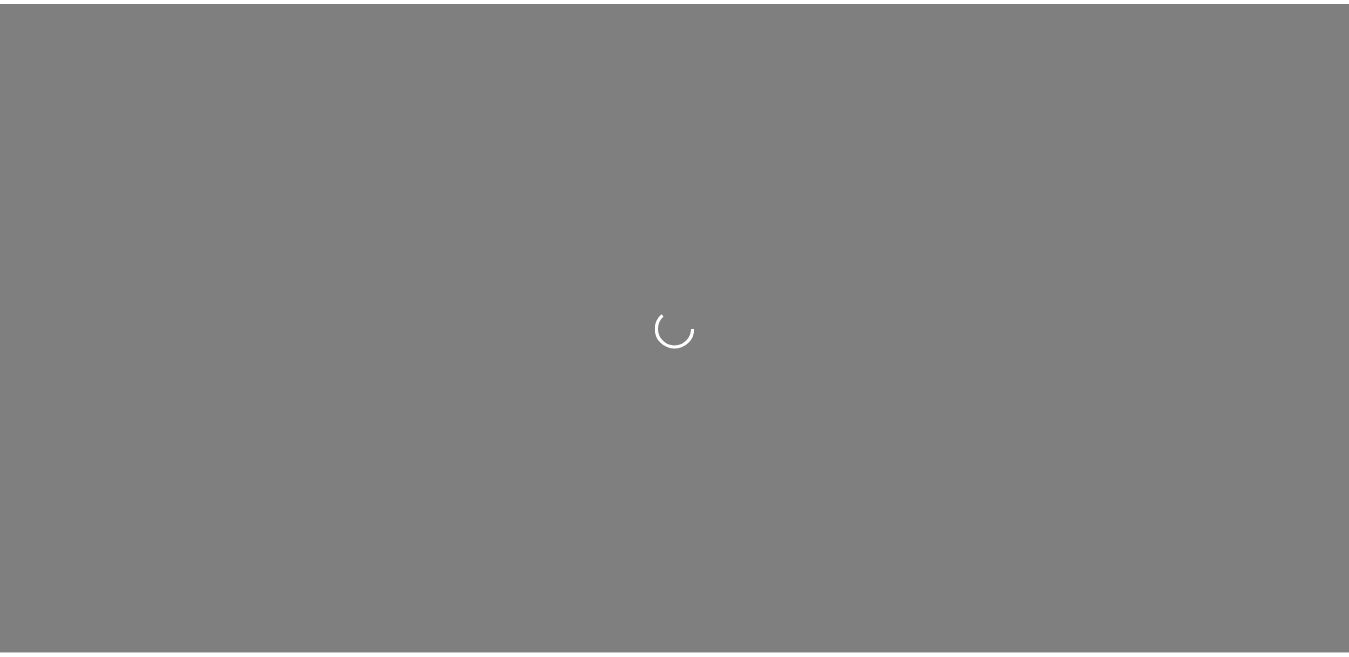 scroll, scrollTop: 0, scrollLeft: 0, axis: both 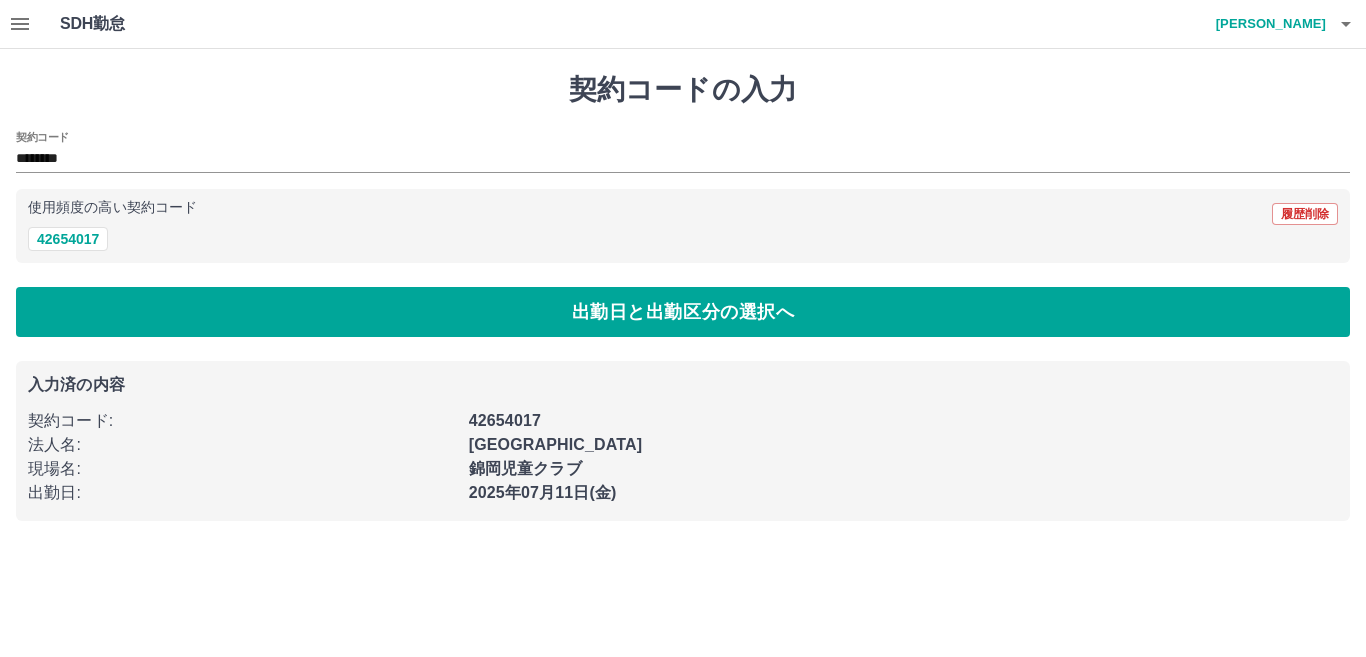 click 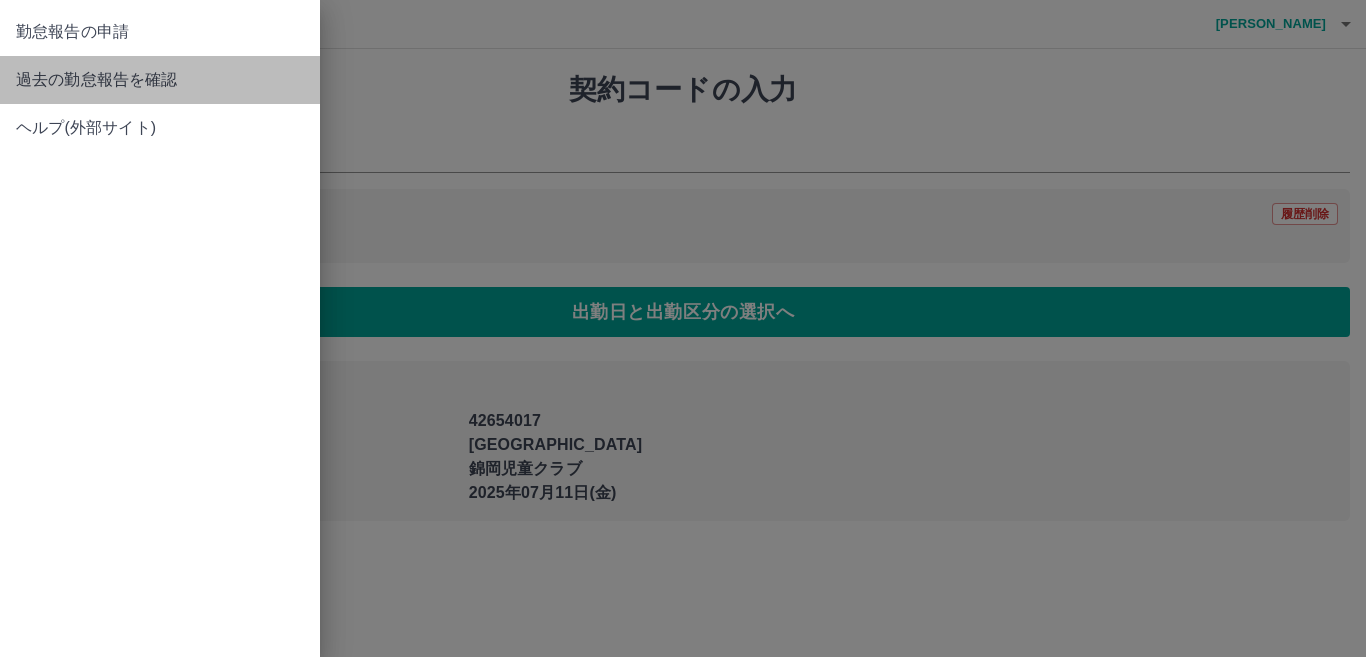 click on "過去の勤怠報告を確認" at bounding box center (160, 80) 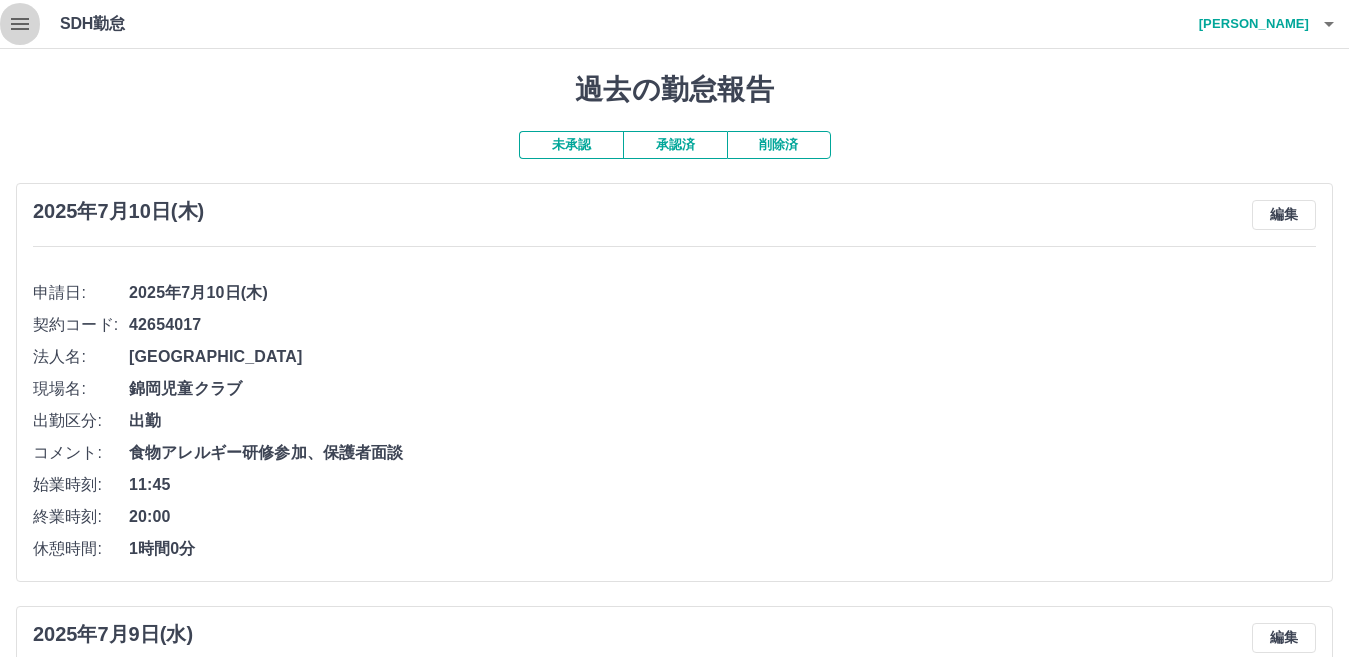 click at bounding box center (20, 24) 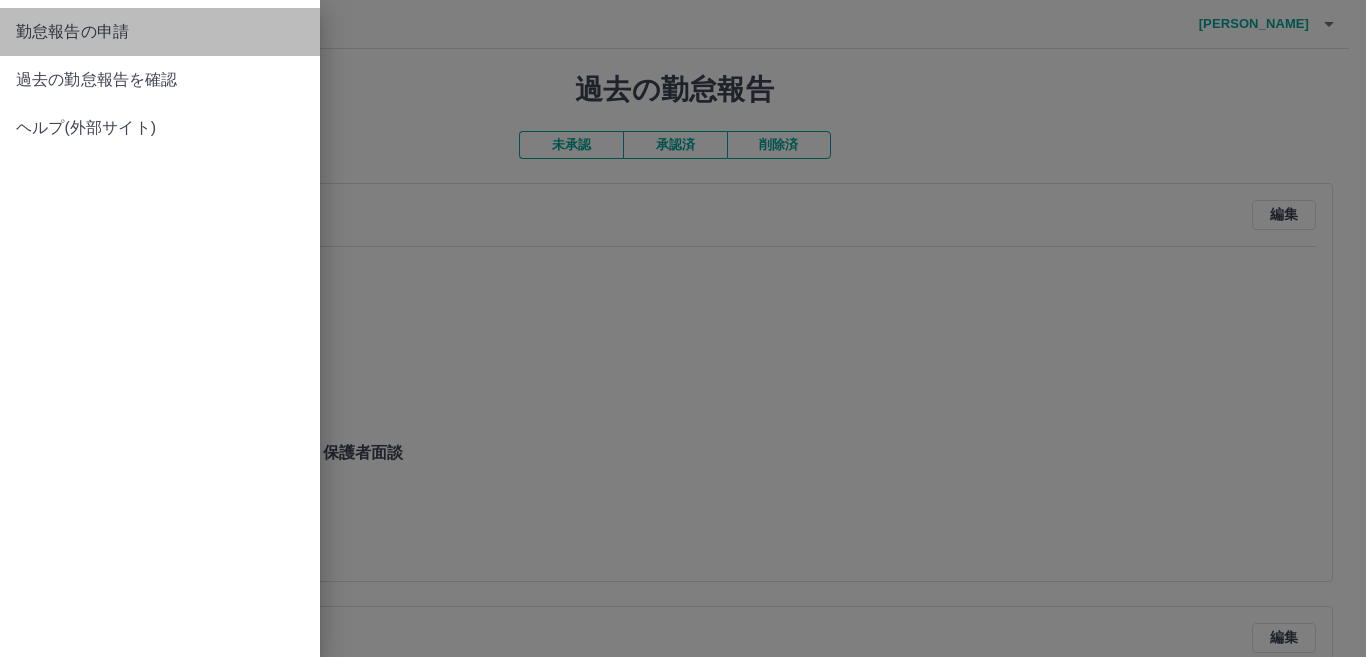 click on "勤怠報告の申請" at bounding box center [160, 32] 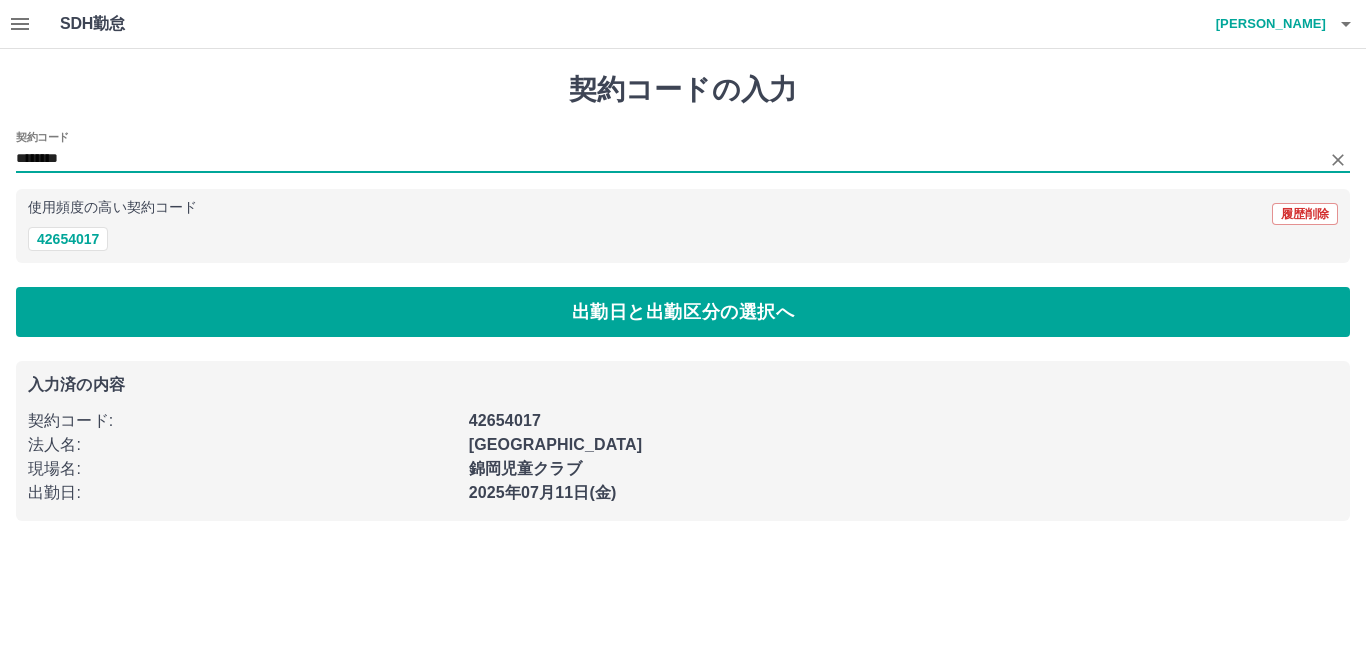 click on "********" at bounding box center (668, 159) 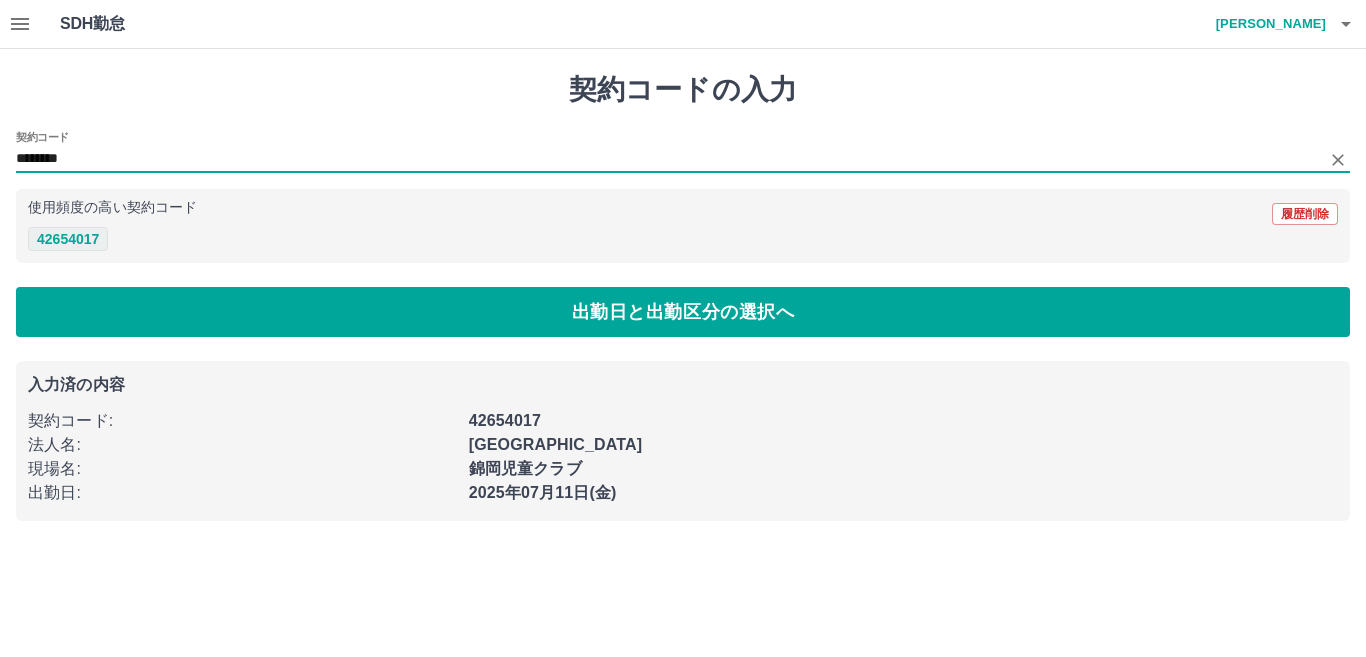 click on "42654017" at bounding box center (68, 239) 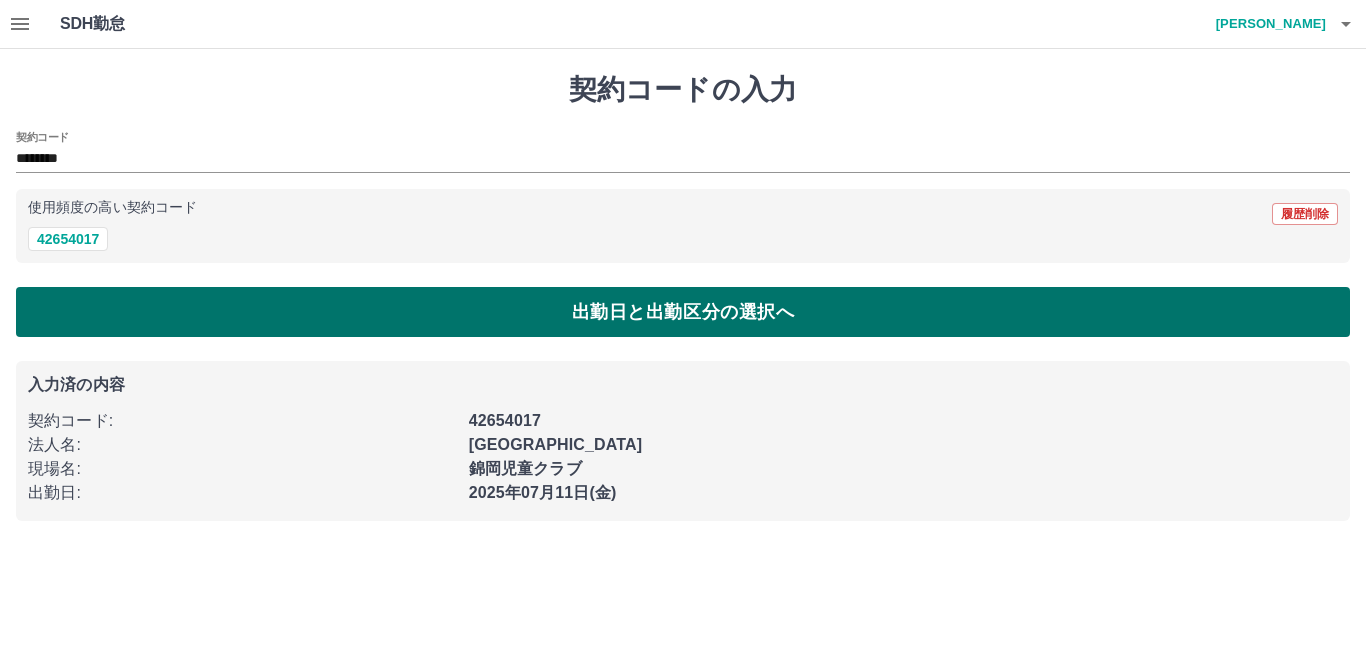 click on "出勤日と出勤区分の選択へ" at bounding box center [683, 312] 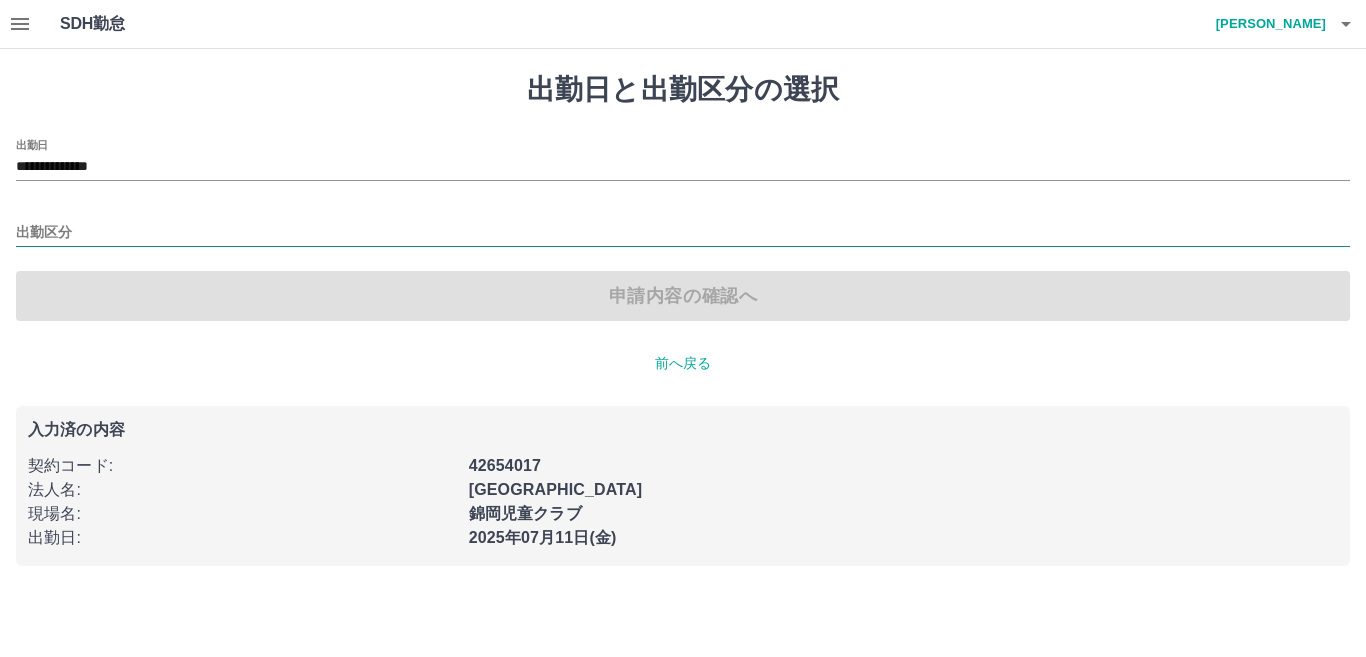 click on "出勤区分" at bounding box center (683, 233) 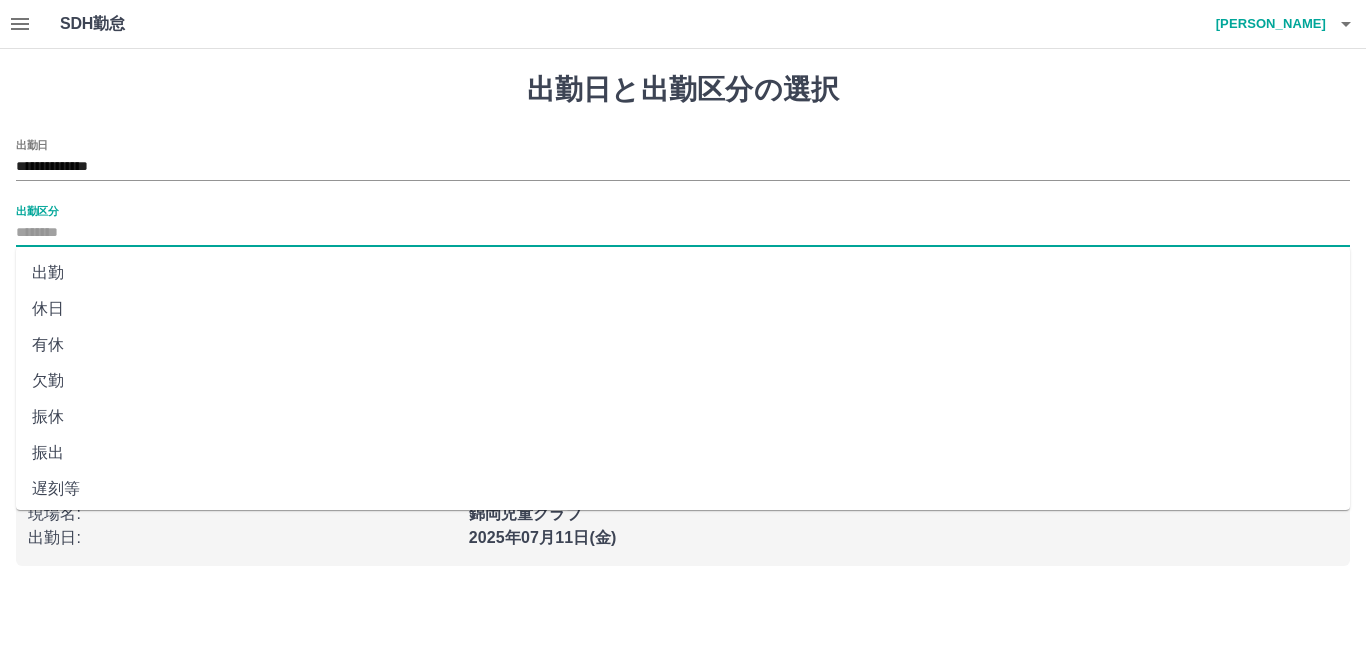 click on "出勤" at bounding box center [683, 273] 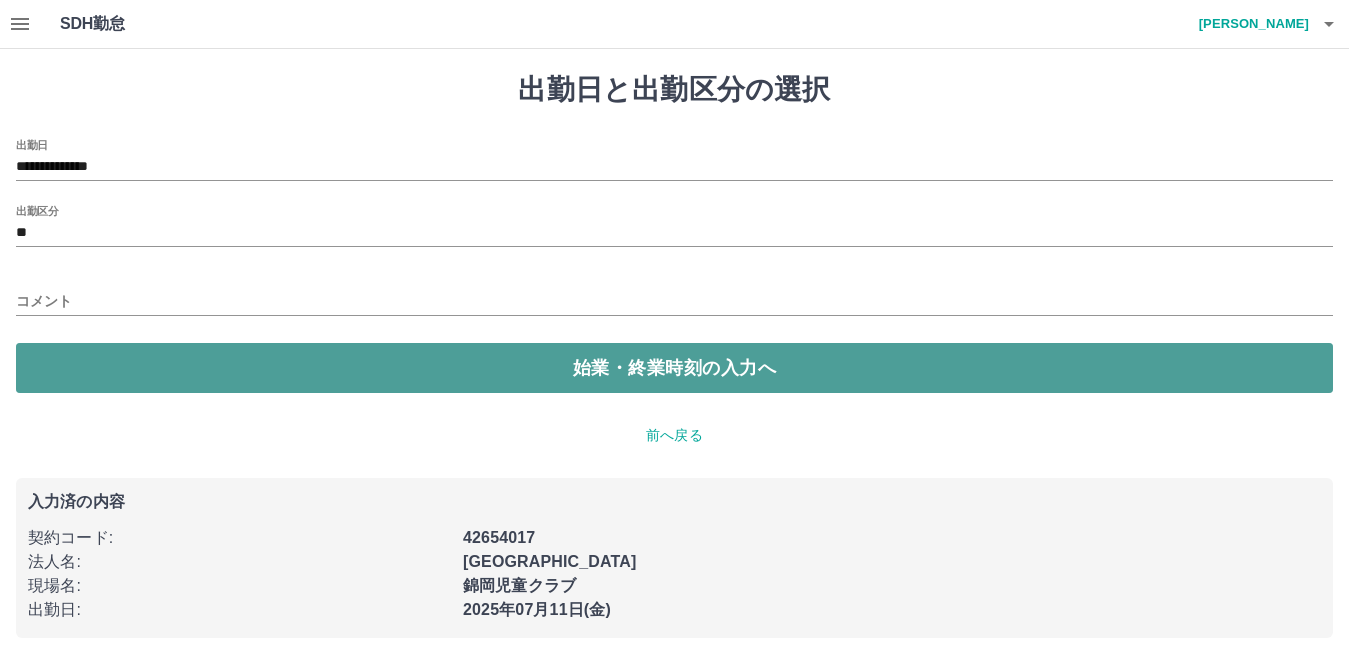 click on "始業・終業時刻の入力へ" at bounding box center (674, 368) 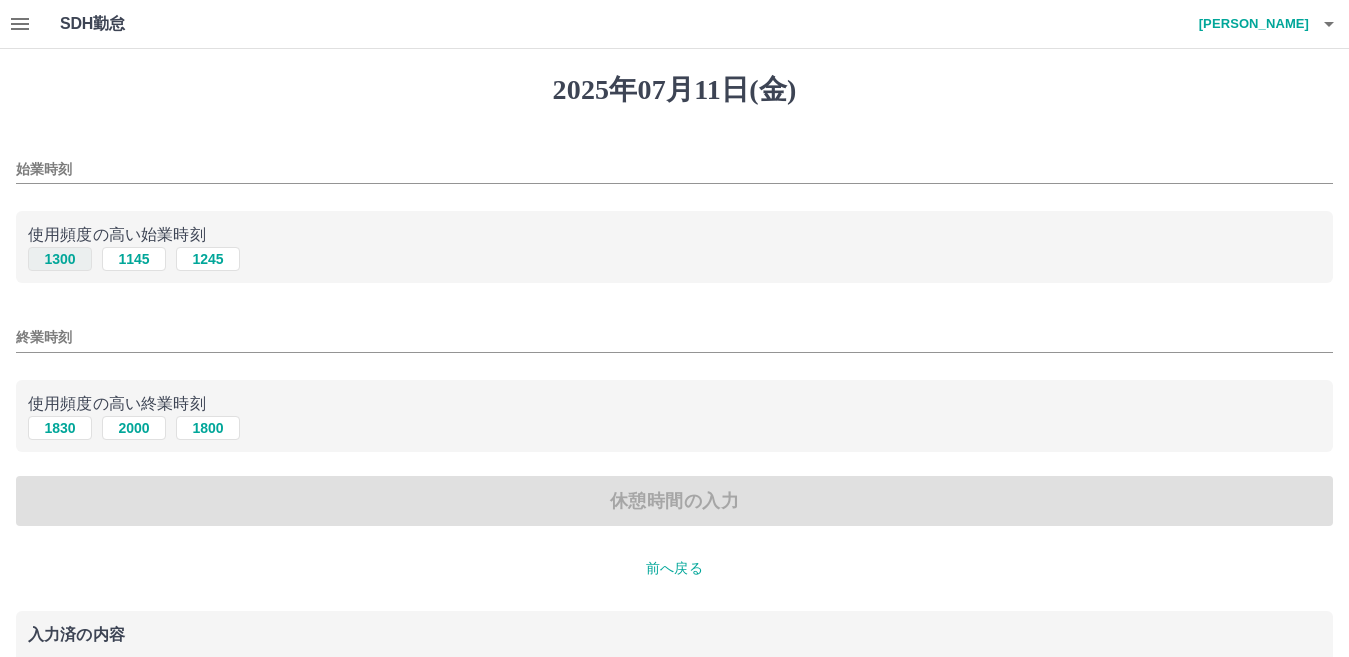 click on "1300" at bounding box center (60, 259) 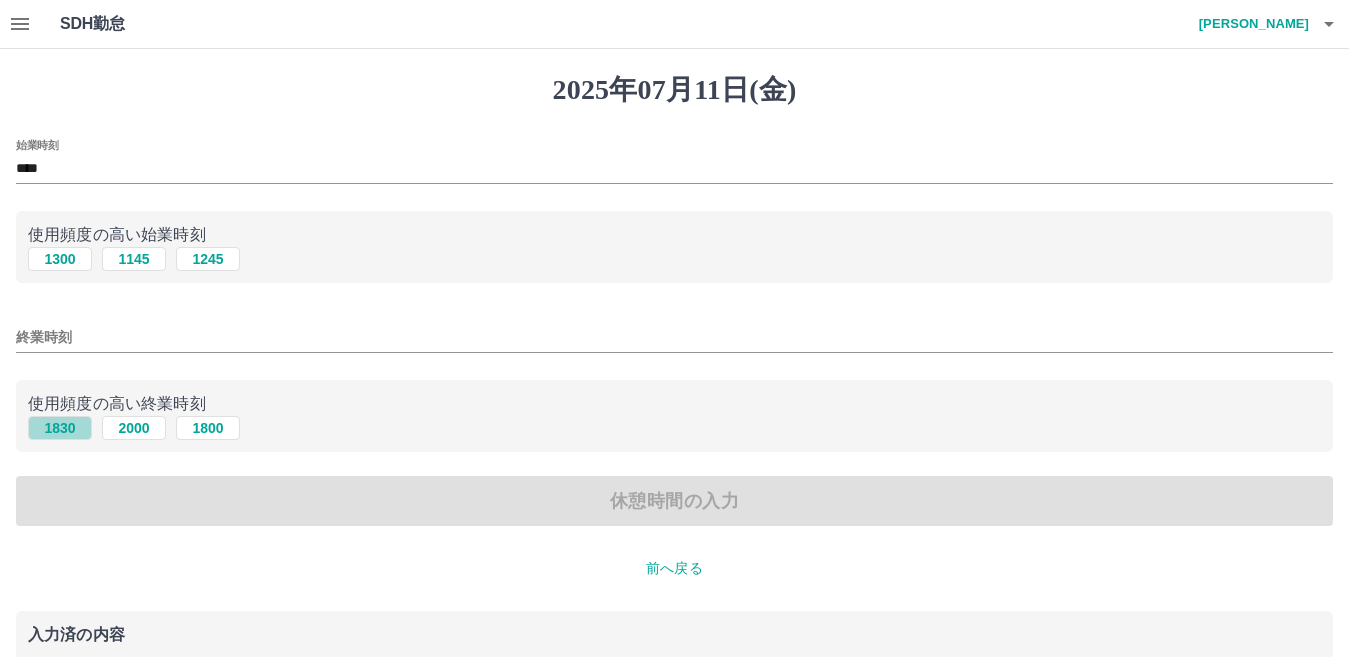 click on "1830" at bounding box center (60, 428) 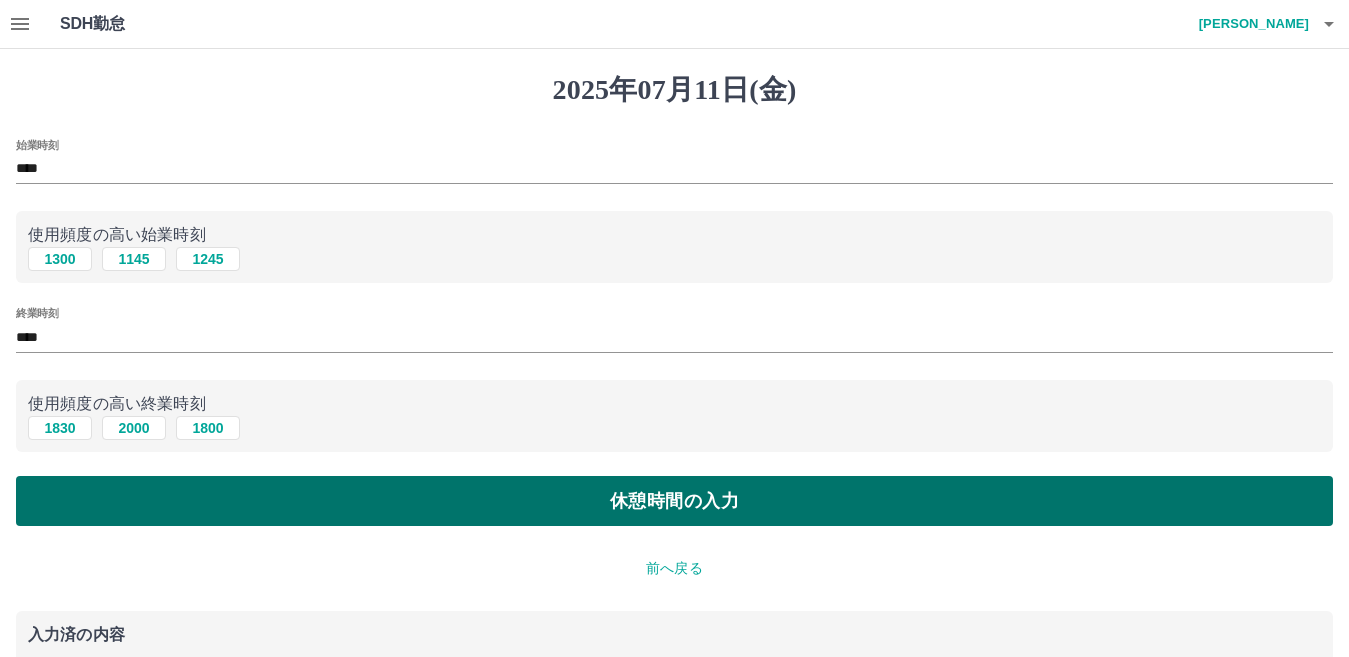 click on "休憩時間の入力" at bounding box center (674, 501) 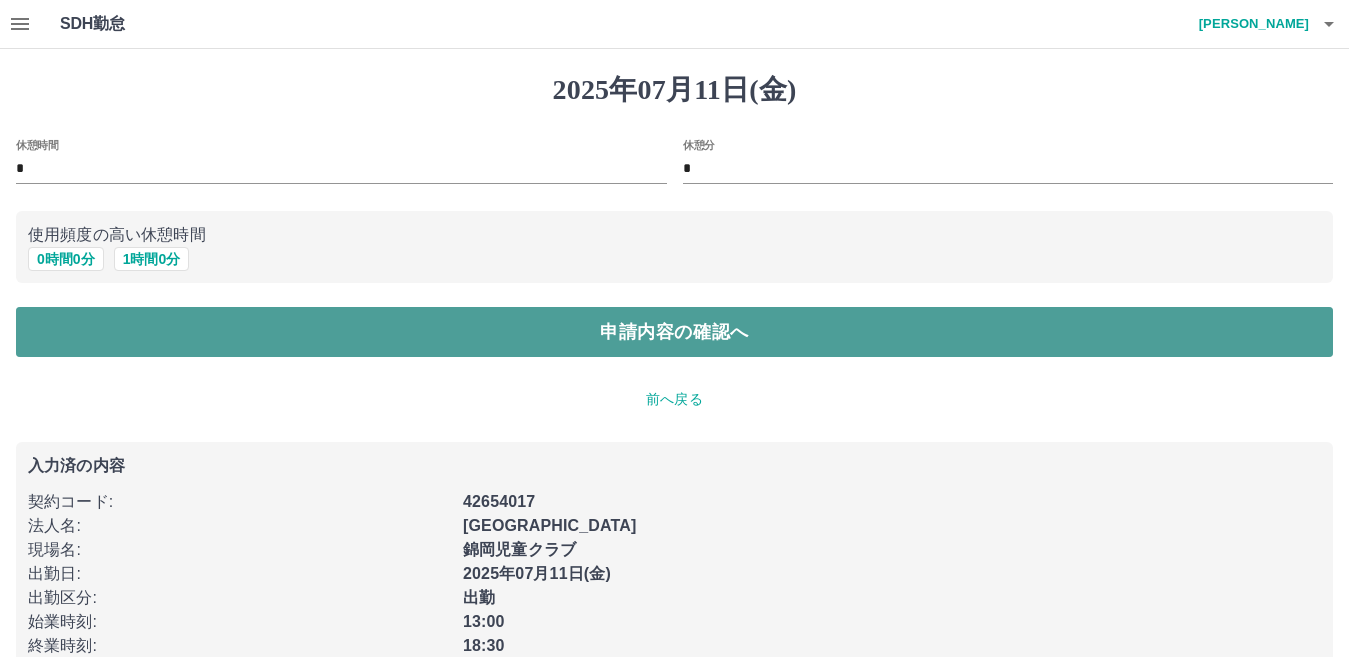 click on "申請内容の確認へ" at bounding box center [674, 332] 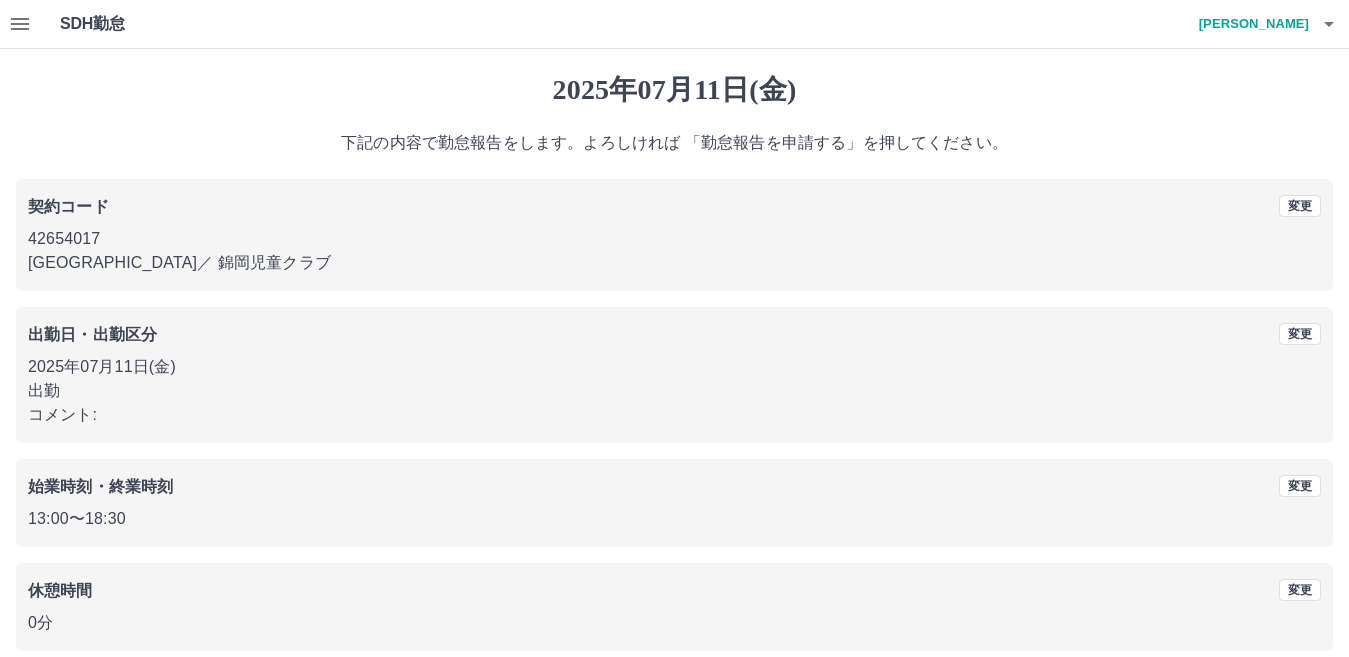scroll, scrollTop: 92, scrollLeft: 0, axis: vertical 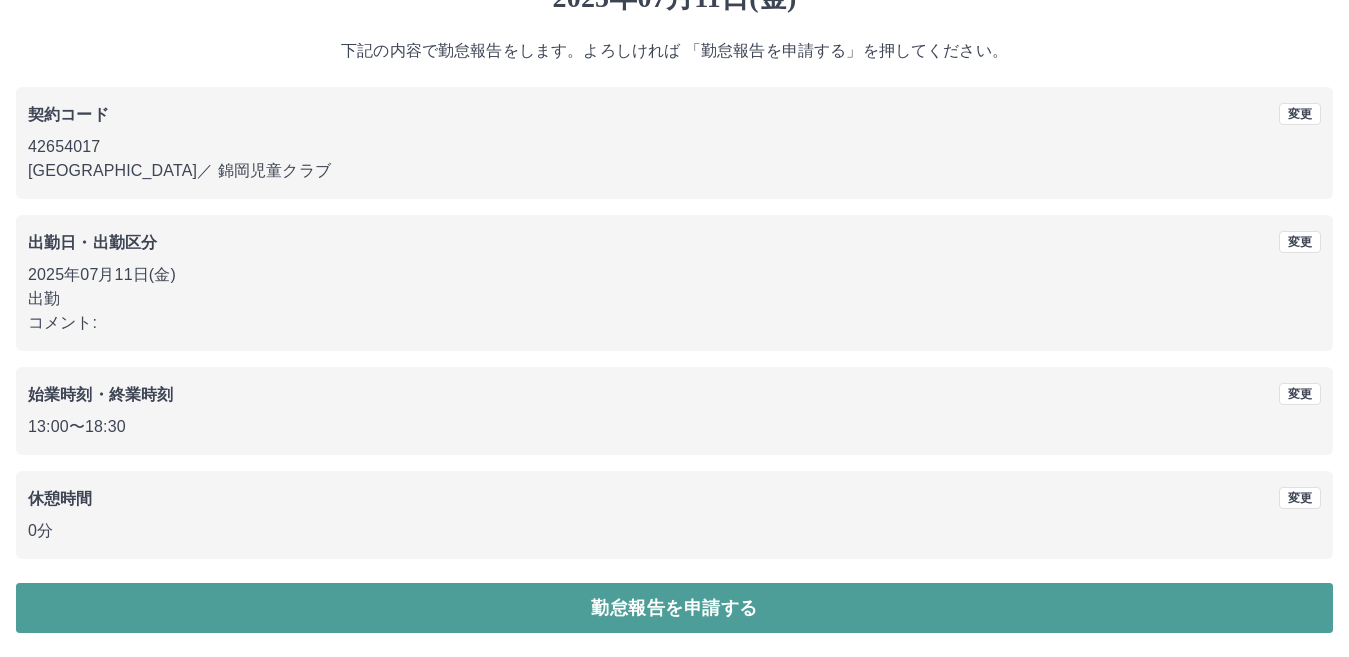 click on "勤怠報告を申請する" at bounding box center [674, 608] 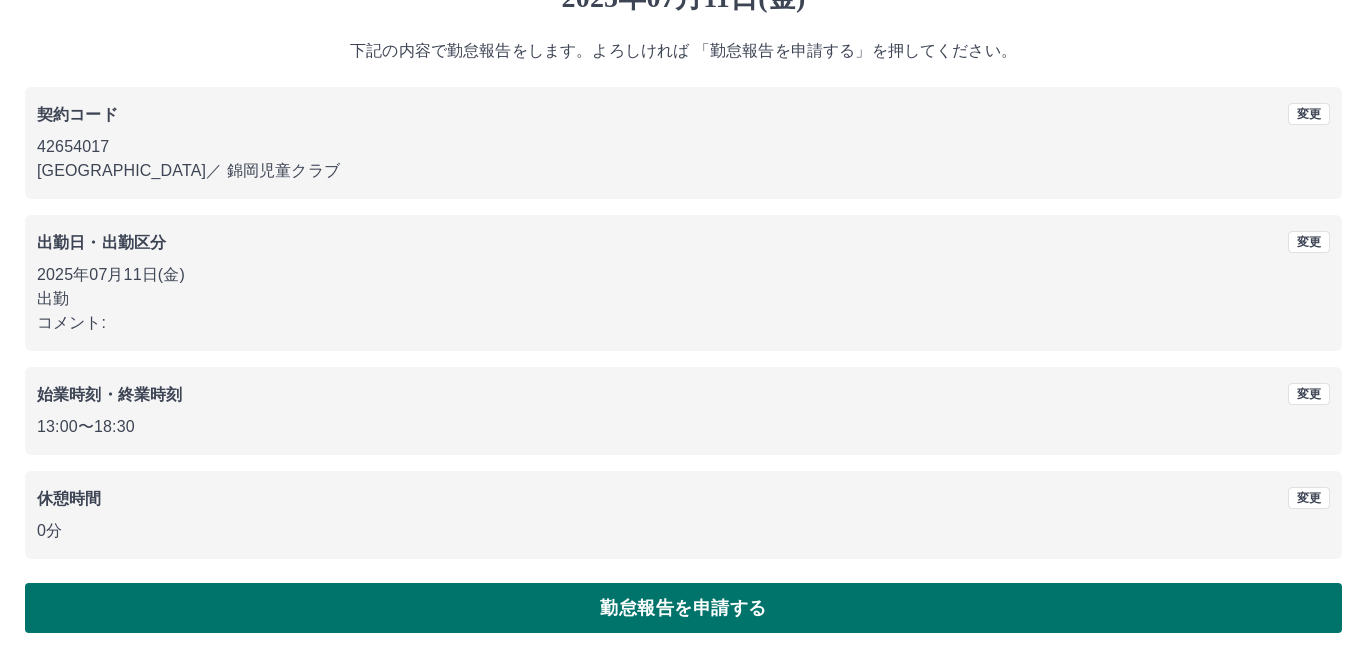 scroll, scrollTop: 0, scrollLeft: 0, axis: both 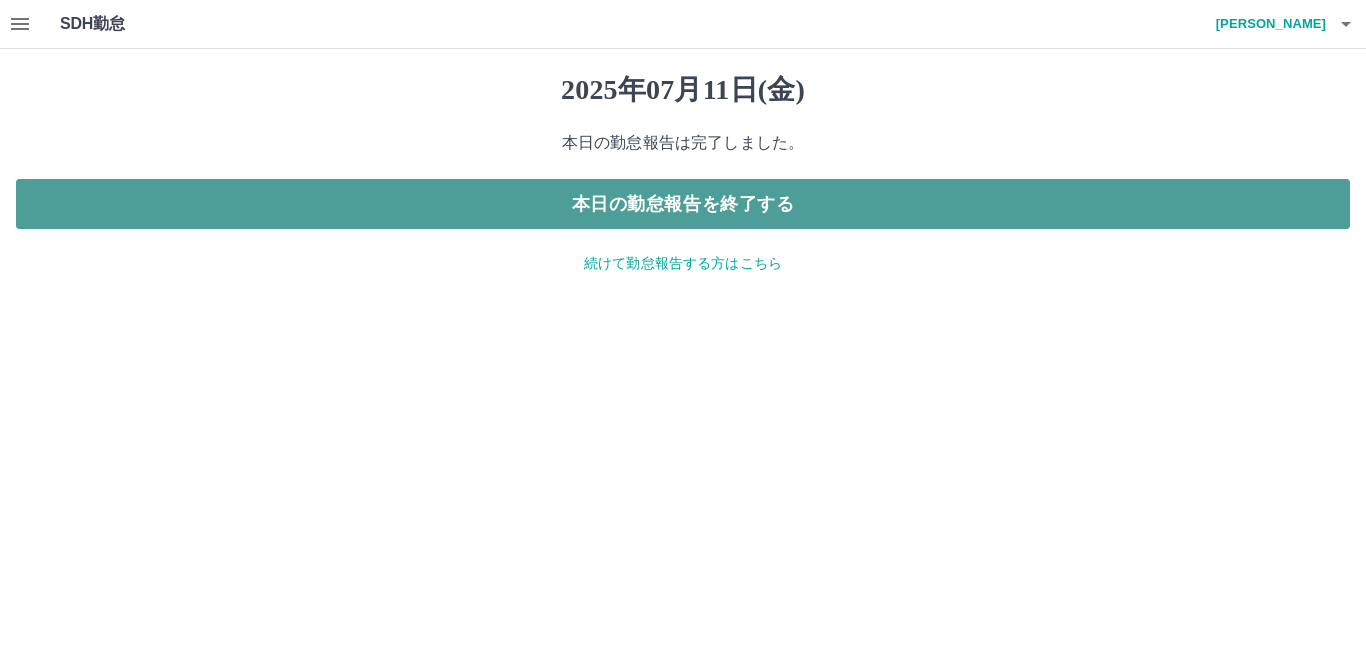 click on "本日の勤怠報告を終了する" at bounding box center (683, 204) 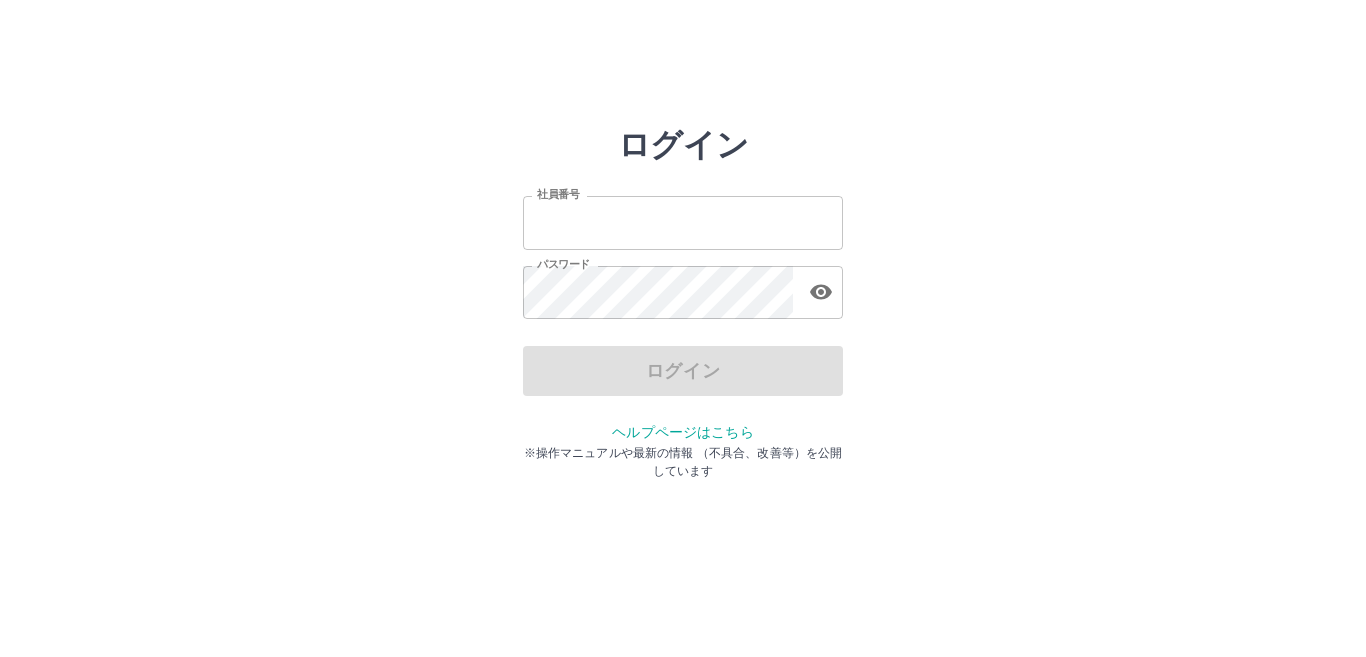scroll, scrollTop: 0, scrollLeft: 0, axis: both 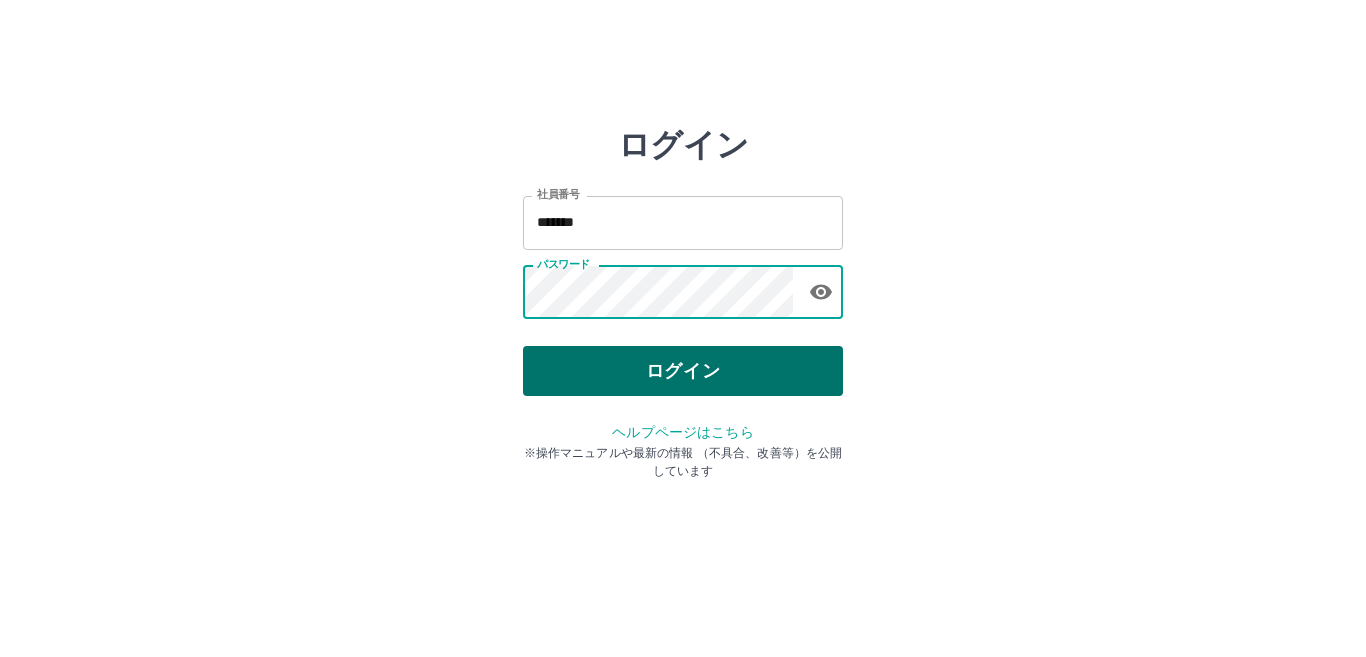 click on "ログイン" at bounding box center [683, 371] 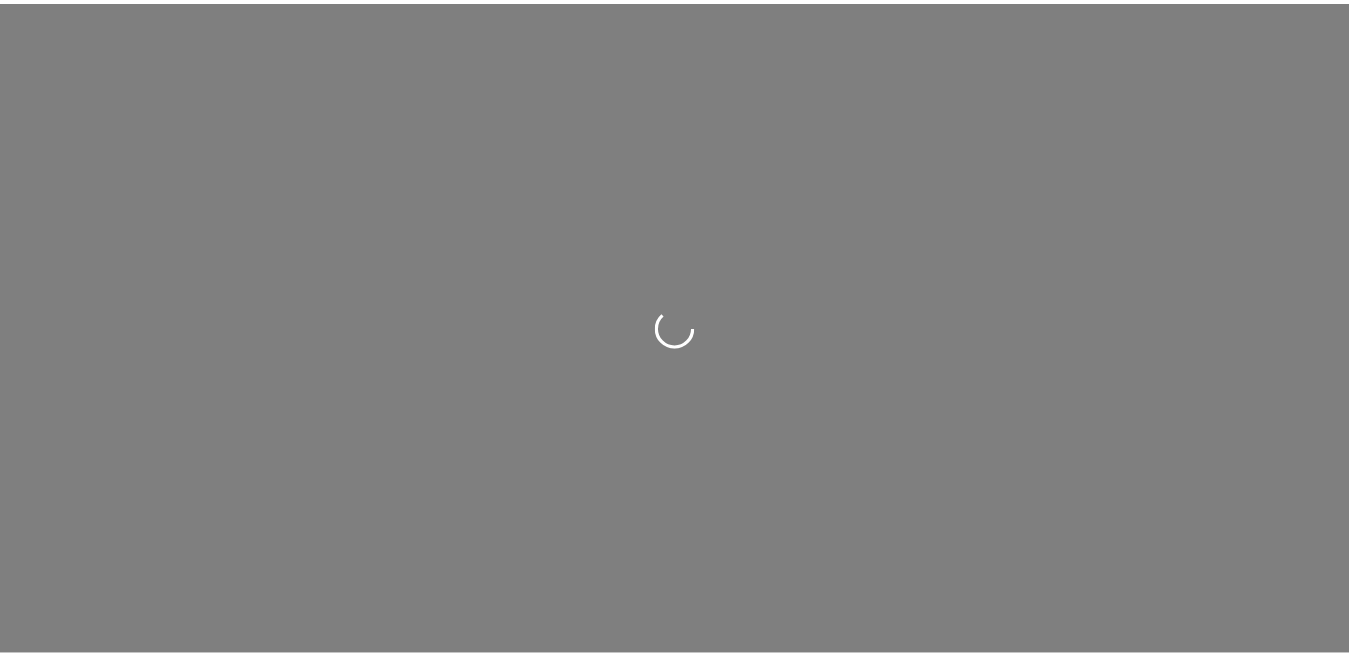 scroll, scrollTop: 0, scrollLeft: 0, axis: both 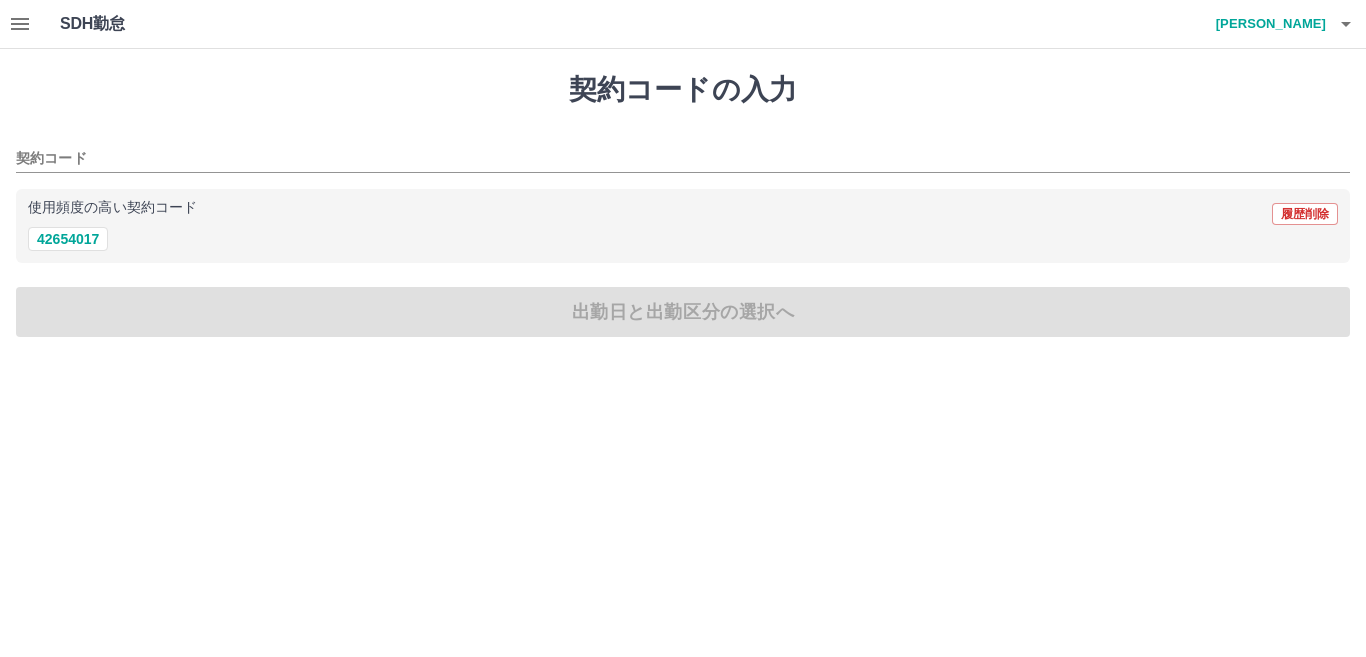click 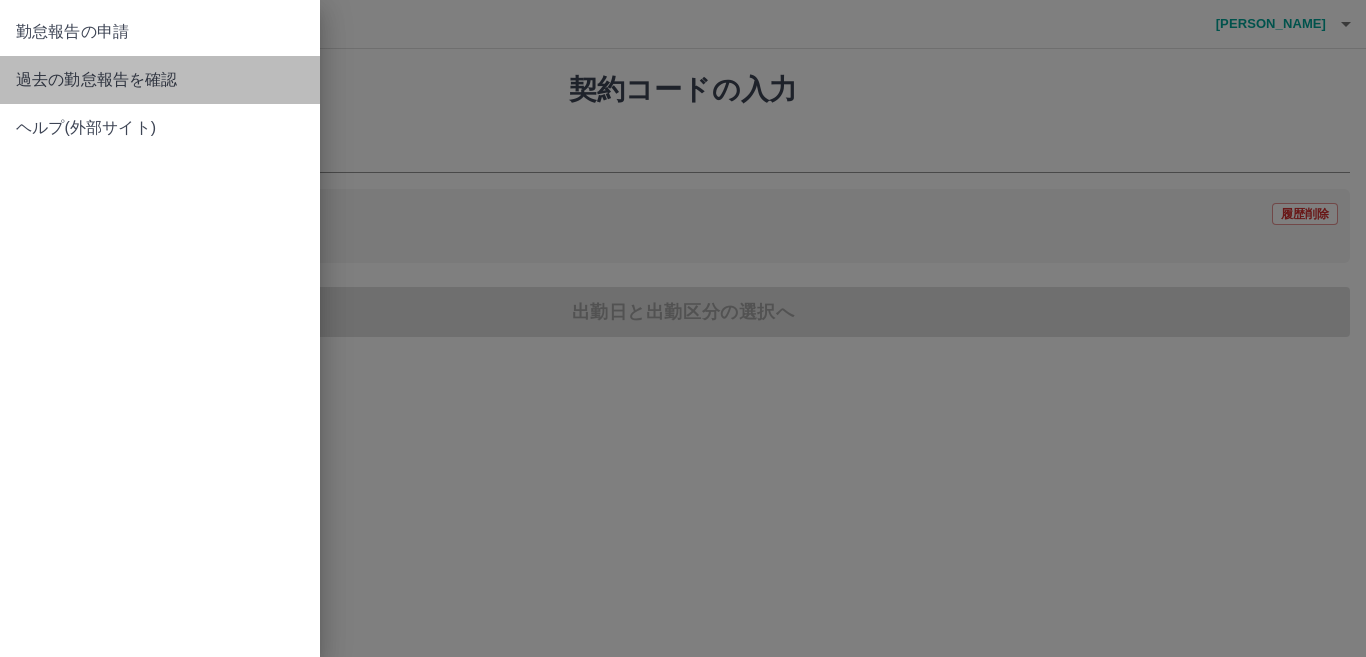 click on "過去の勤怠報告を確認" at bounding box center (160, 80) 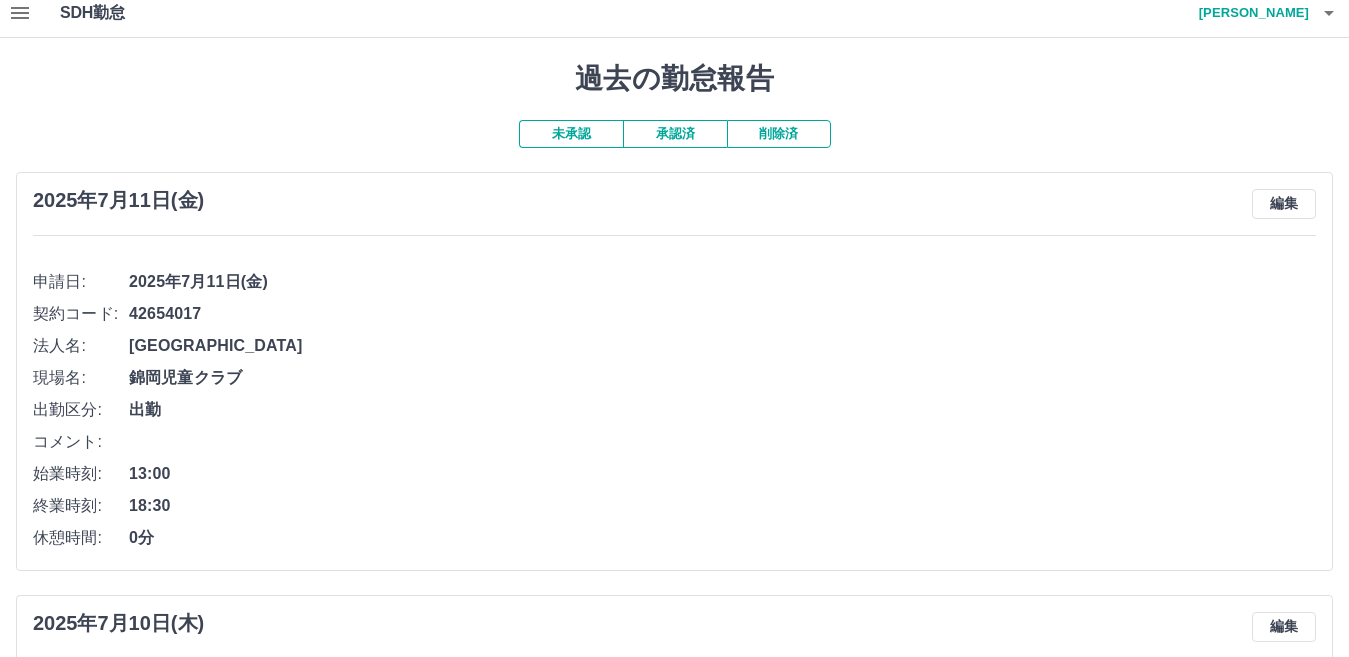 scroll, scrollTop: 0, scrollLeft: 0, axis: both 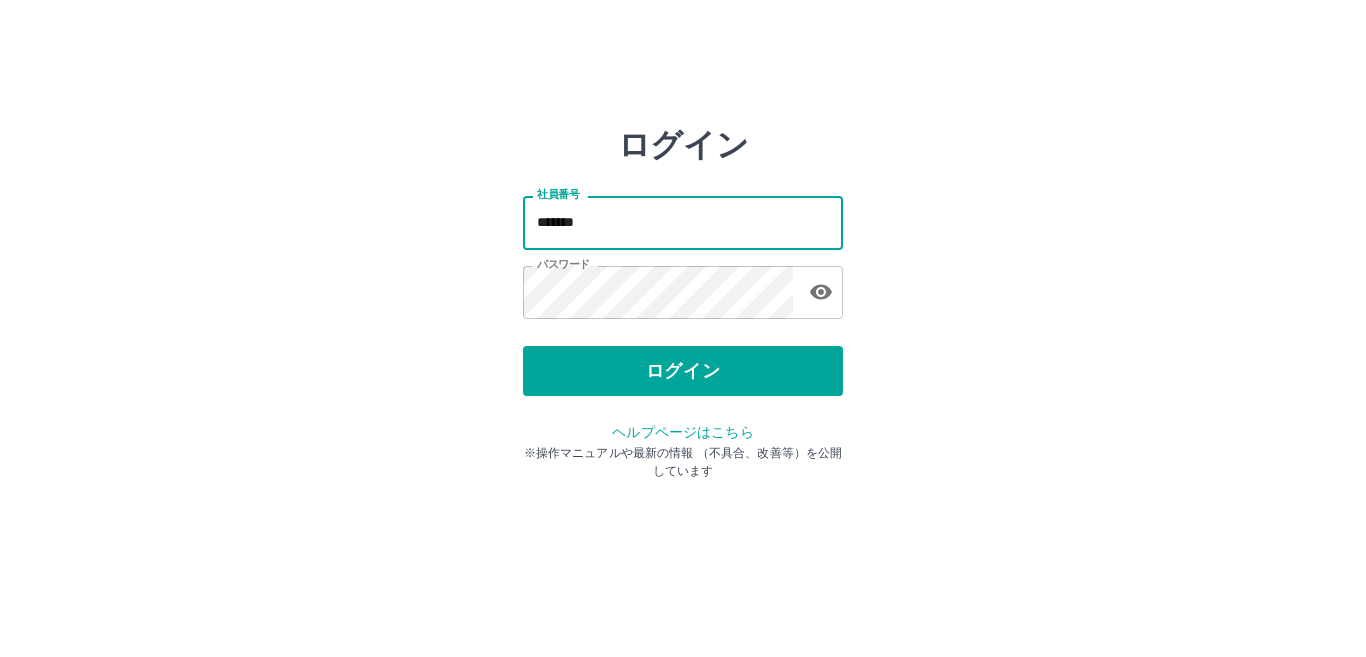 click on "*******" at bounding box center [683, 222] 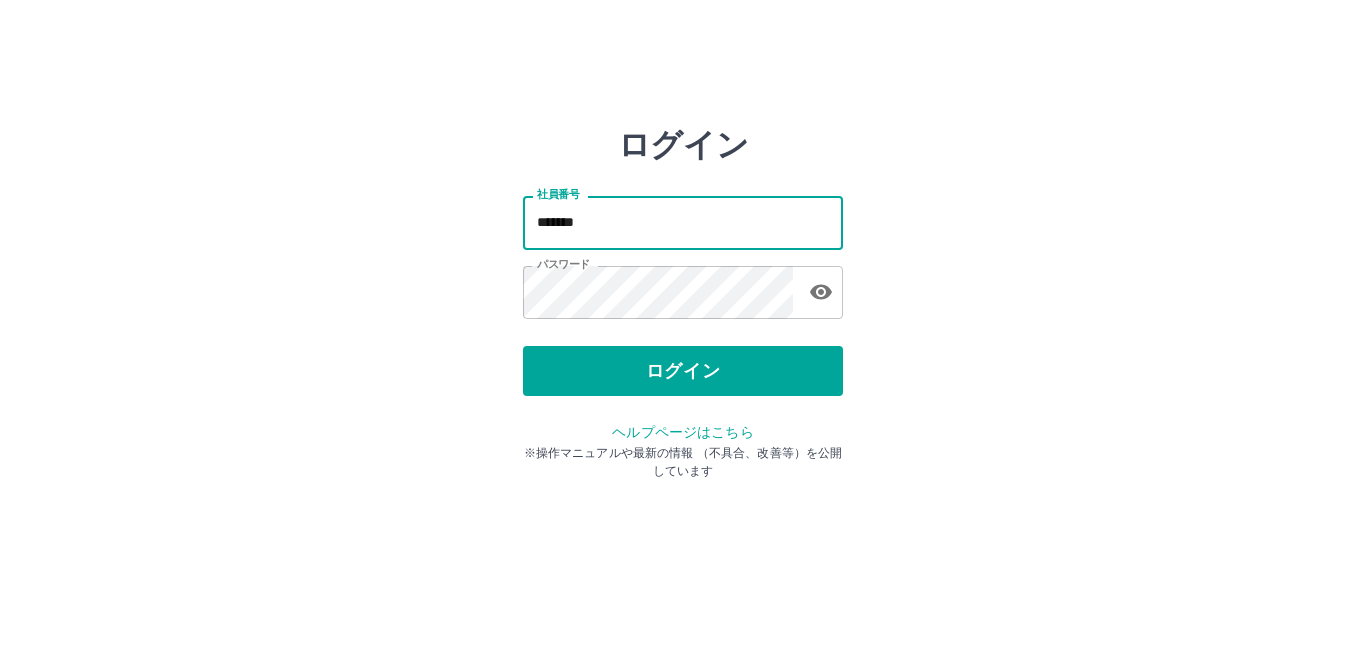 type on "*******" 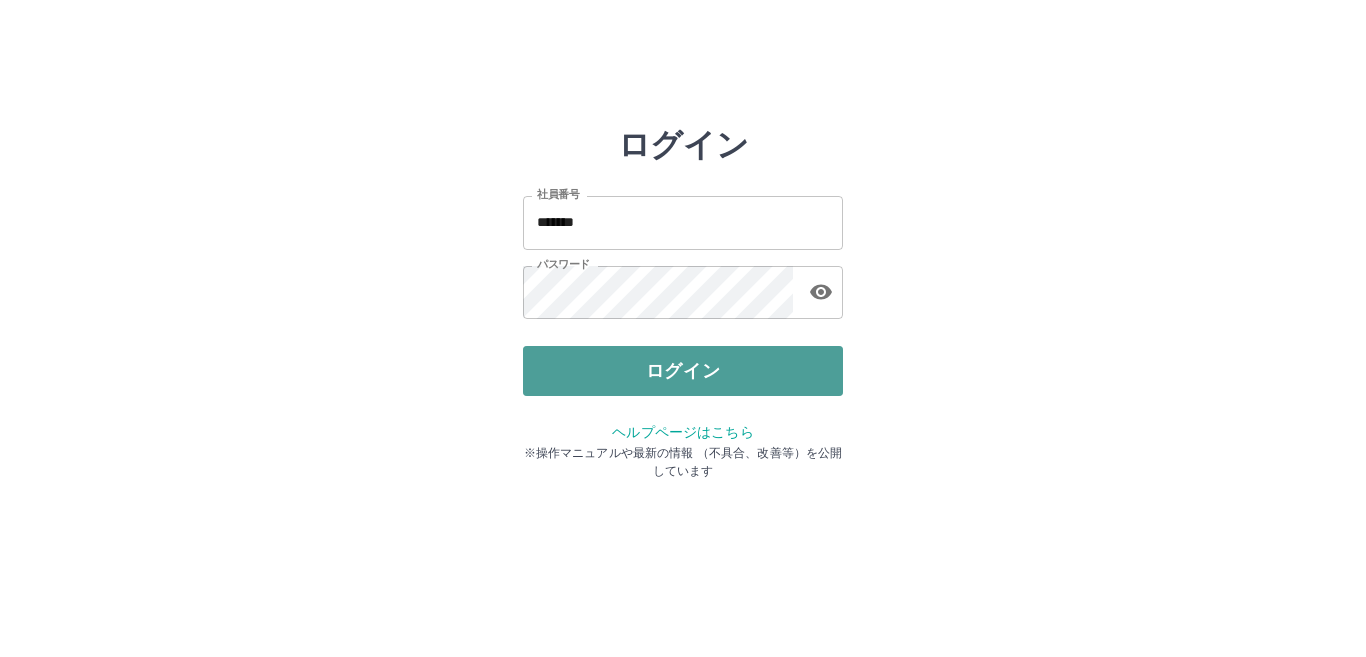 click on "ログイン" at bounding box center (683, 371) 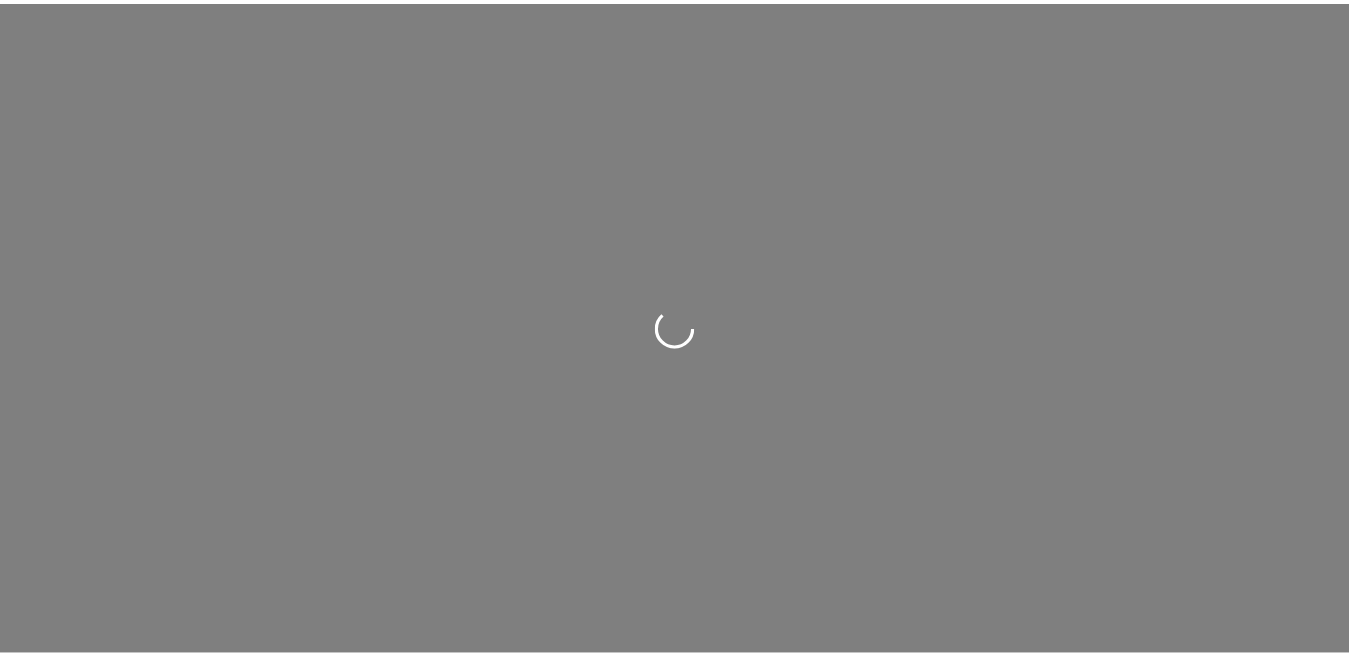 scroll, scrollTop: 0, scrollLeft: 0, axis: both 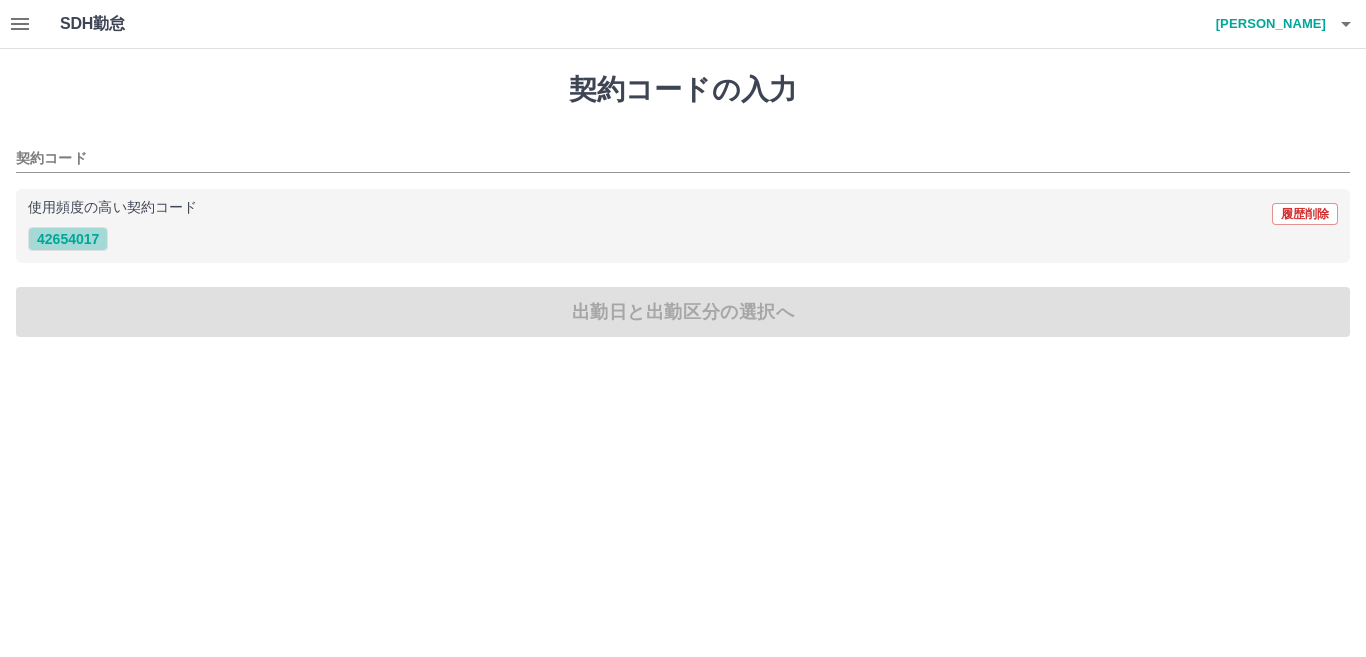 click on "42654017" at bounding box center (68, 239) 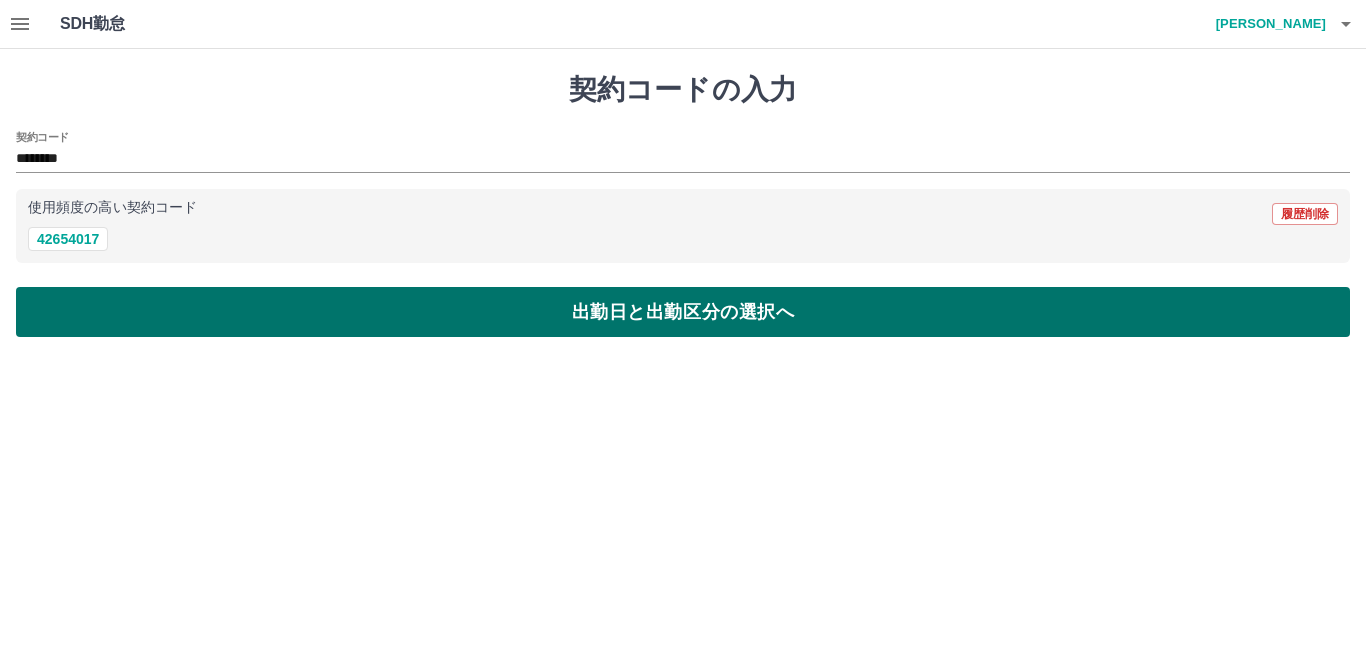 click on "出勤日と出勤区分の選択へ" at bounding box center [683, 312] 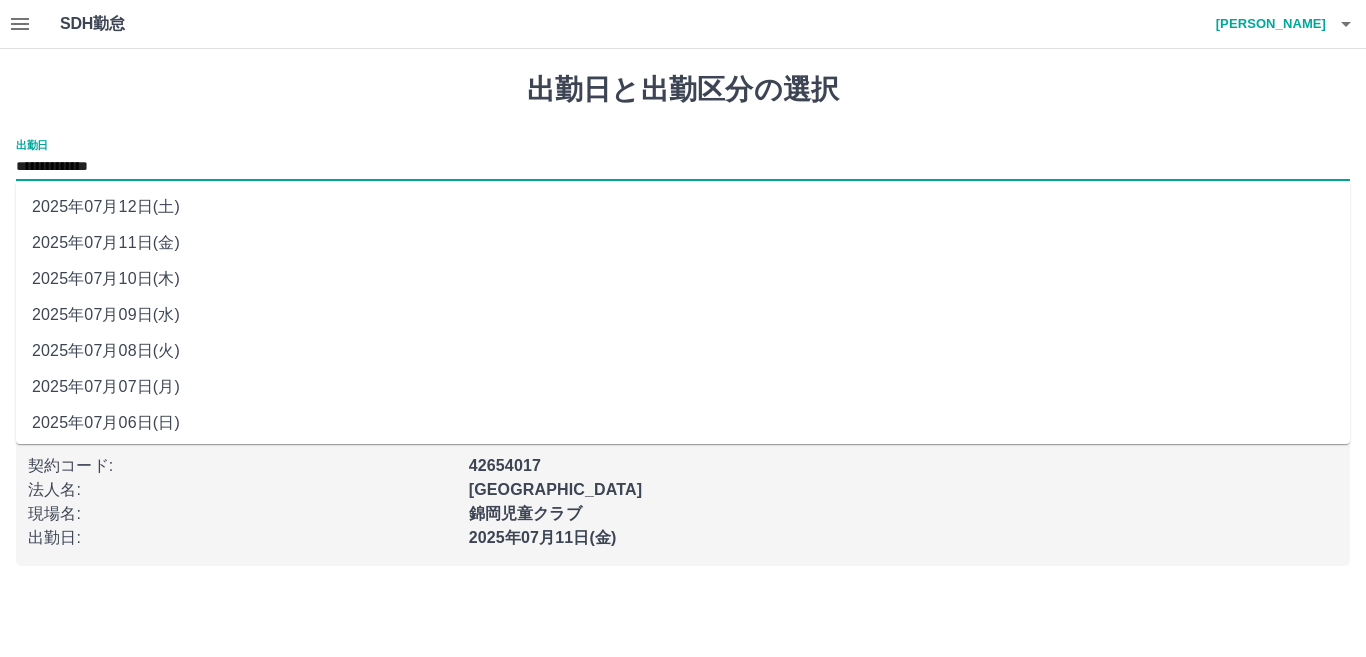 click on "**********" at bounding box center (683, 167) 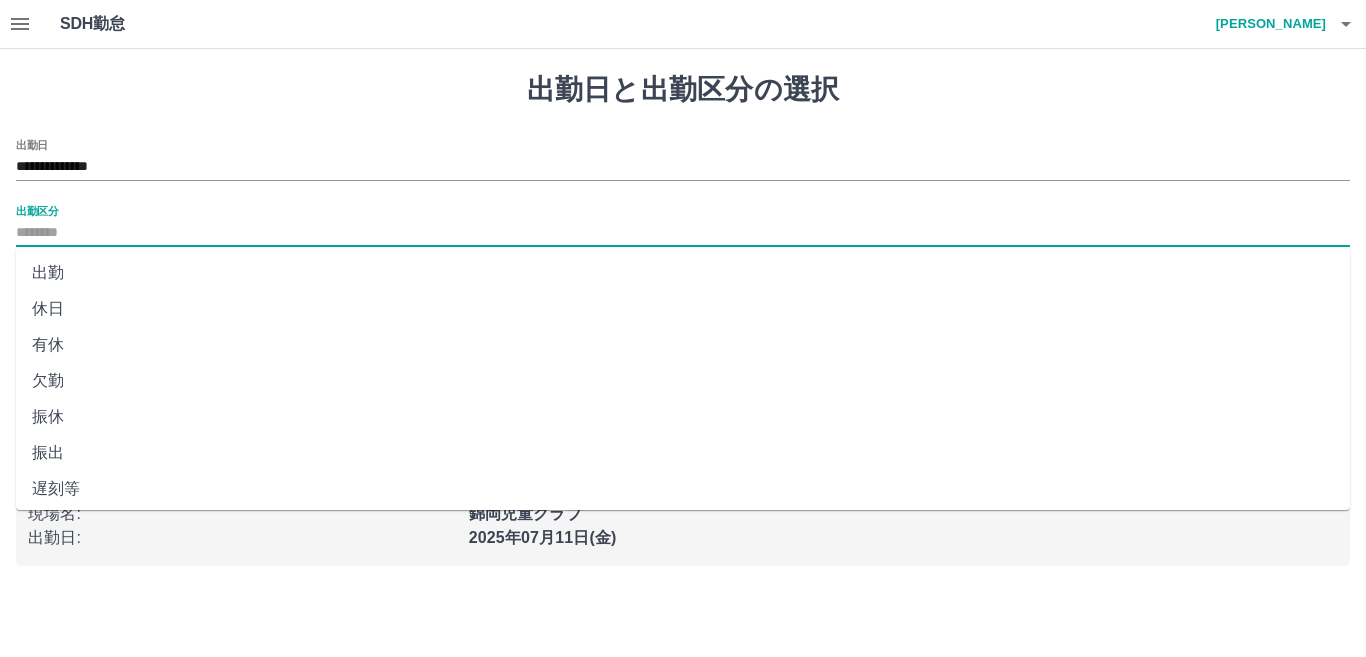 click on "出勤区分" at bounding box center (683, 233) 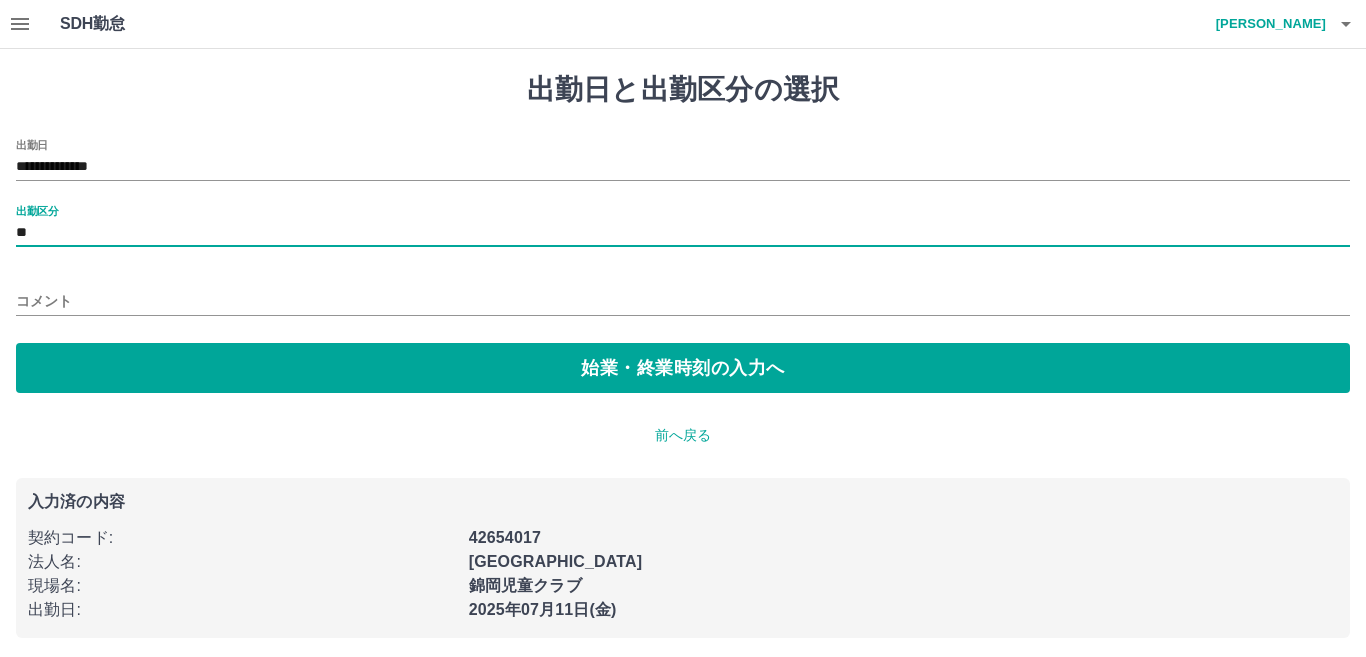 type on "**" 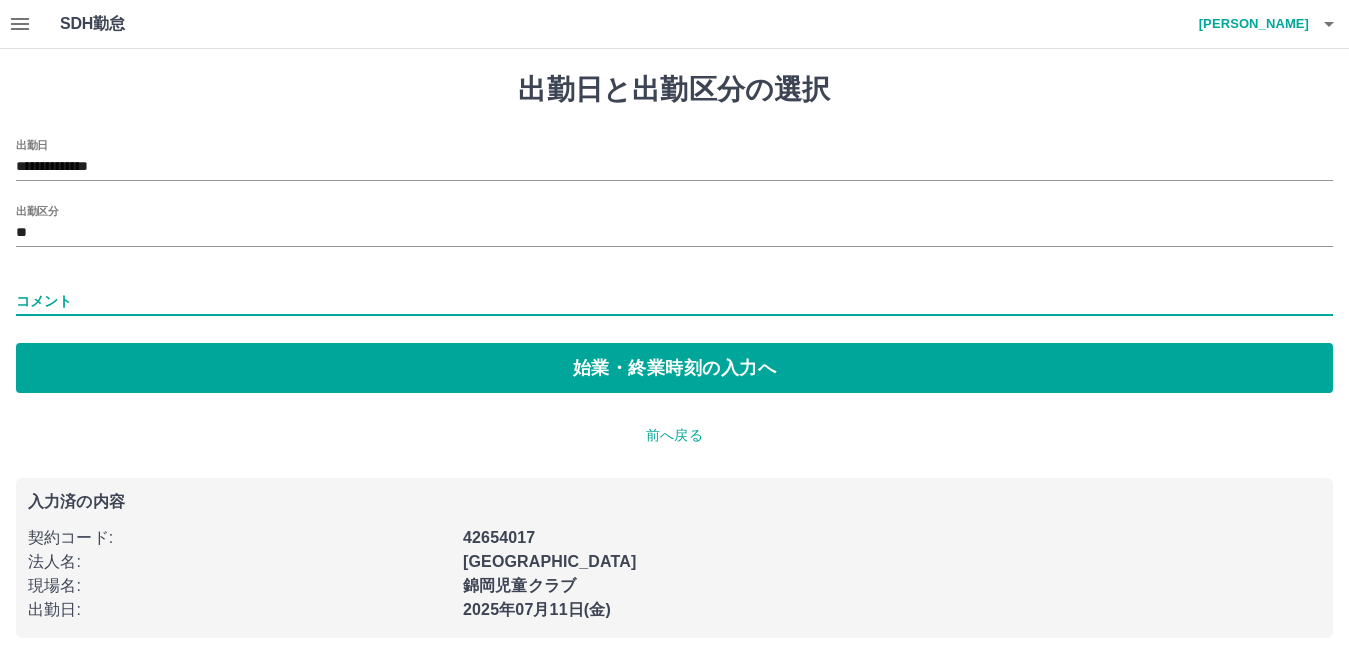 click on "コメント" at bounding box center (674, 301) 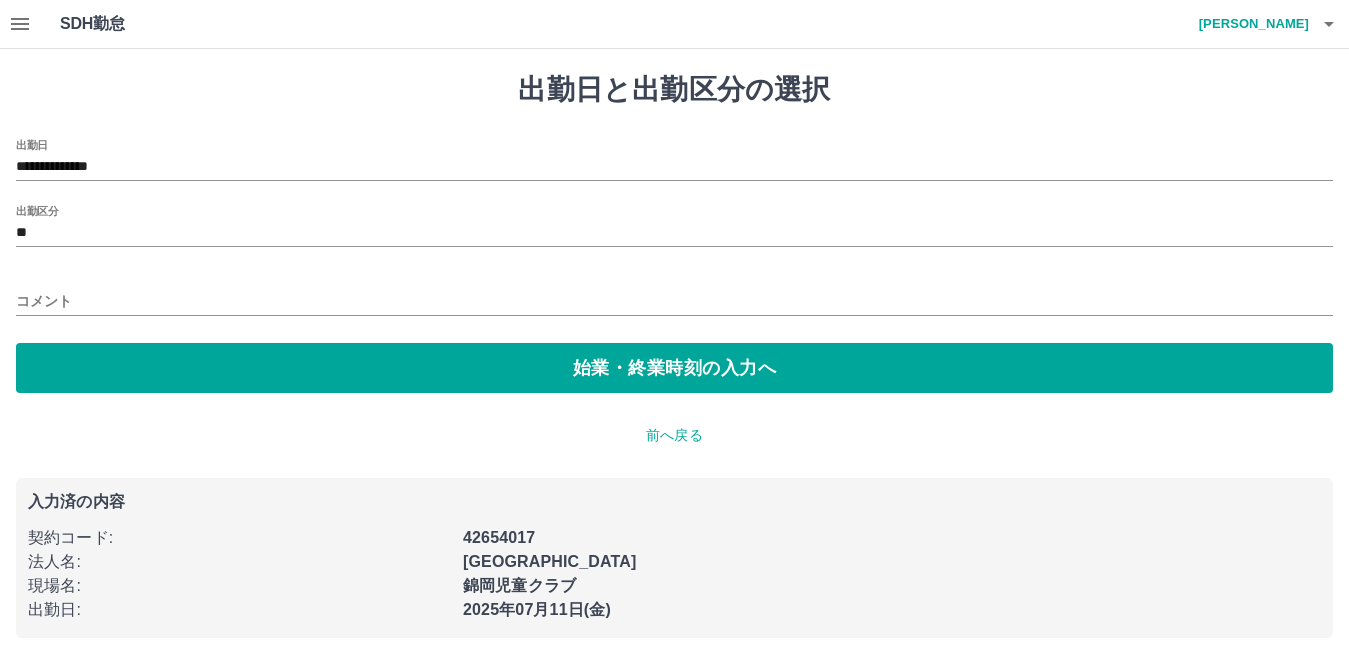 click on "**********" at bounding box center (674, 266) 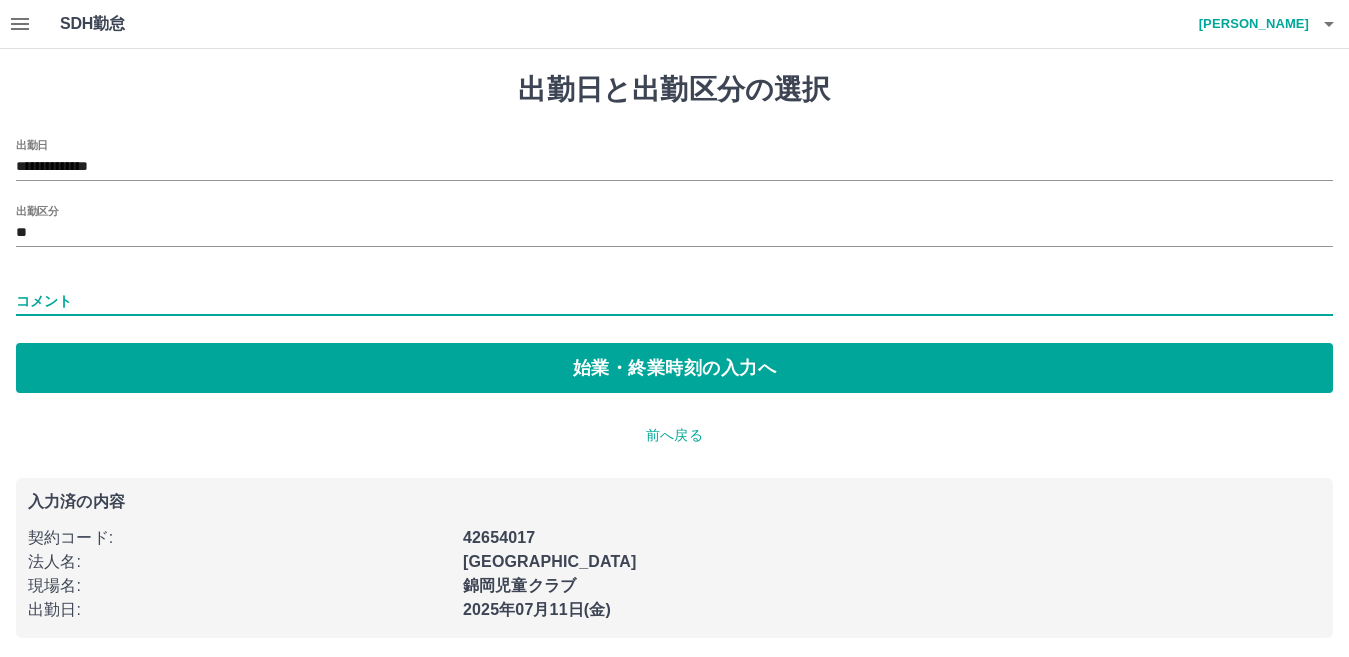 click on "コメント" at bounding box center [674, 301] 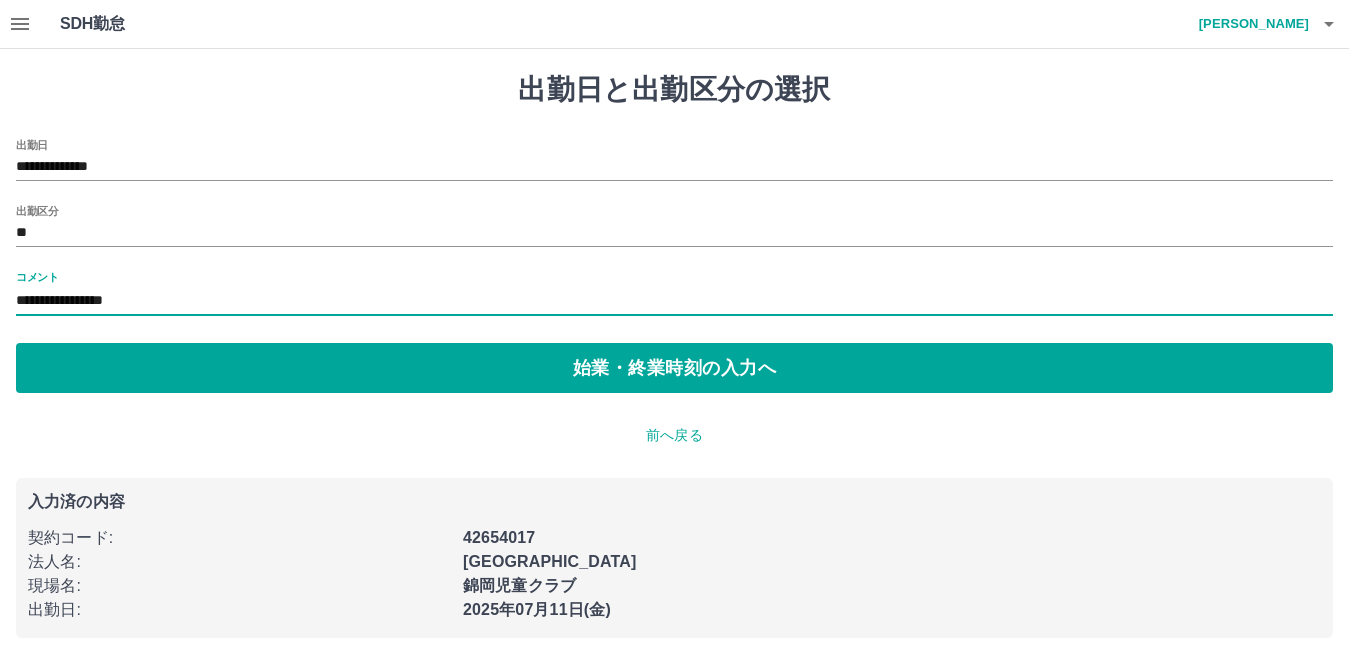 click on "**********" at bounding box center [674, 301] 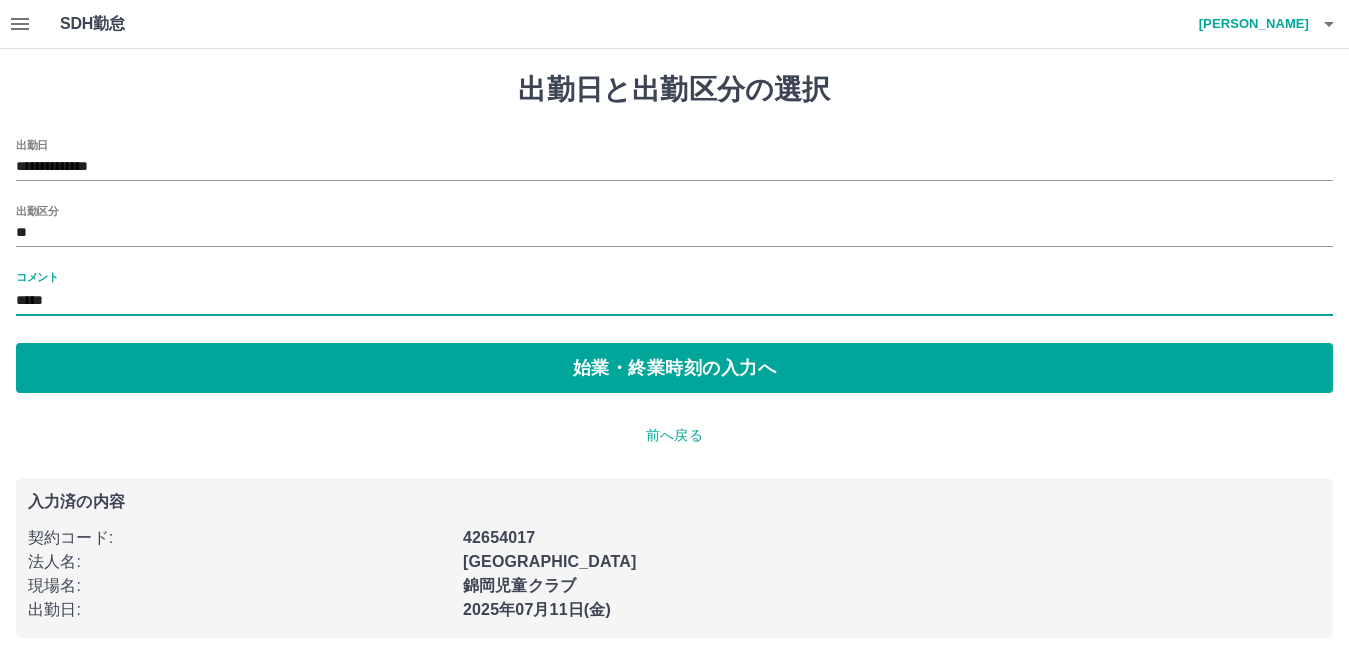 type on "*****" 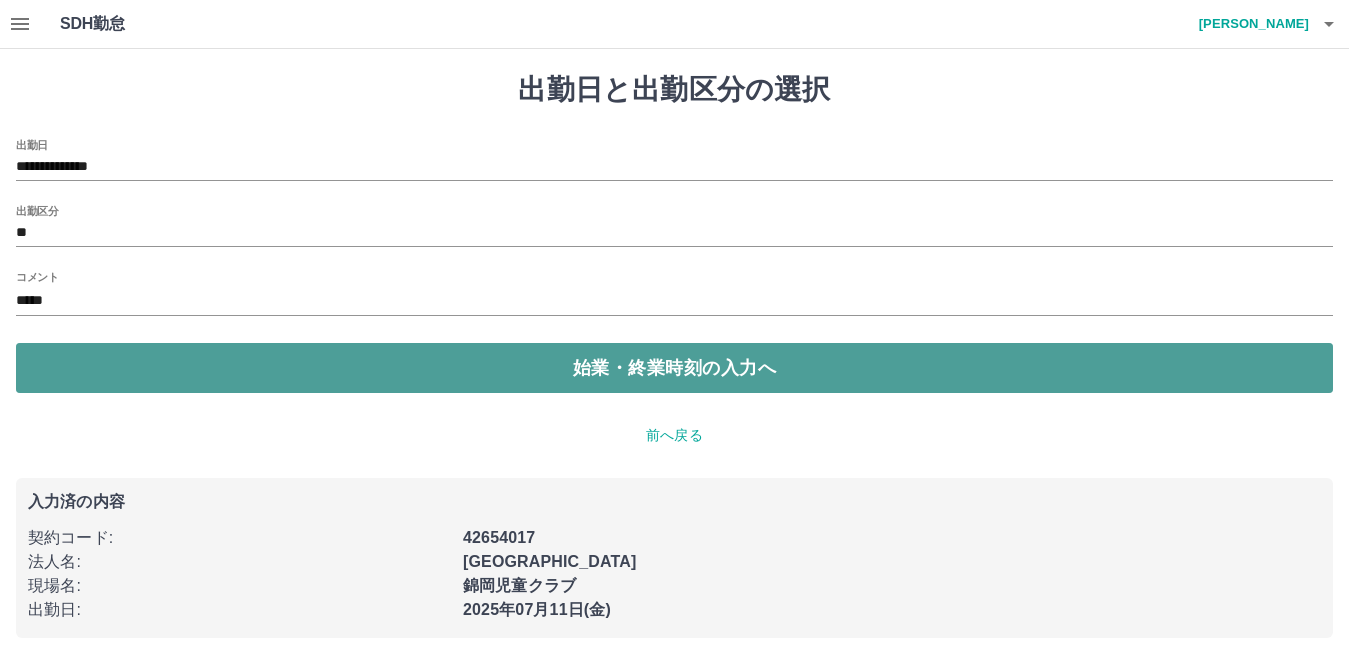 click on "始業・終業時刻の入力へ" at bounding box center (674, 368) 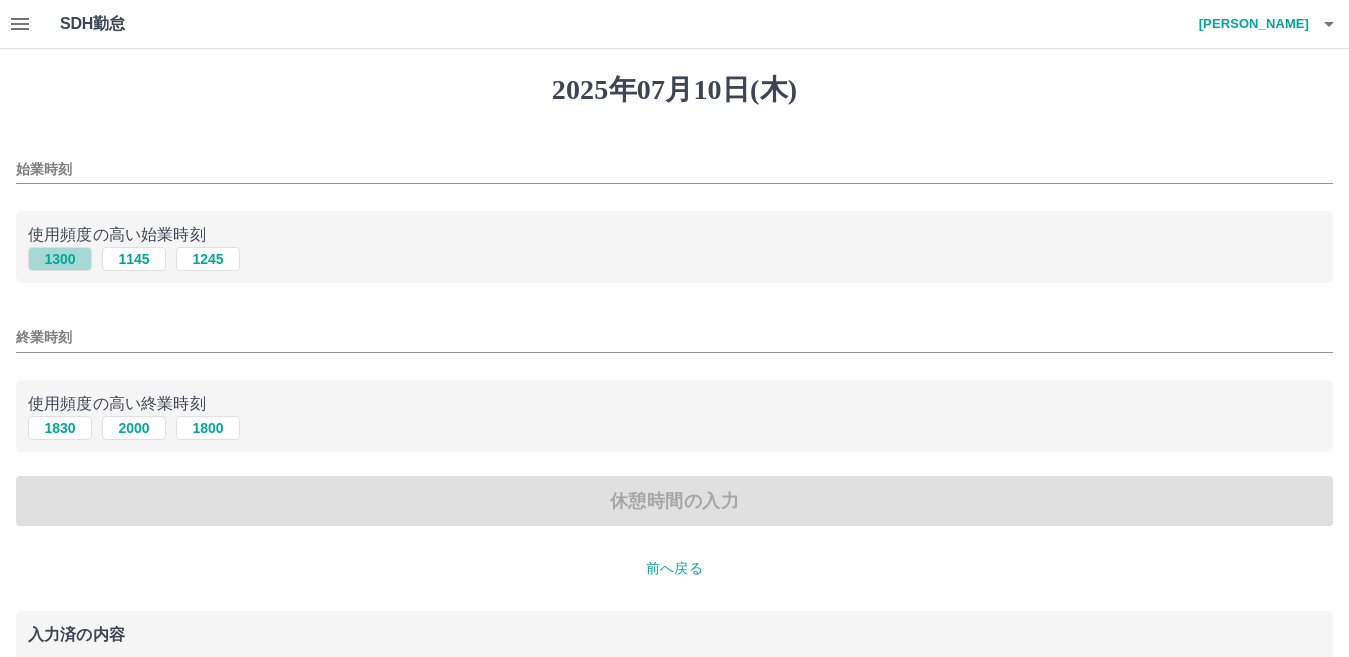 click on "1300" at bounding box center (60, 259) 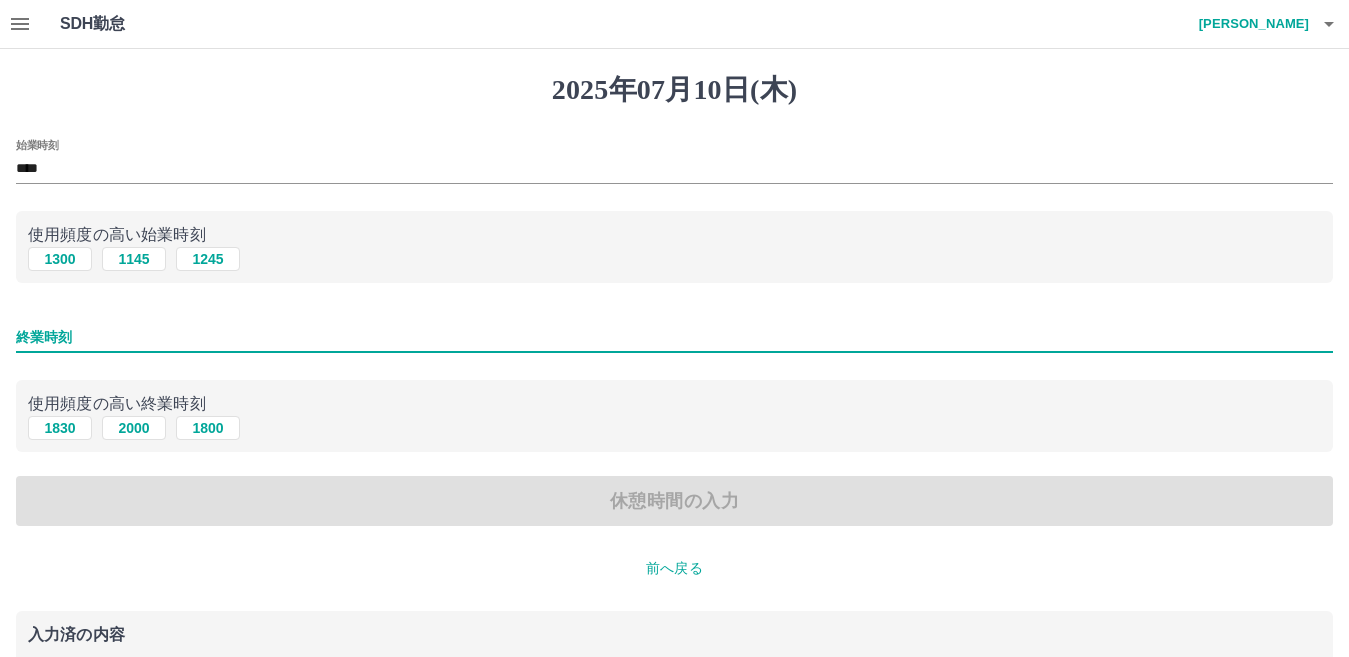 click on "終業時刻" at bounding box center (674, 337) 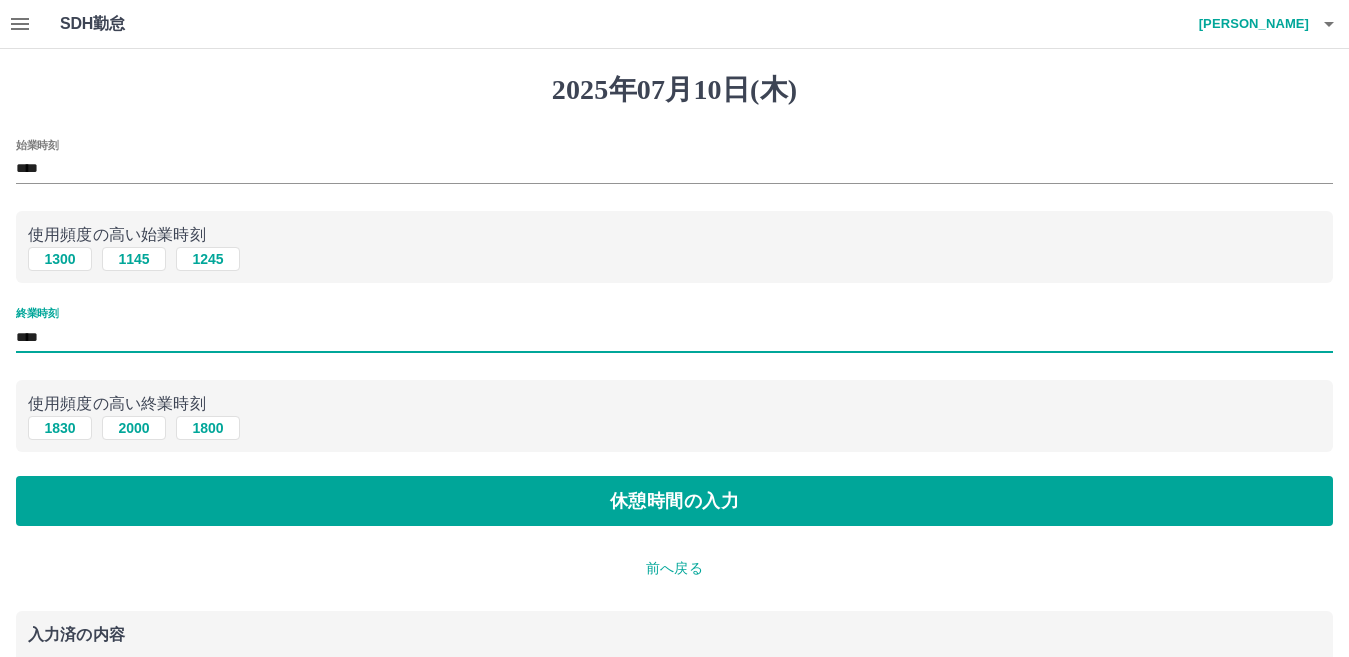 type on "****" 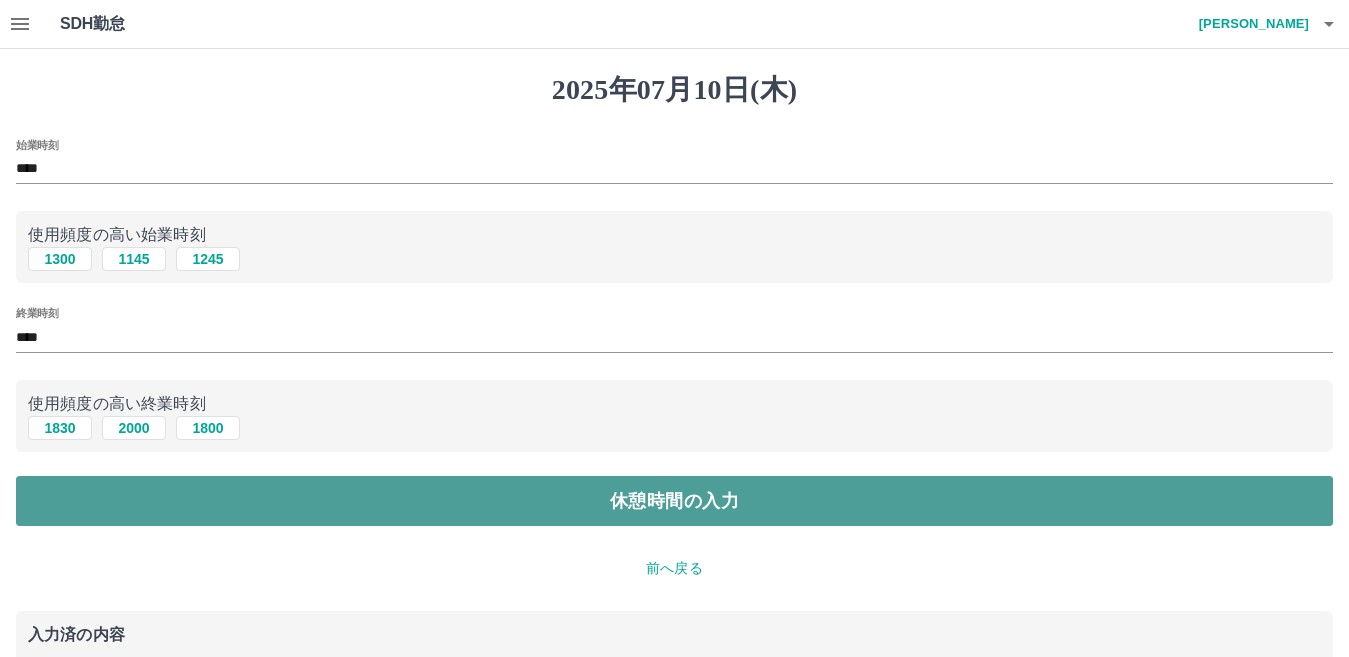 click on "休憩時間の入力" at bounding box center (674, 501) 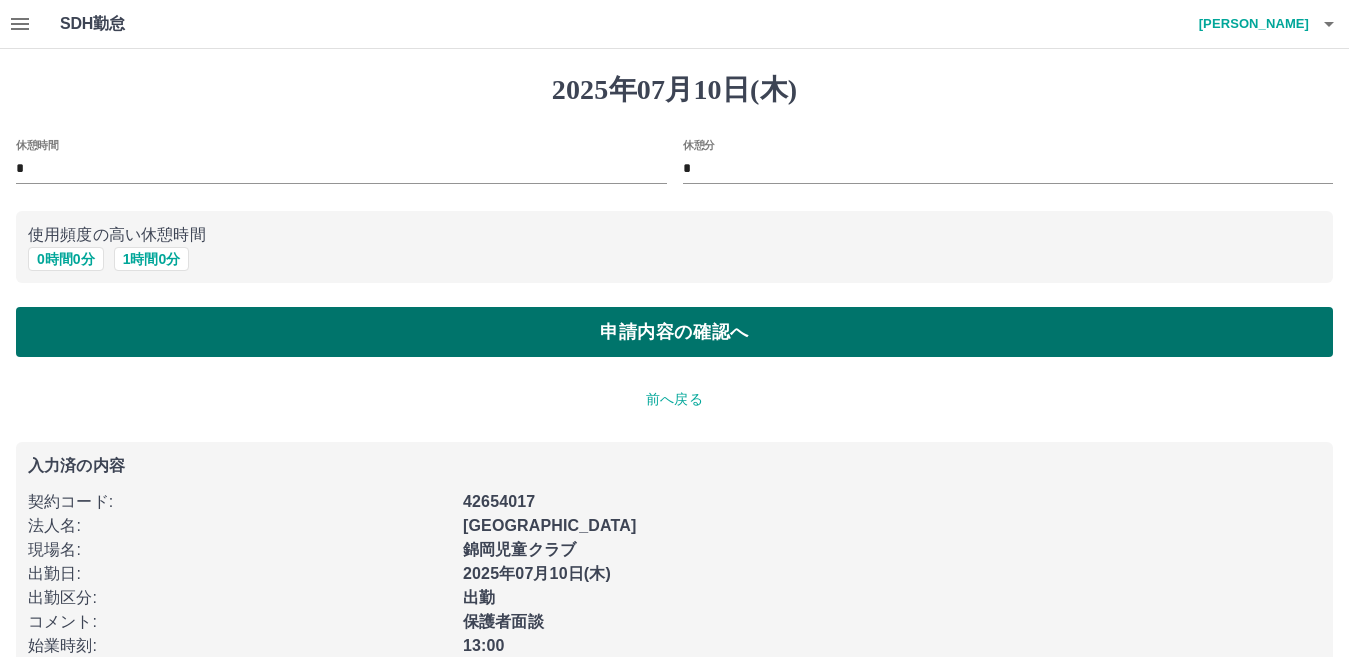 click on "申請内容の確認へ" at bounding box center (674, 332) 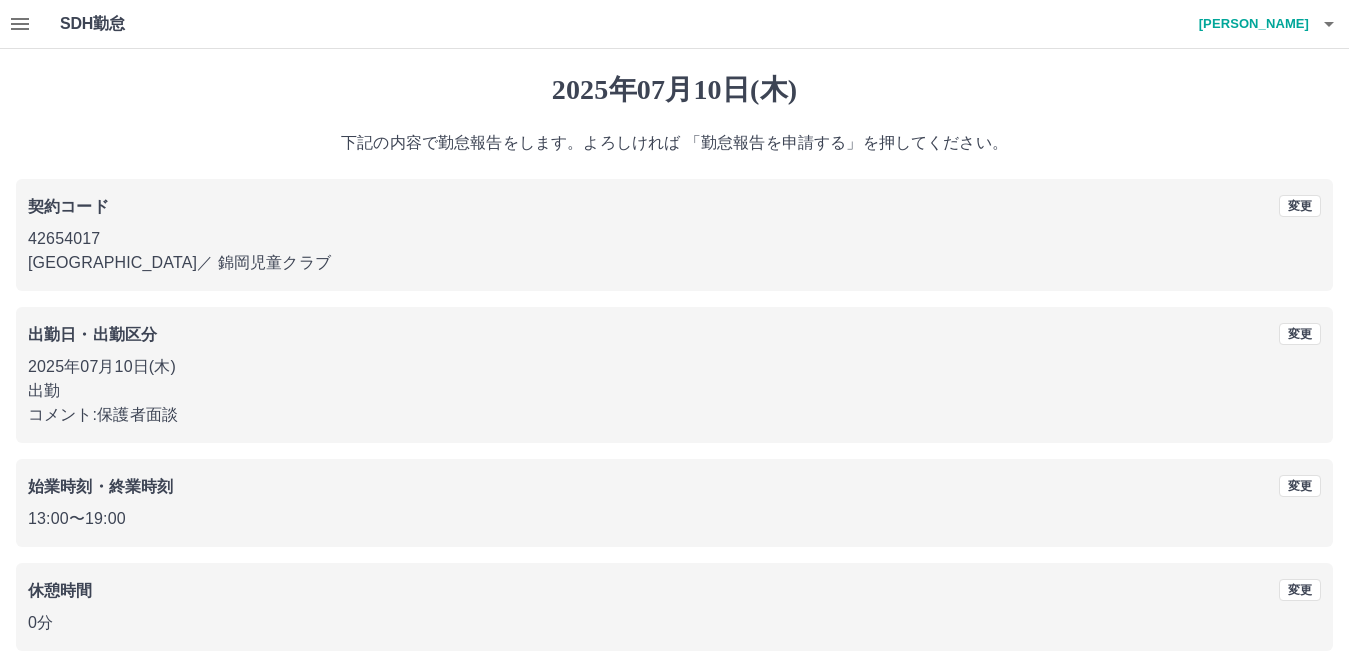 scroll, scrollTop: 92, scrollLeft: 0, axis: vertical 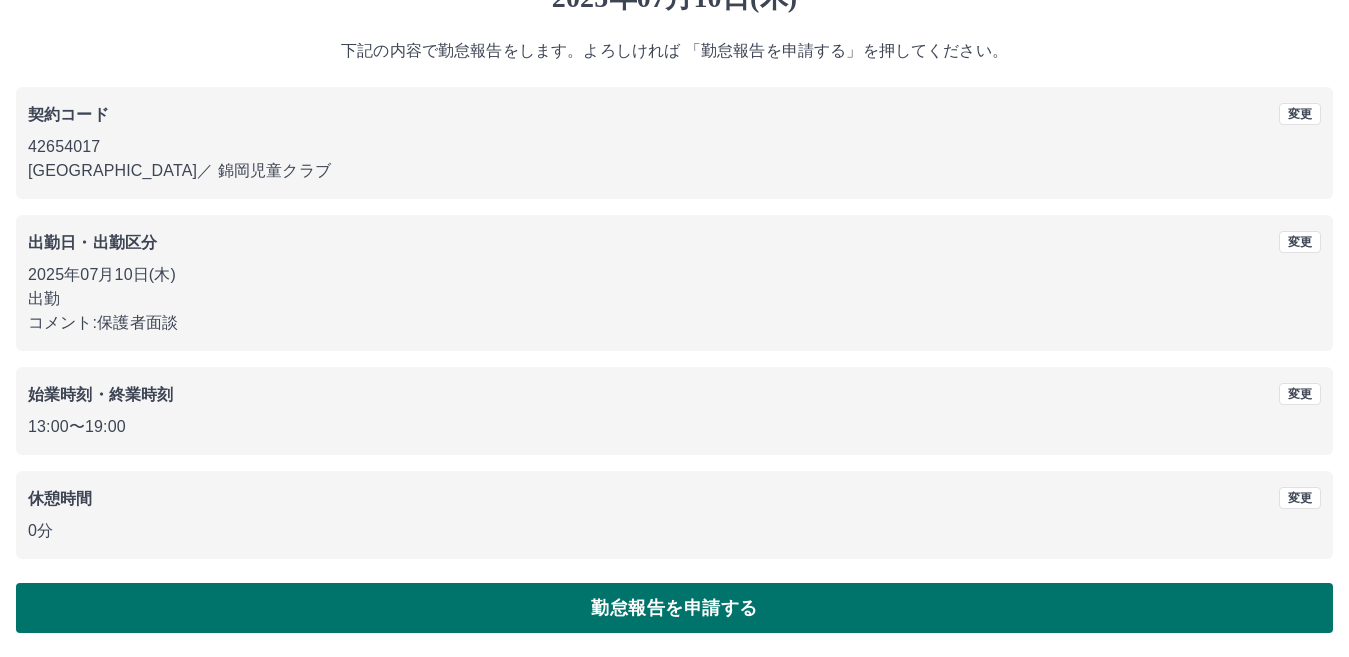 click on "勤怠報告を申請する" at bounding box center [674, 608] 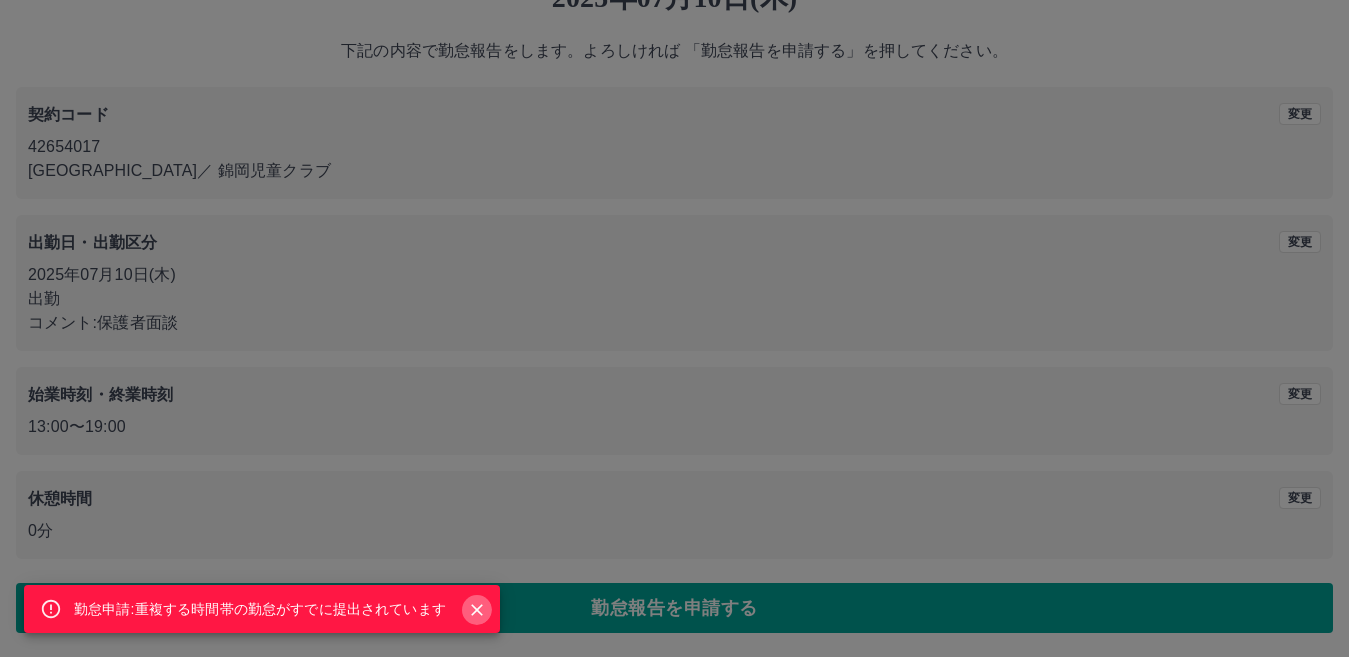 click 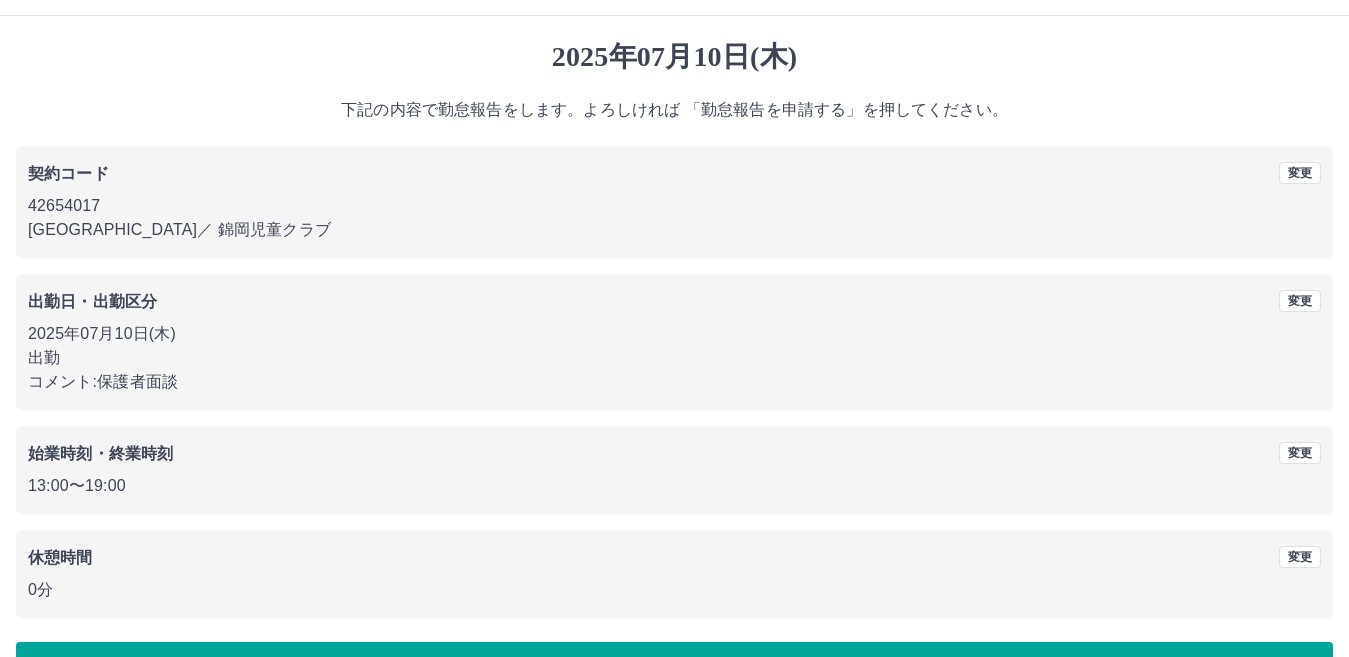 scroll, scrollTop: 0, scrollLeft: 0, axis: both 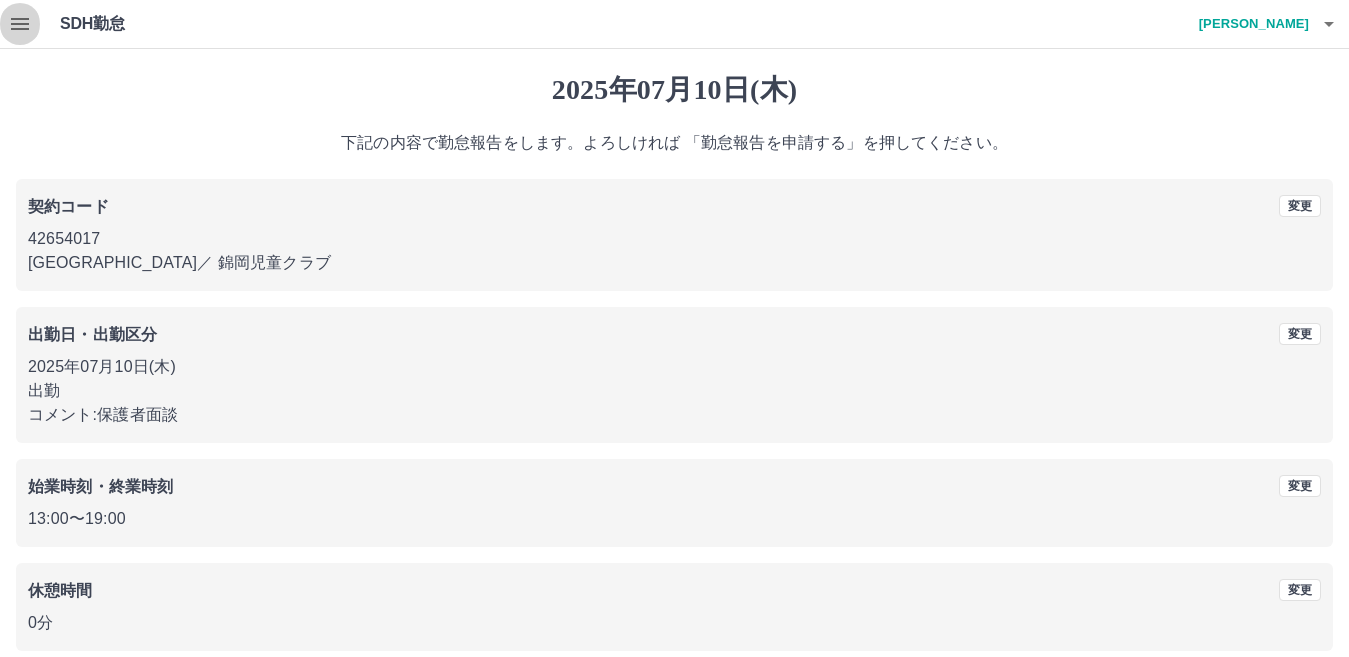 click 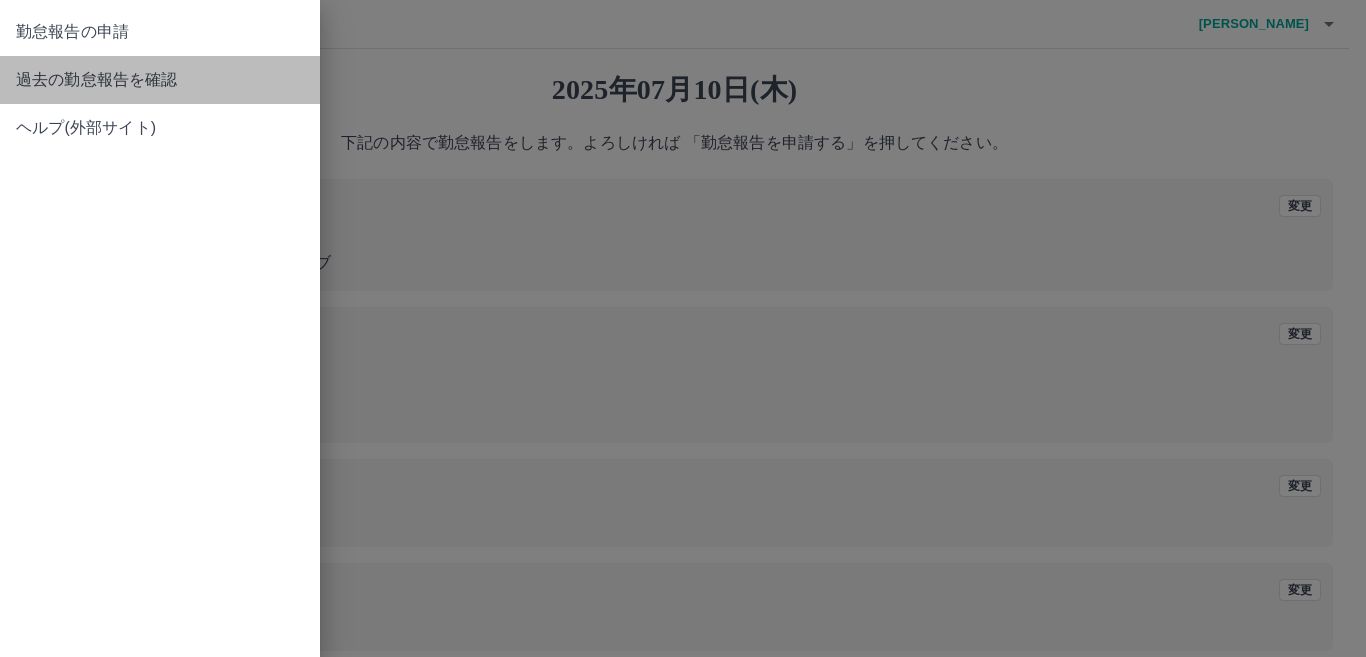 click on "過去の勤怠報告を確認" at bounding box center [160, 80] 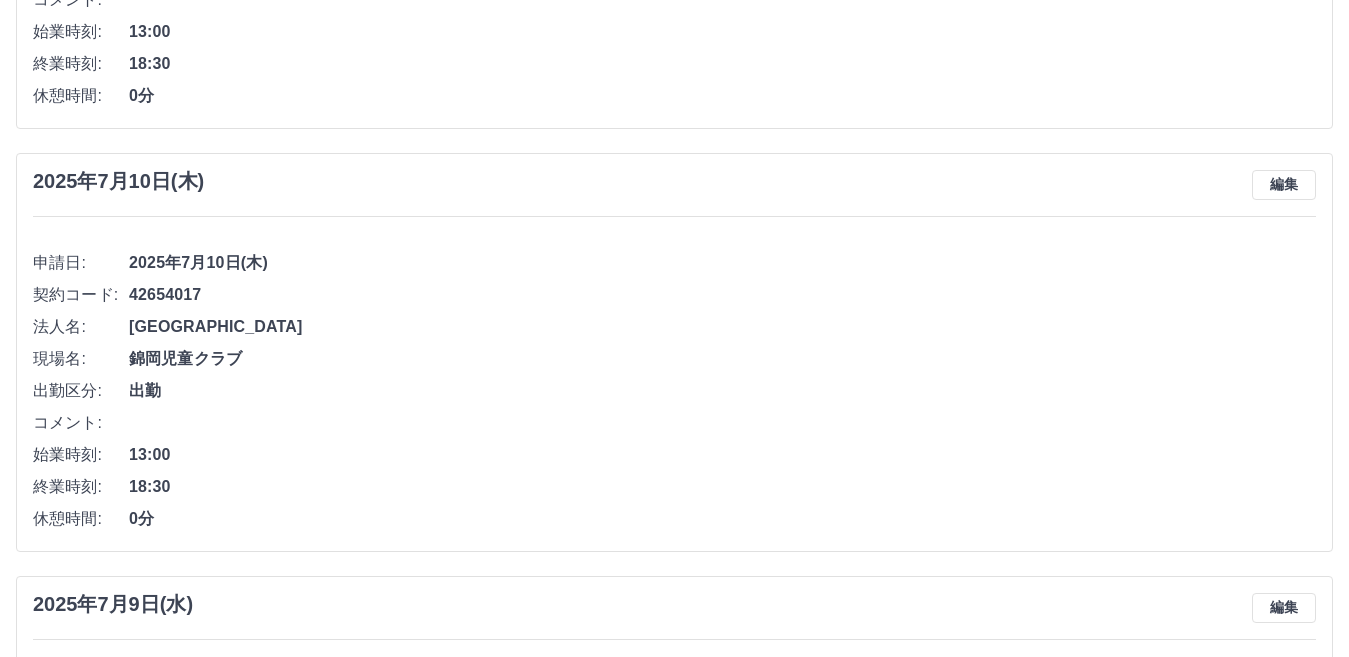 scroll, scrollTop: 500, scrollLeft: 0, axis: vertical 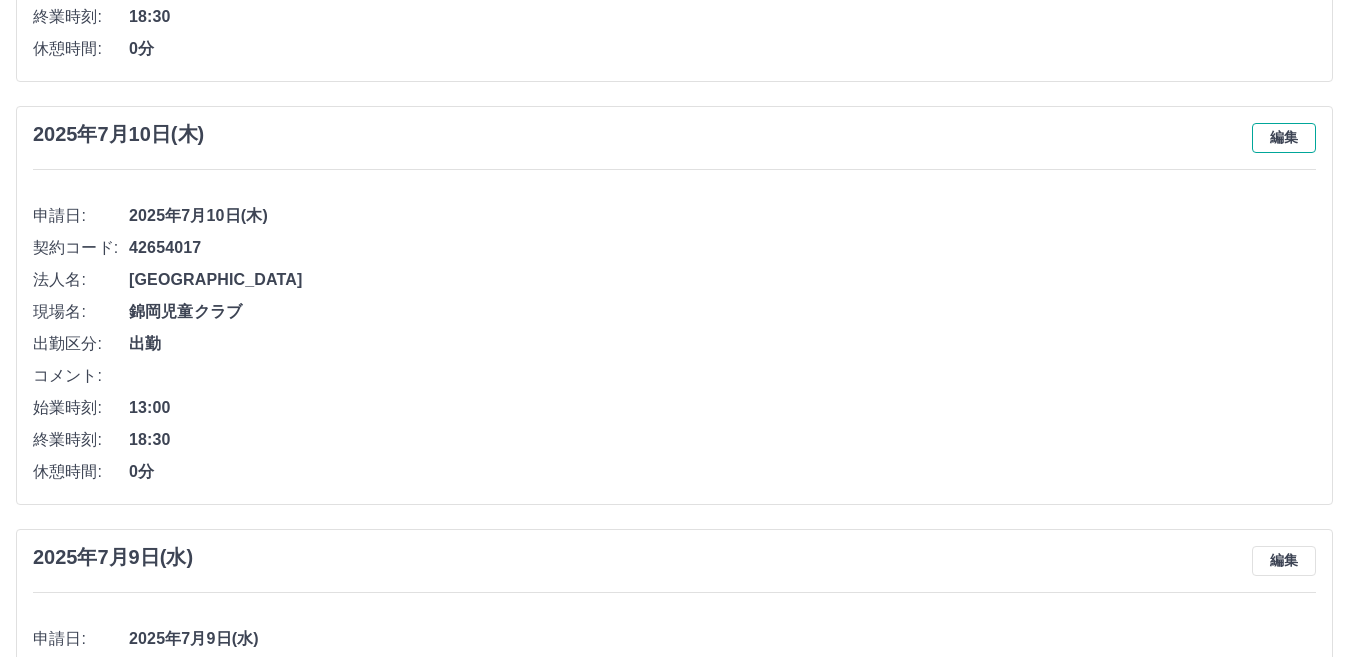 click on "編集" at bounding box center [1284, 138] 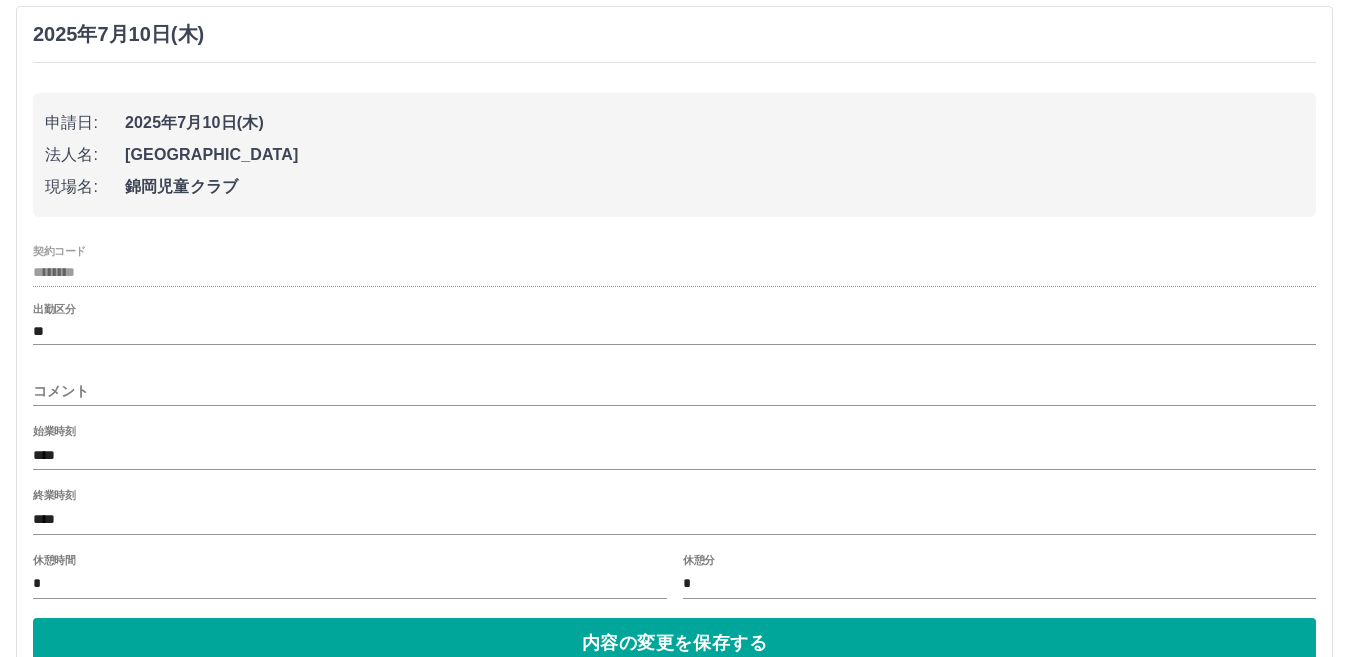 scroll, scrollTop: 700, scrollLeft: 0, axis: vertical 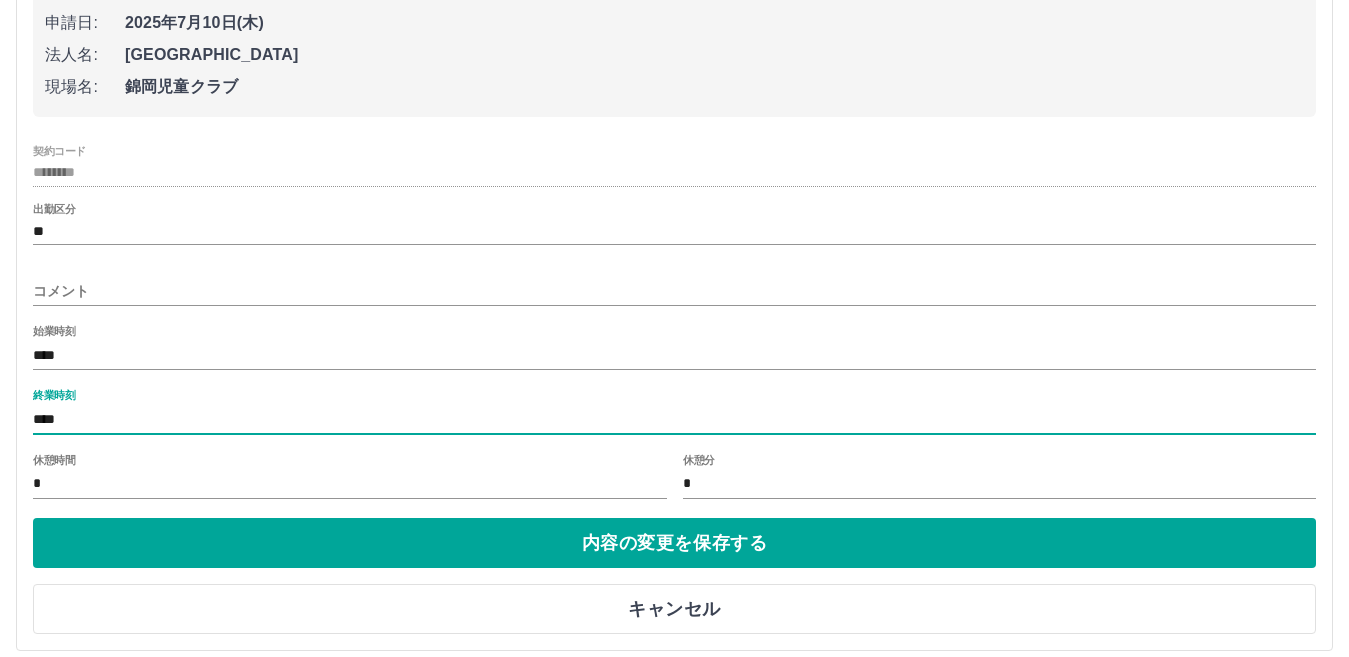 drag, startPoint x: 70, startPoint y: 421, endPoint x: 17, endPoint y: 407, distance: 54.81788 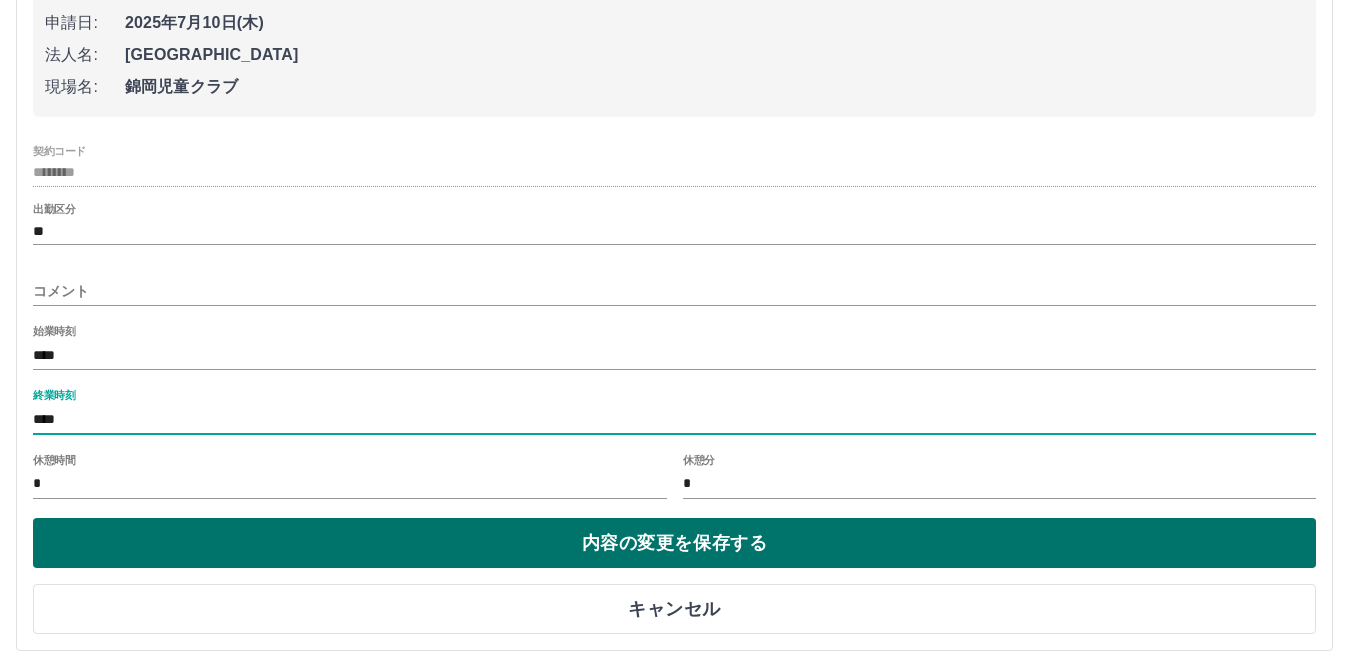 type on "****" 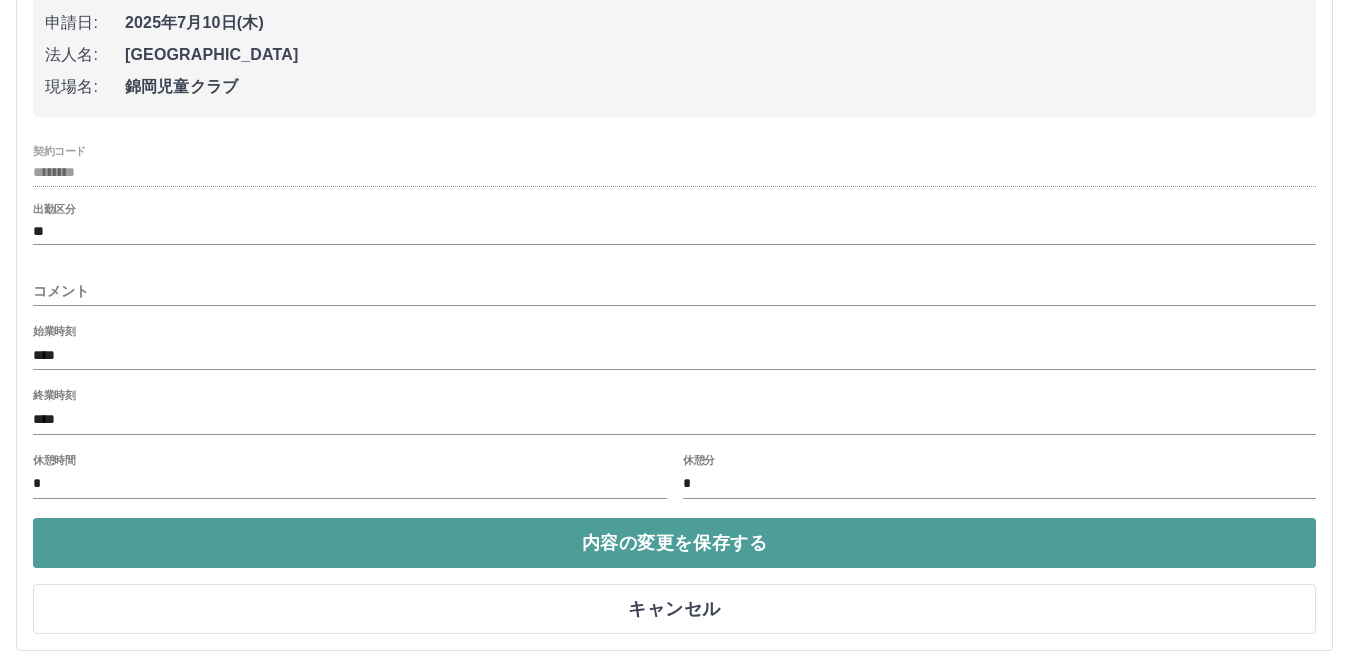 click on "内容の変更を保存する" at bounding box center [674, 543] 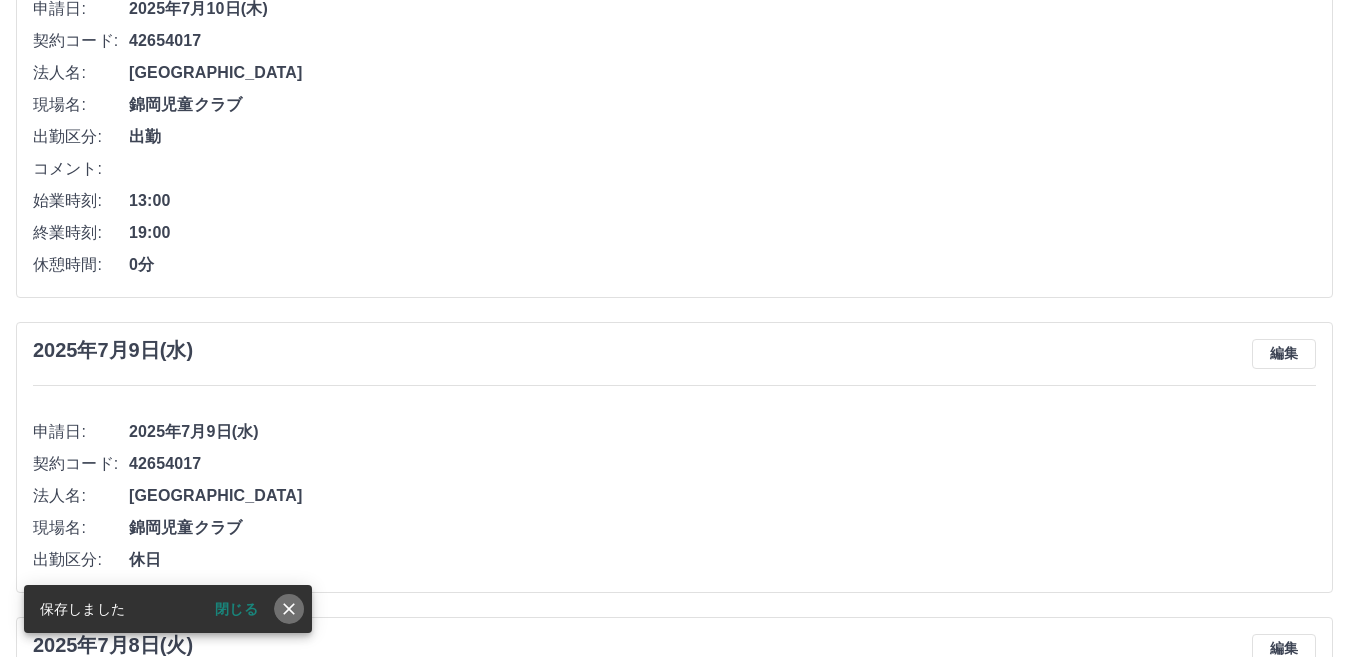 click 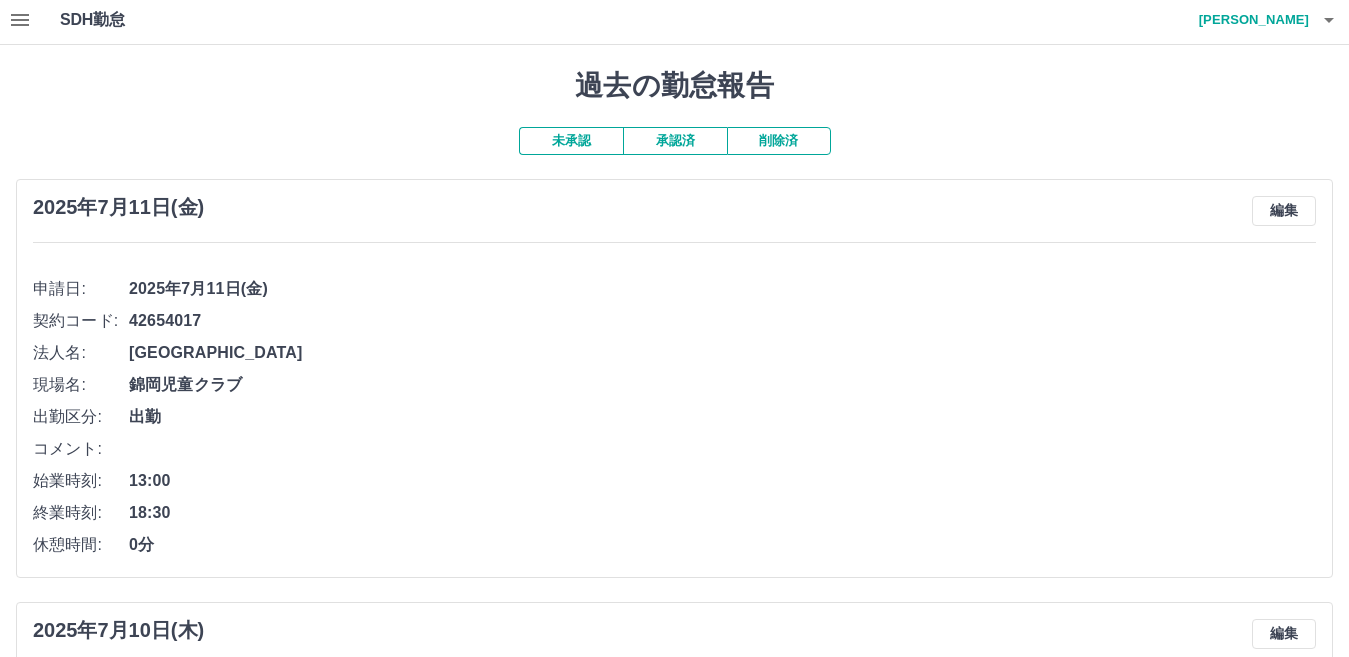 scroll, scrollTop: 0, scrollLeft: 0, axis: both 